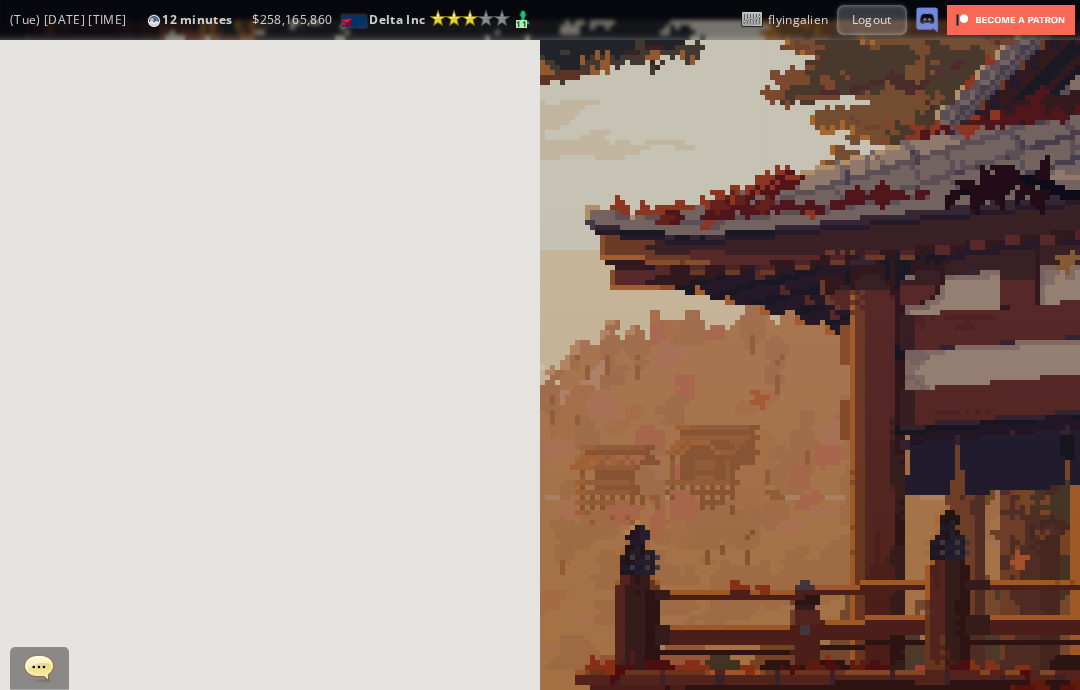 scroll, scrollTop: 0, scrollLeft: 0, axis: both 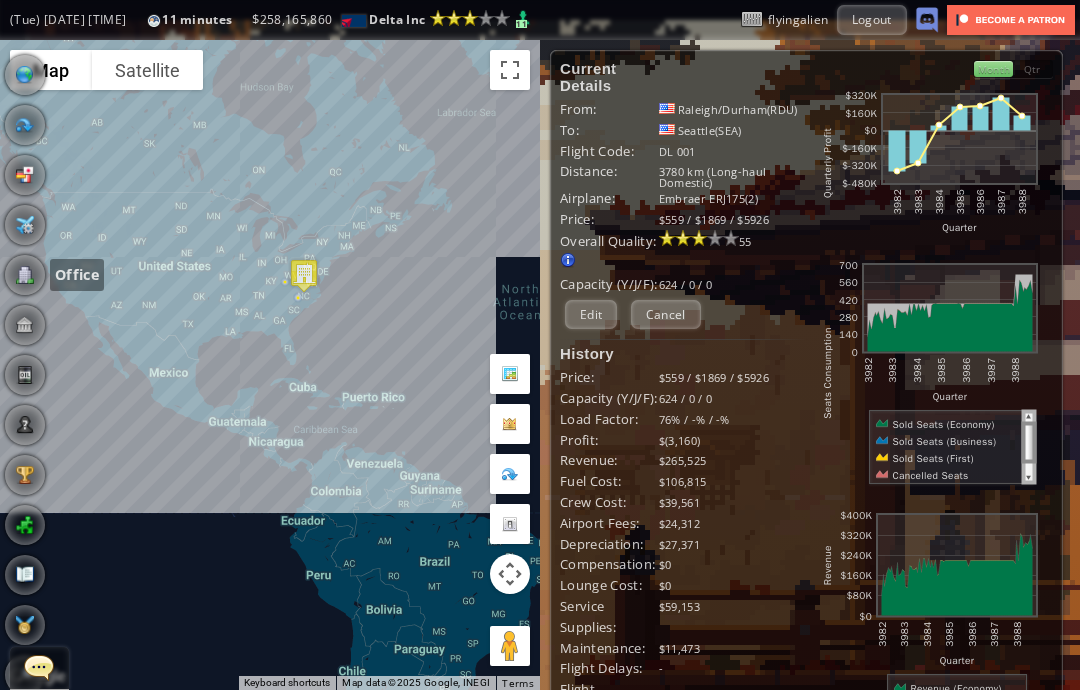 click at bounding box center (25, 275) 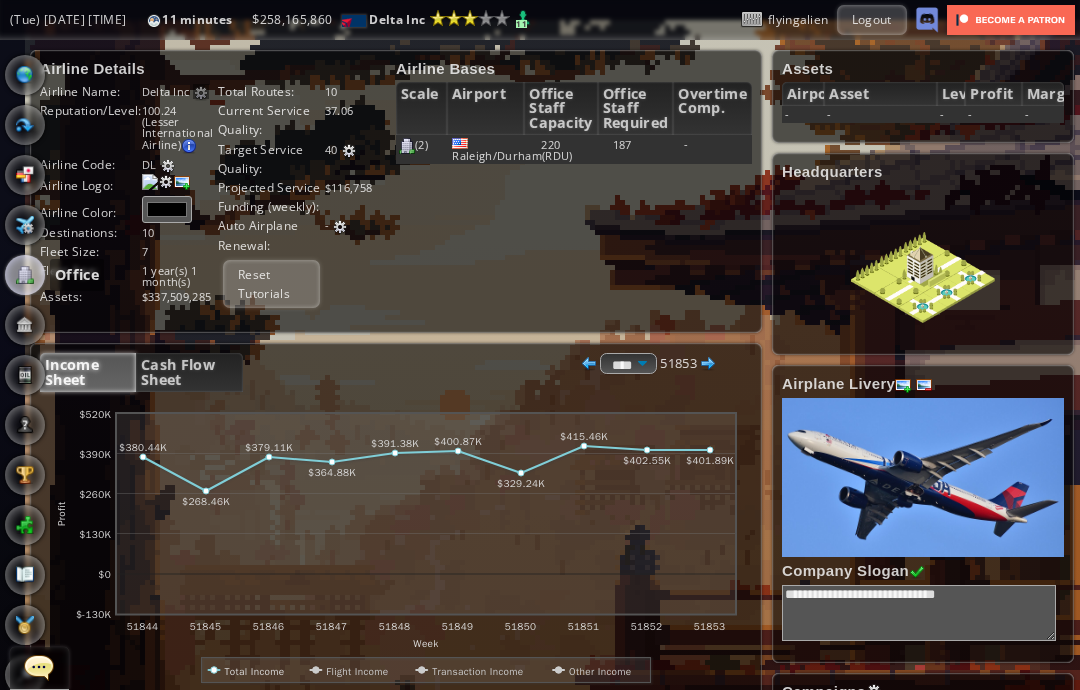 click at bounding box center (349, 151) 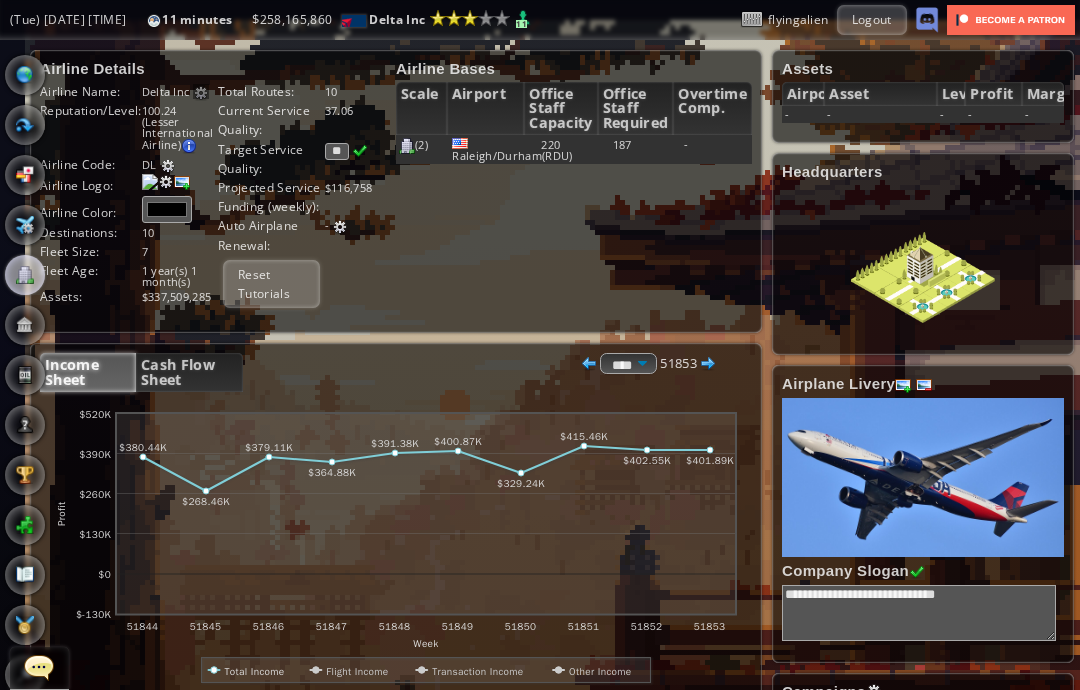 click on "**" at bounding box center (337, 151) 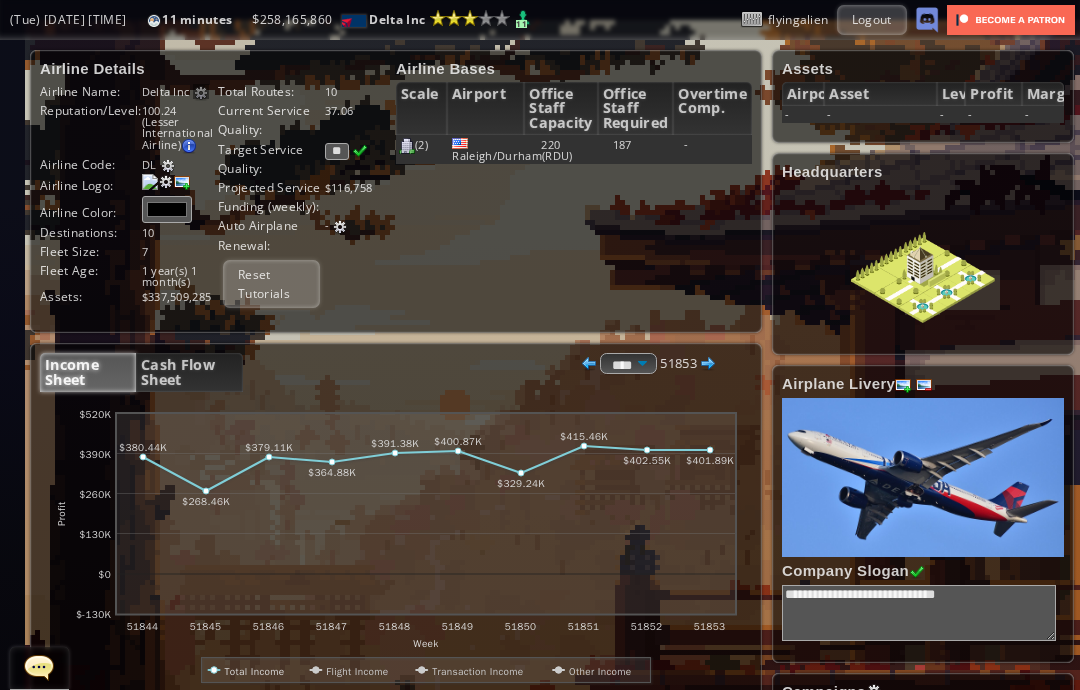 click at bounding box center [360, 151] 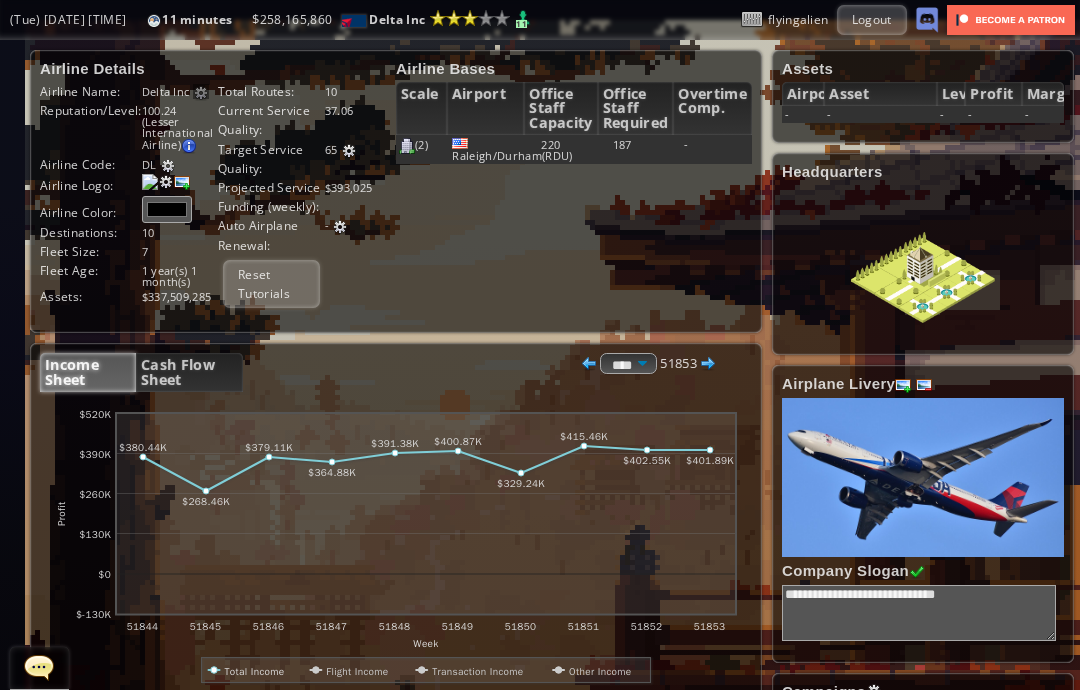 click at bounding box center (349, 151) 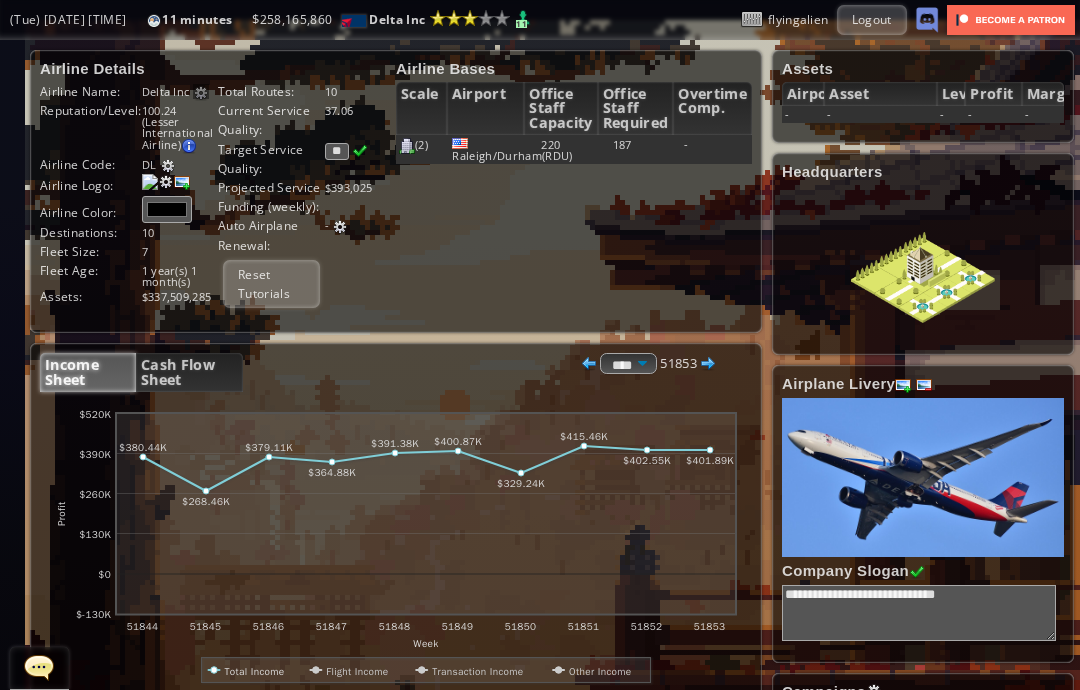 click on "**" at bounding box center (337, 151) 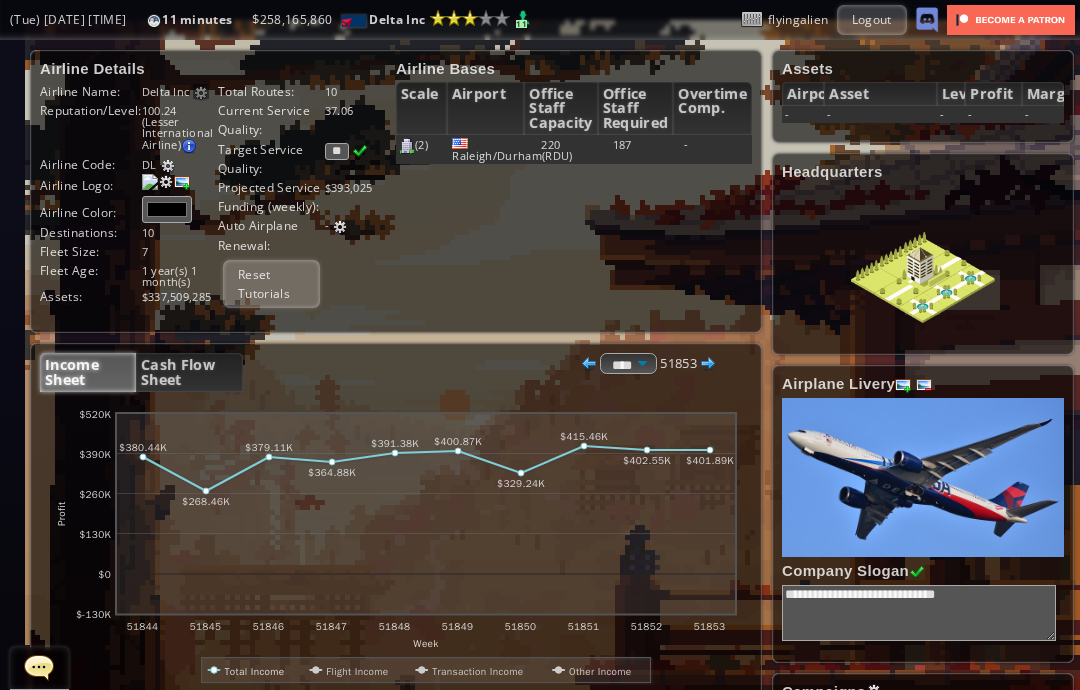 click at bounding box center [360, 151] 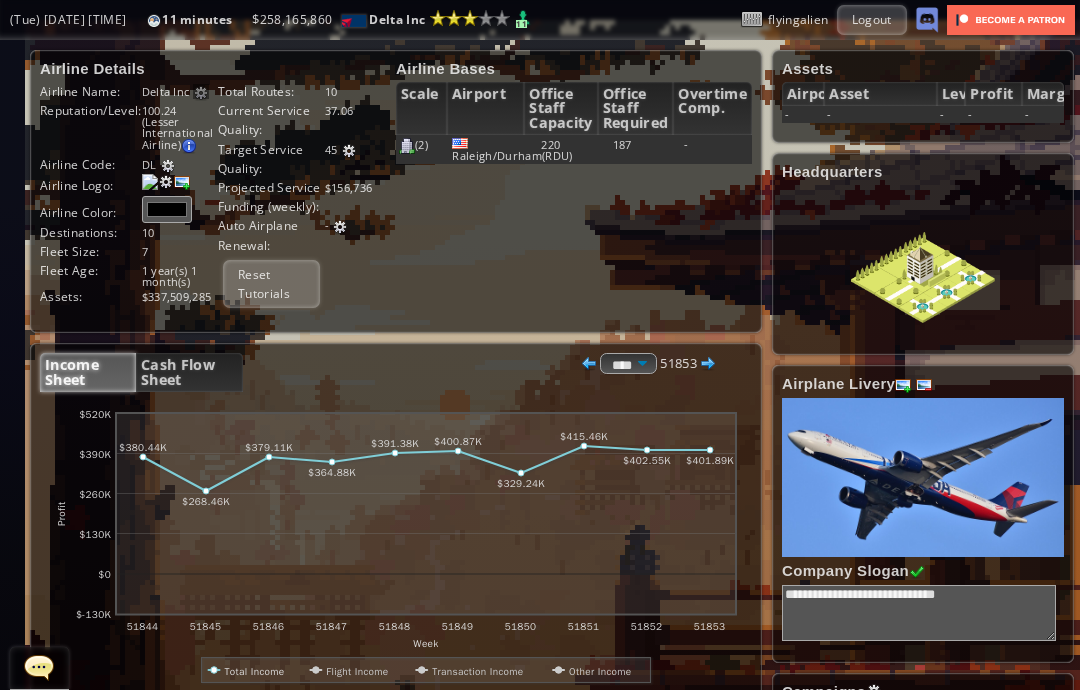 click at bounding box center (349, 151) 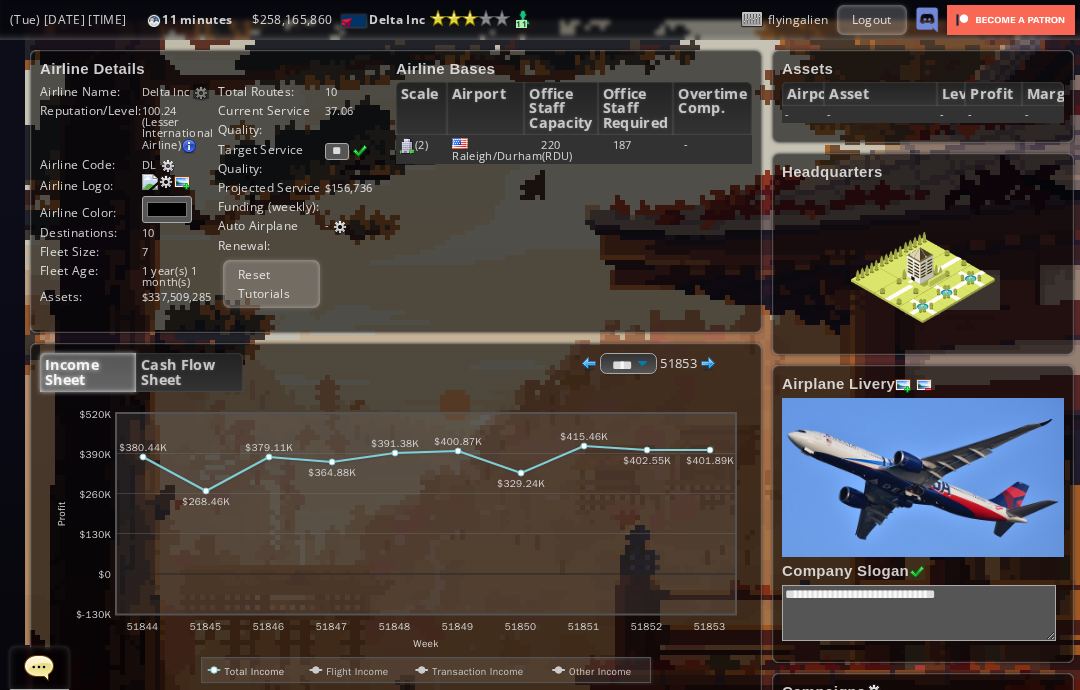 click on "**" at bounding box center [337, 151] 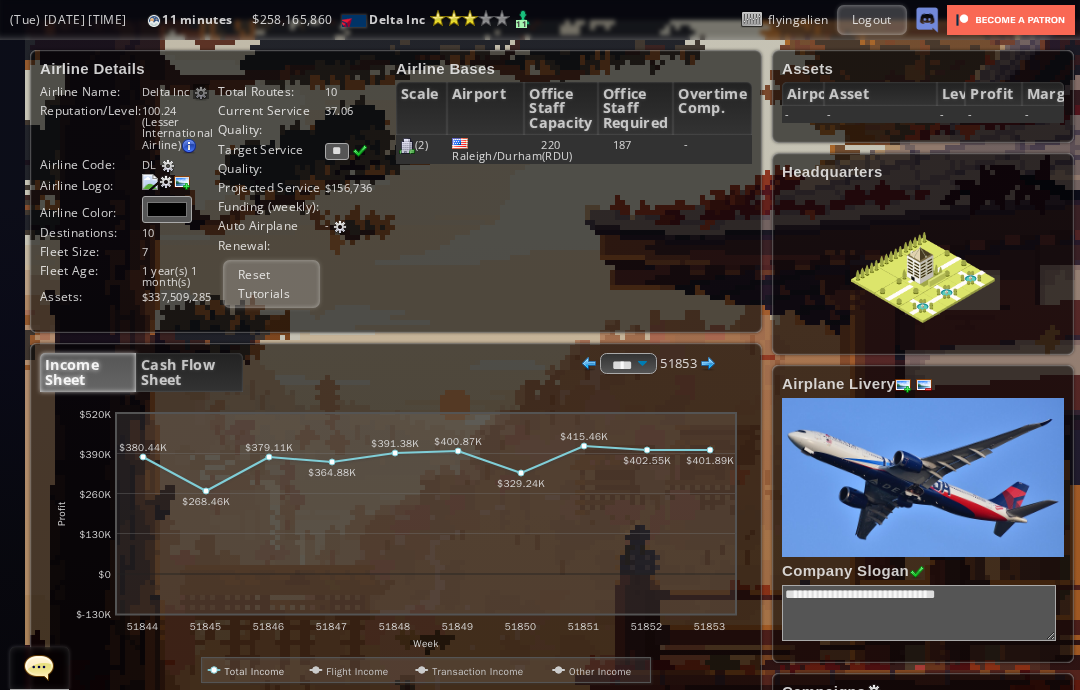 type on "**" 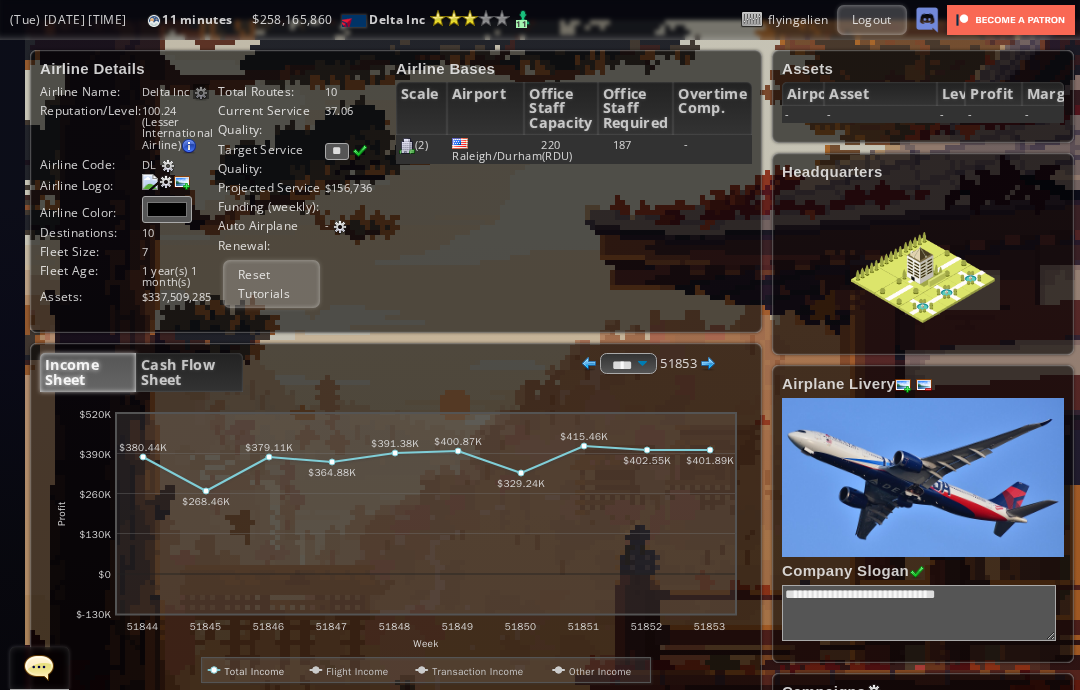 click on "45
**
Value must be an integer 0 - 100" at bounding box center [180, 91] 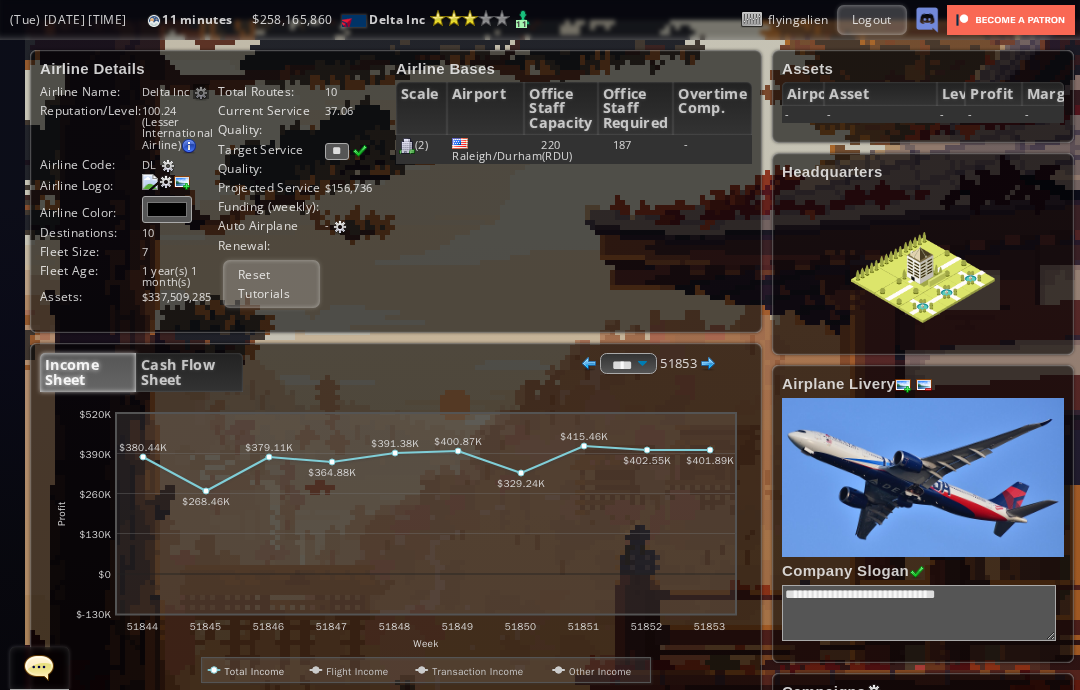 click at bounding box center [360, 151] 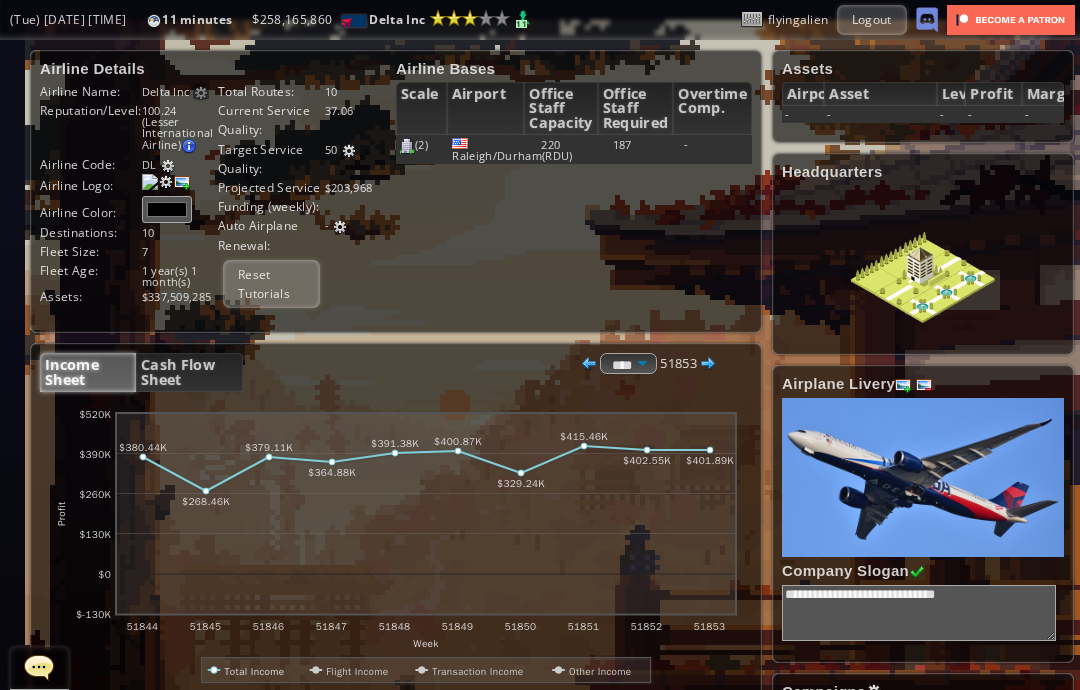 click on "(2)" at bounding box center (422, 149) 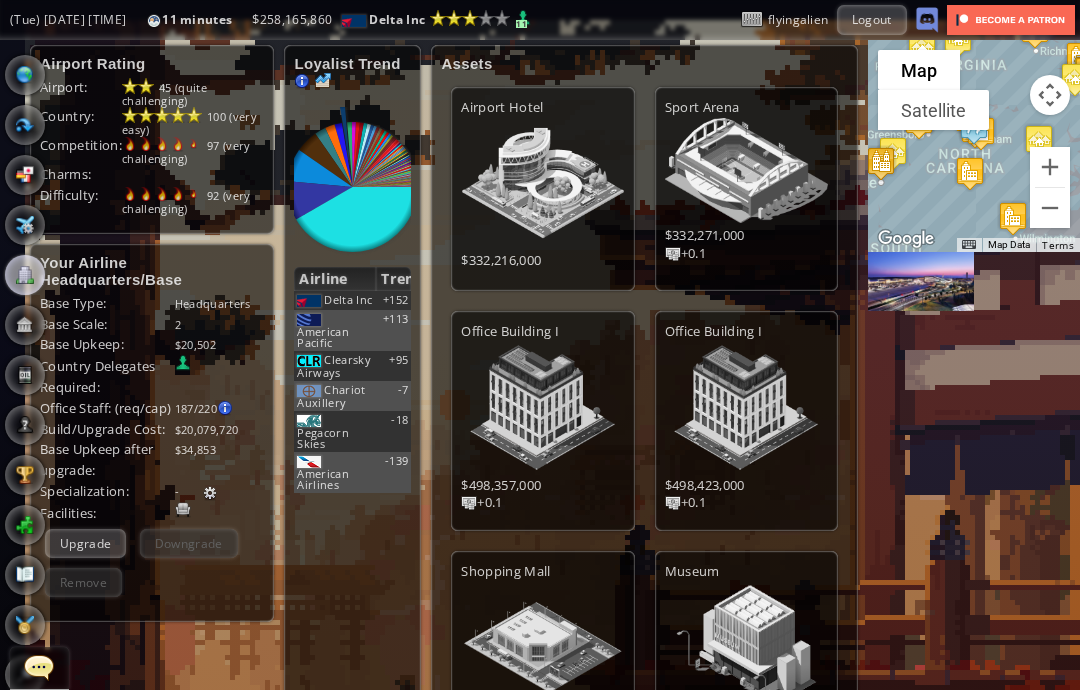 click at bounding box center (25, 75) 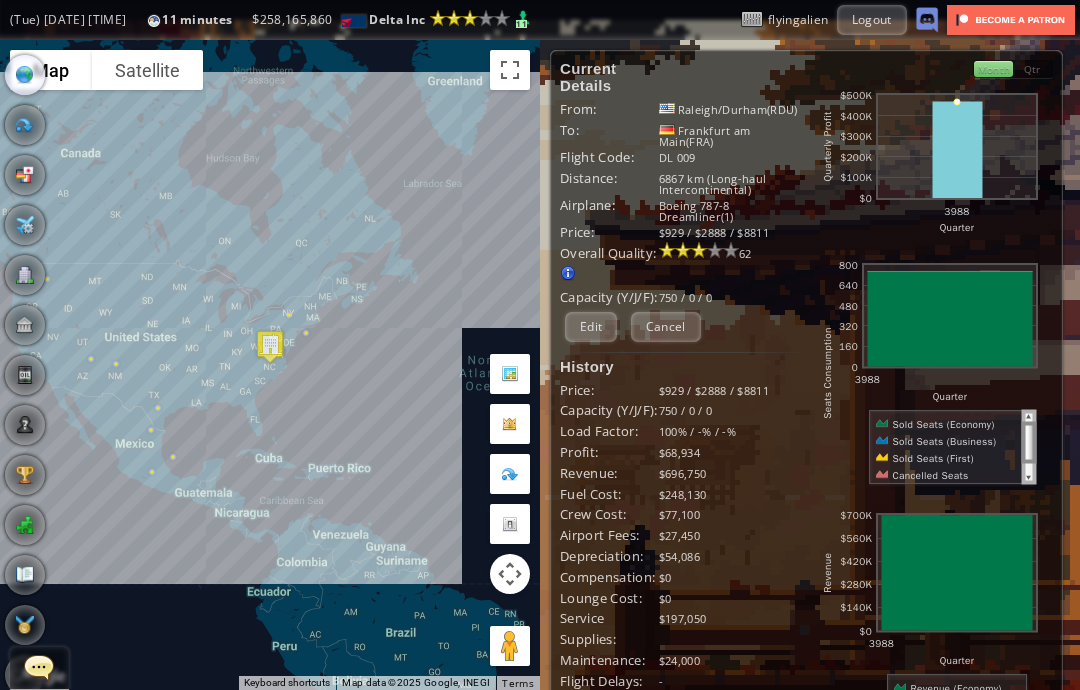 click on "Cancel" at bounding box center [666, 326] 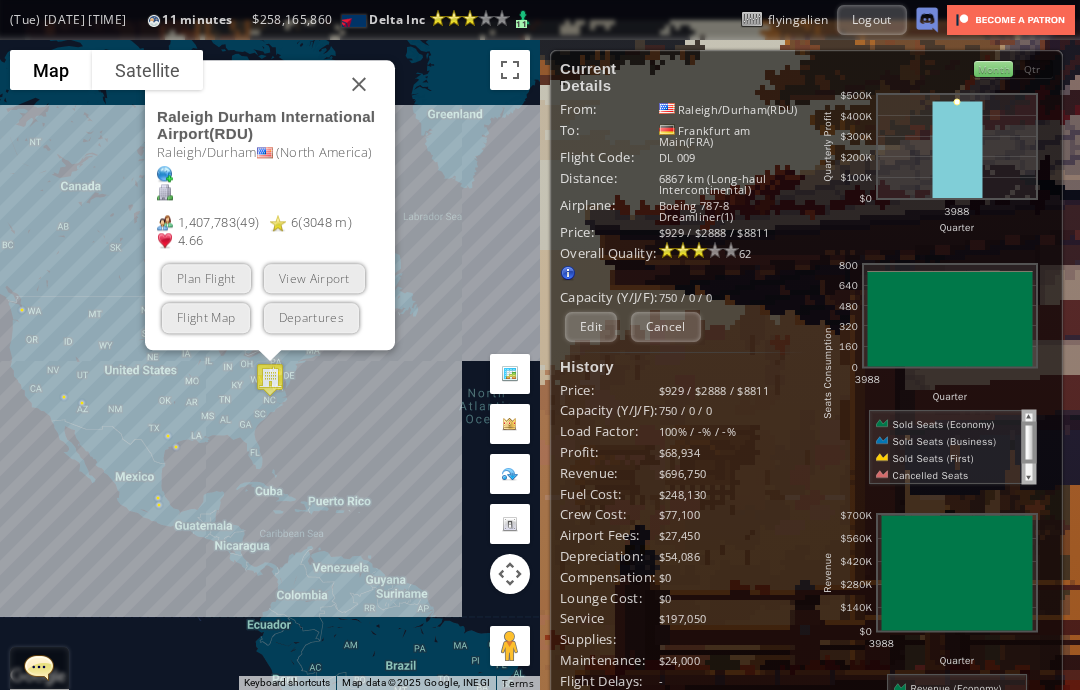 click on "Flight Map" at bounding box center (206, 318) 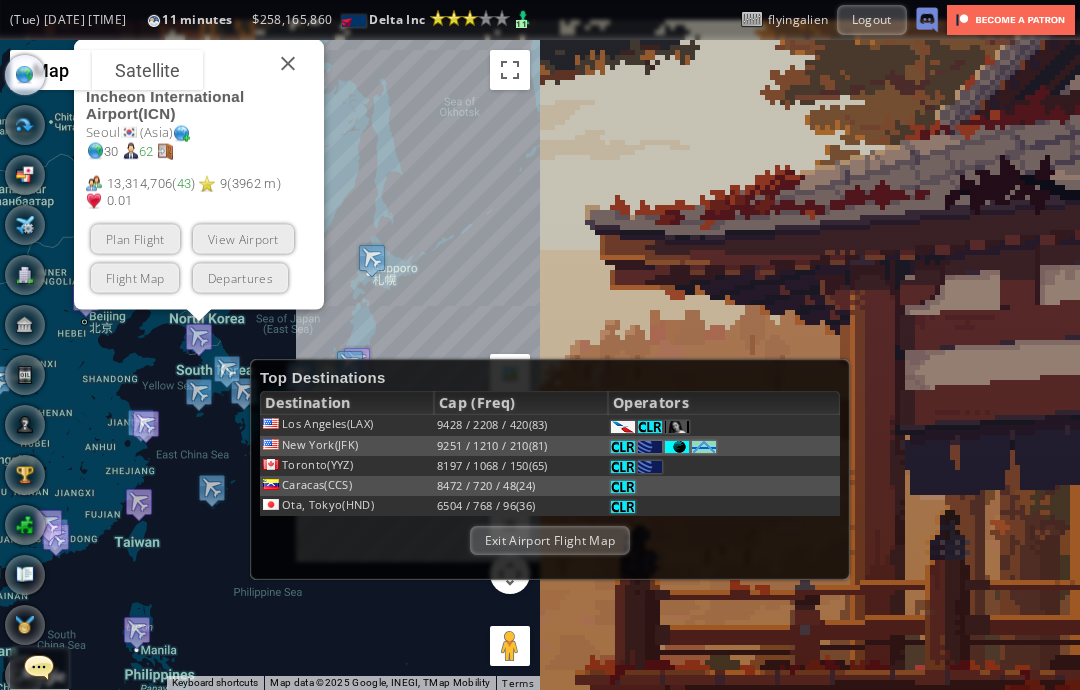 click on "Incheon International Airport  ( ICN )
Seoul  ( Asia )
30 62
13,314,706  ( 43 )
9  ( 3962 m )
0.01
Plan Flight
View Airport
Flight Map
Departures" at bounding box center [199, 193] 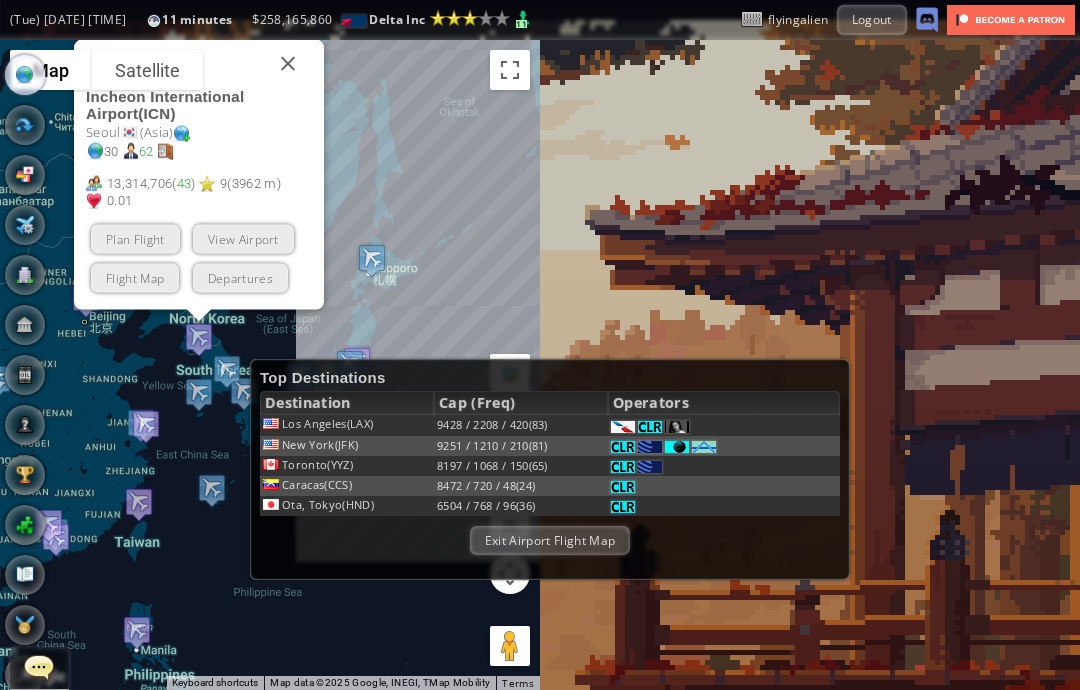 click on "Plan Flight
View Airport
Flight Map
Departures" at bounding box center (199, 259) 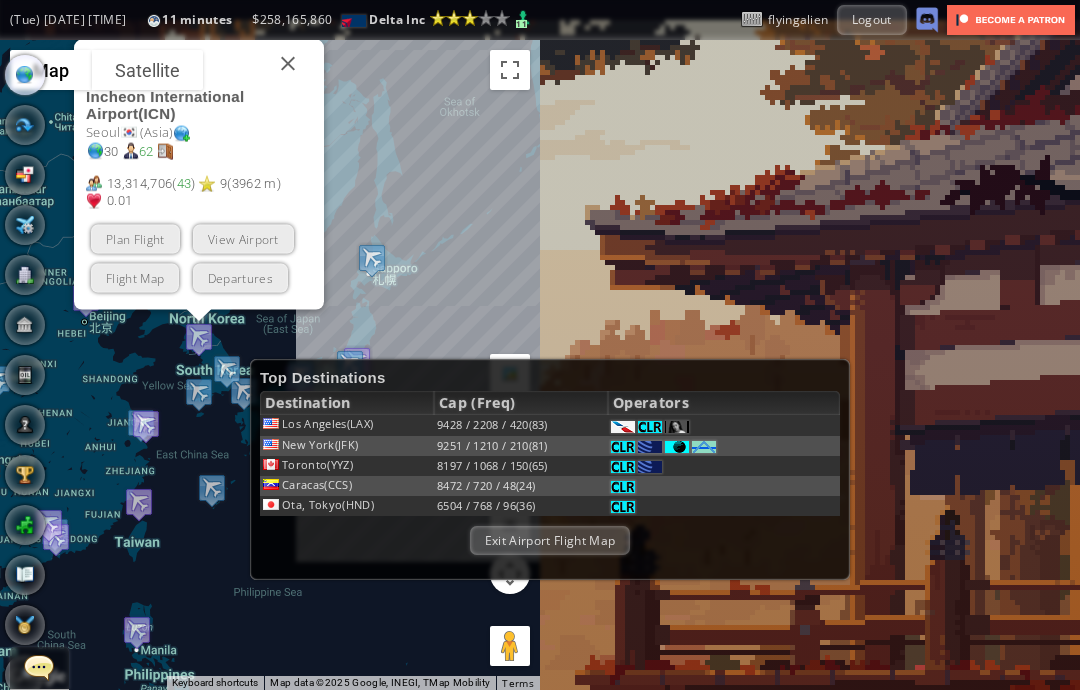 click on "Plan Flight" at bounding box center [135, 239] 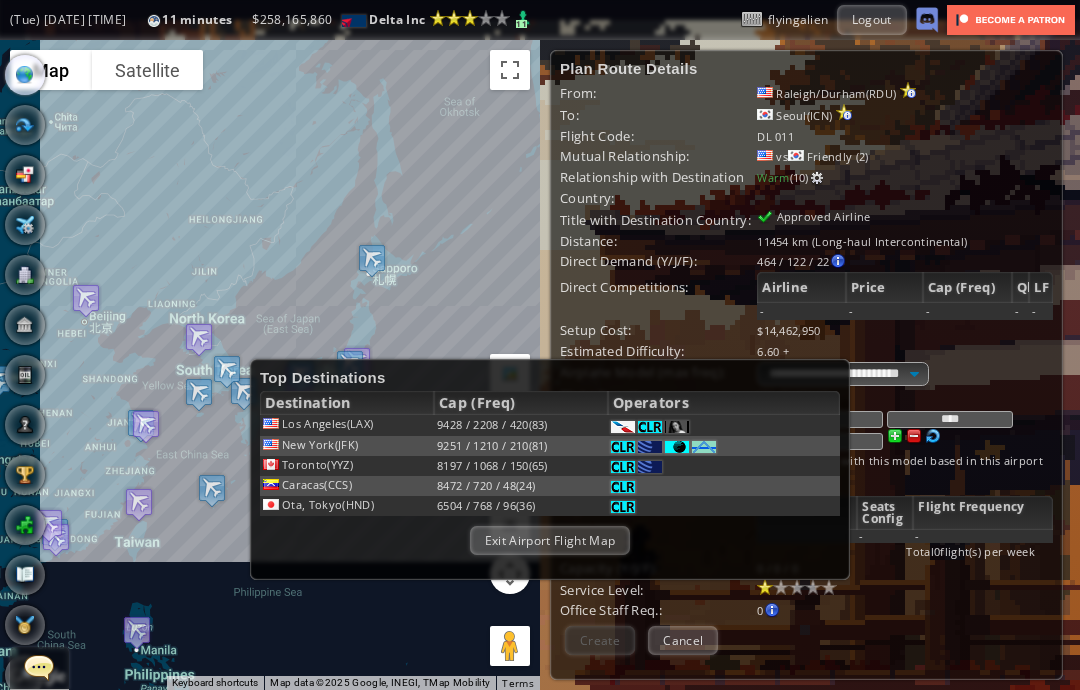 click on "Exit Airport Flight Map" at bounding box center [550, 540] 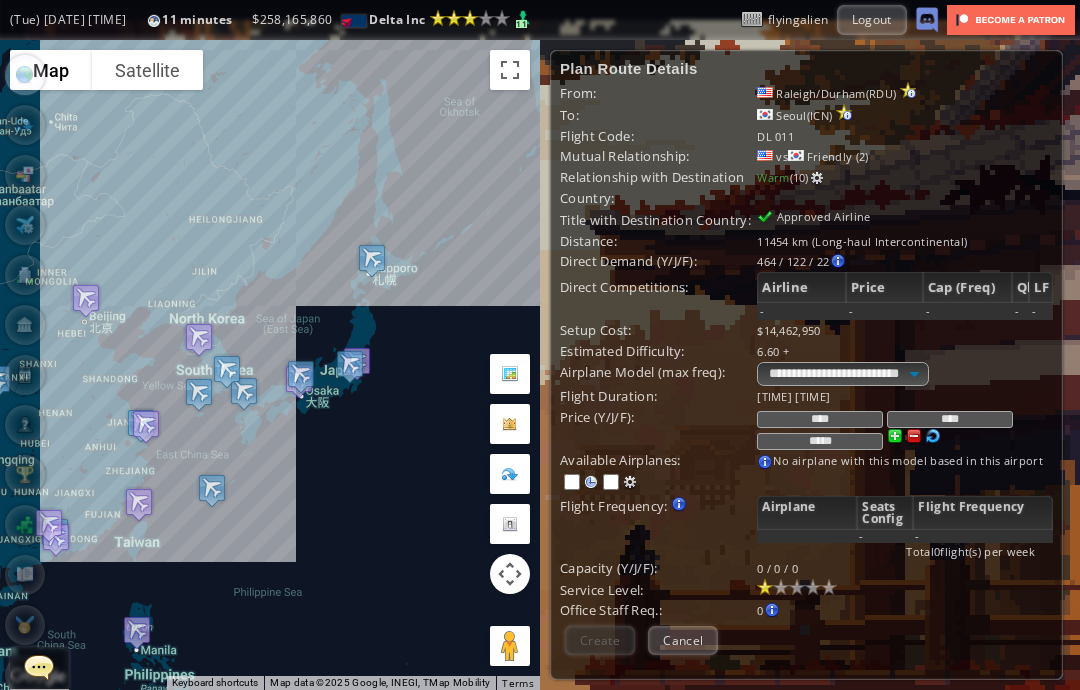 click on "Cancel" at bounding box center [683, 640] 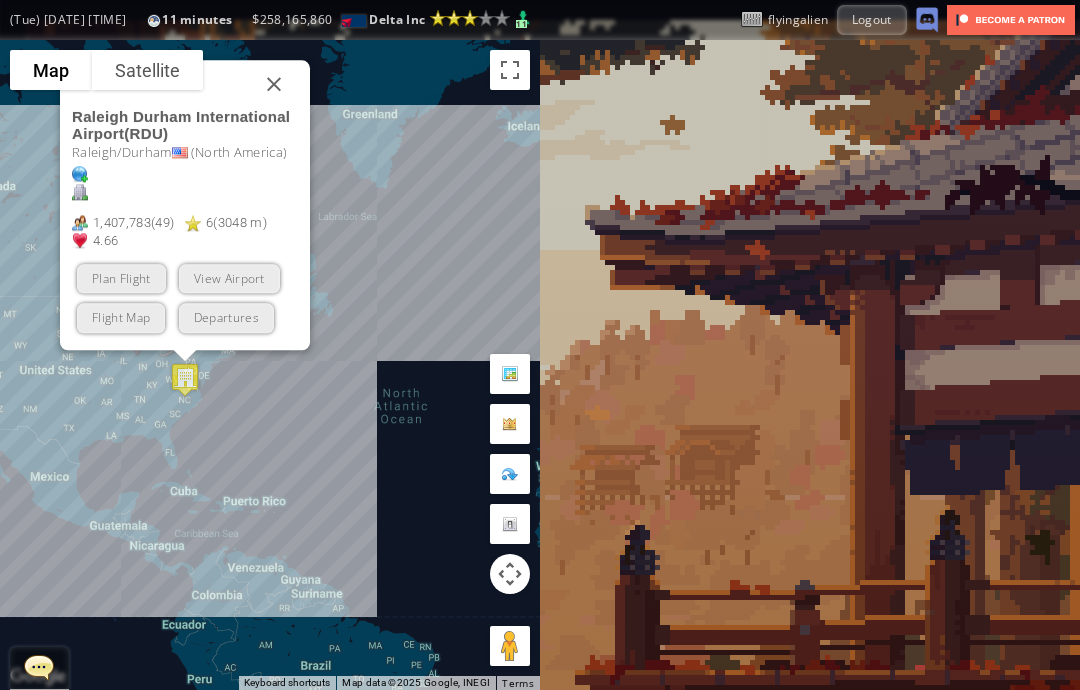 click on "Flight Map" at bounding box center [121, 318] 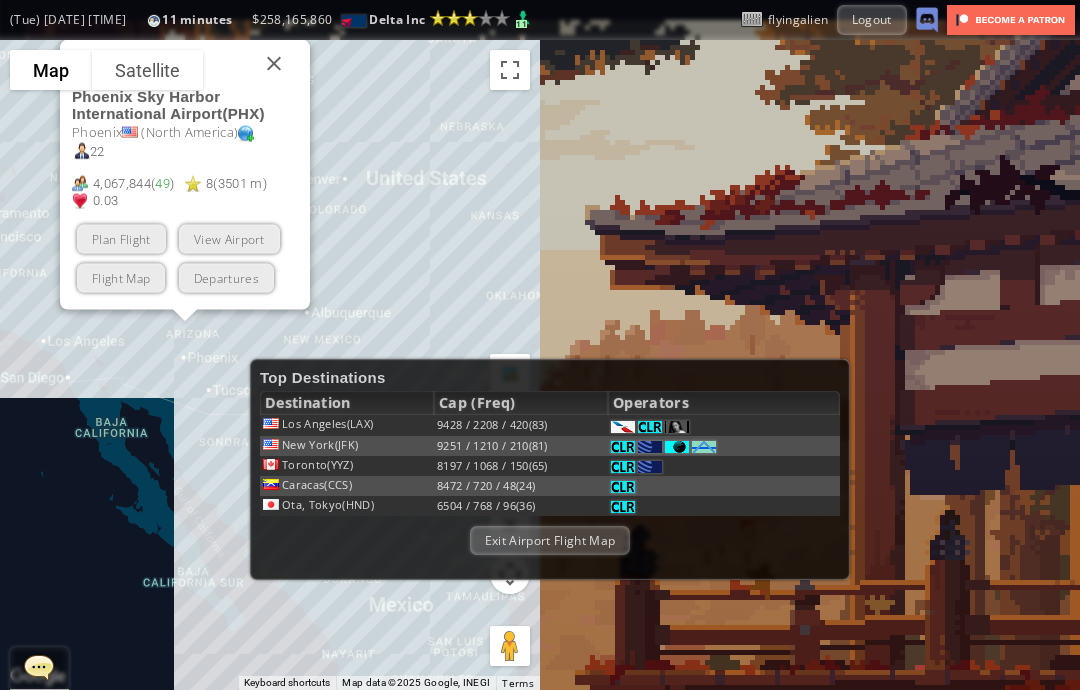 click on "Plan Flight" at bounding box center (121, 239) 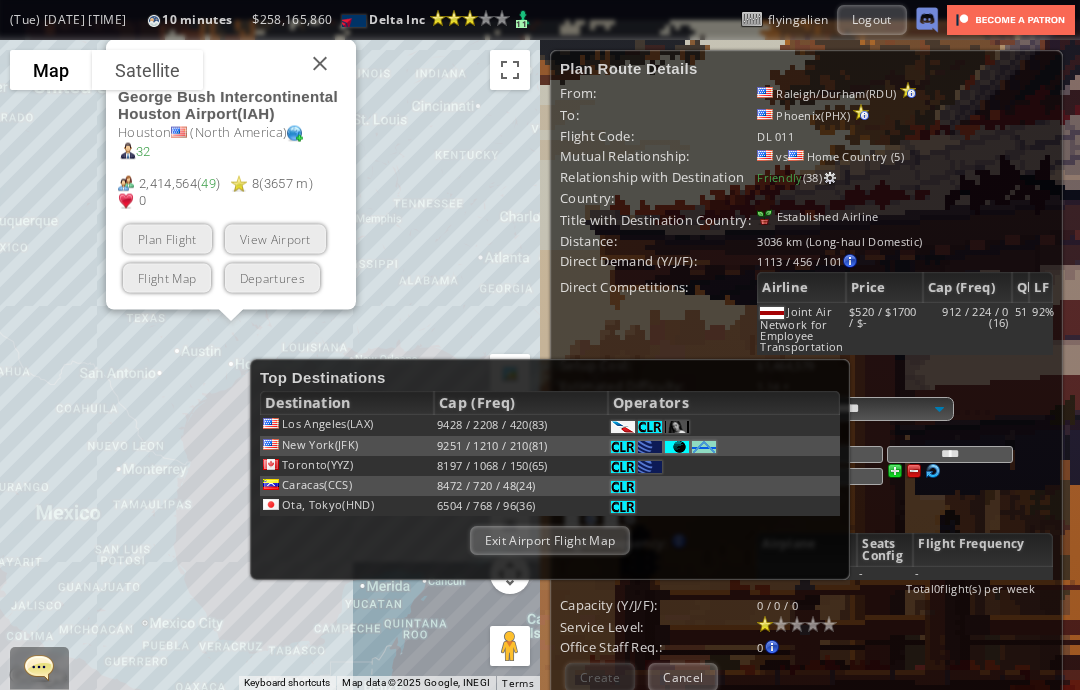 click on "Plan Flight" at bounding box center [167, 239] 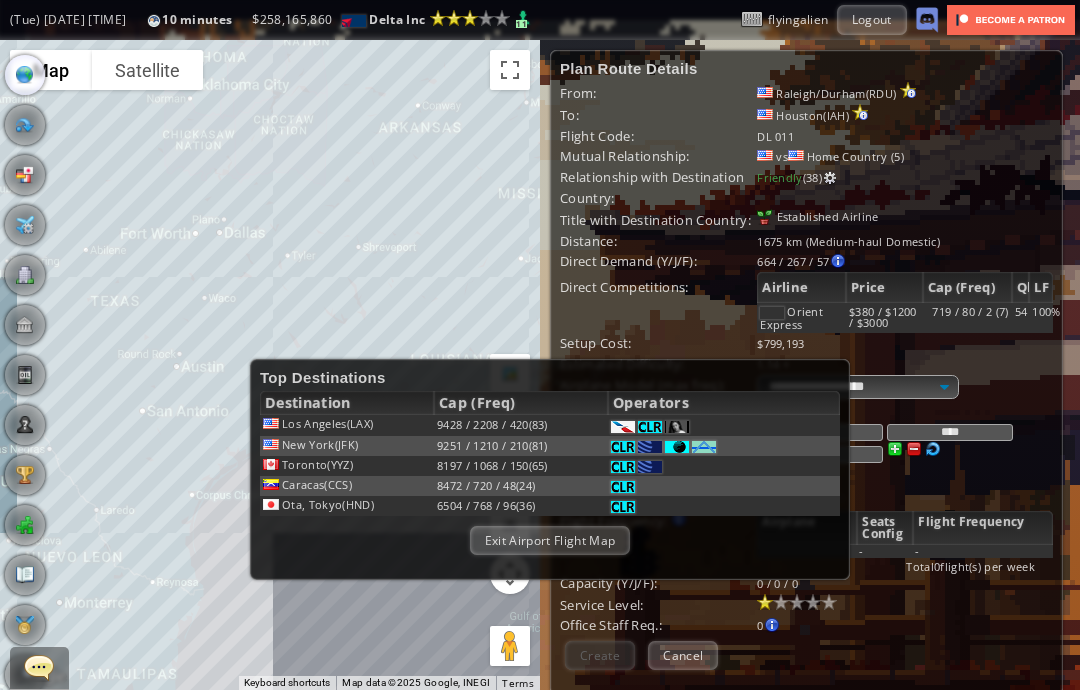 click on "Exit Airport Flight Map" at bounding box center [550, 540] 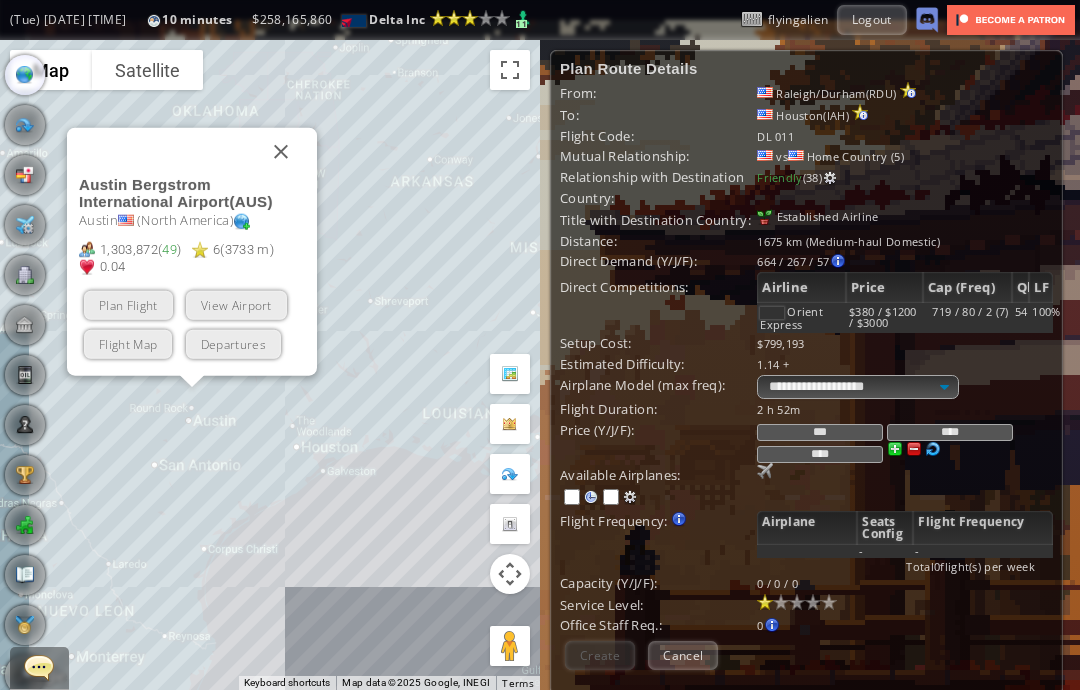 click on "Plan Flight" at bounding box center [128, 305] 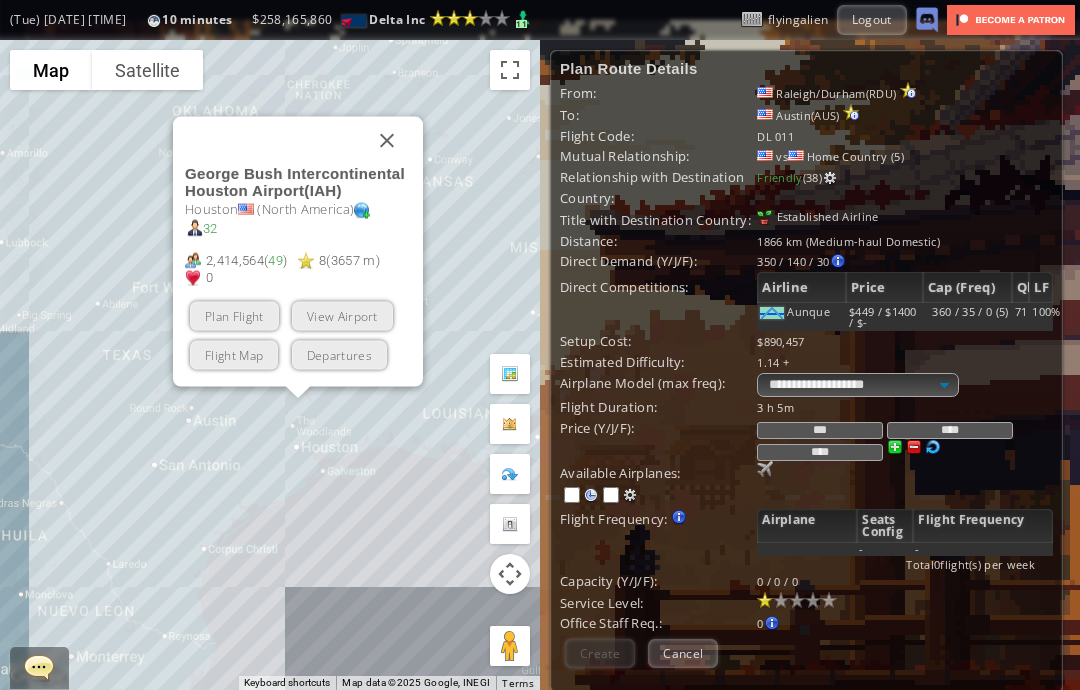 click on "Plan Flight" at bounding box center (234, 316) 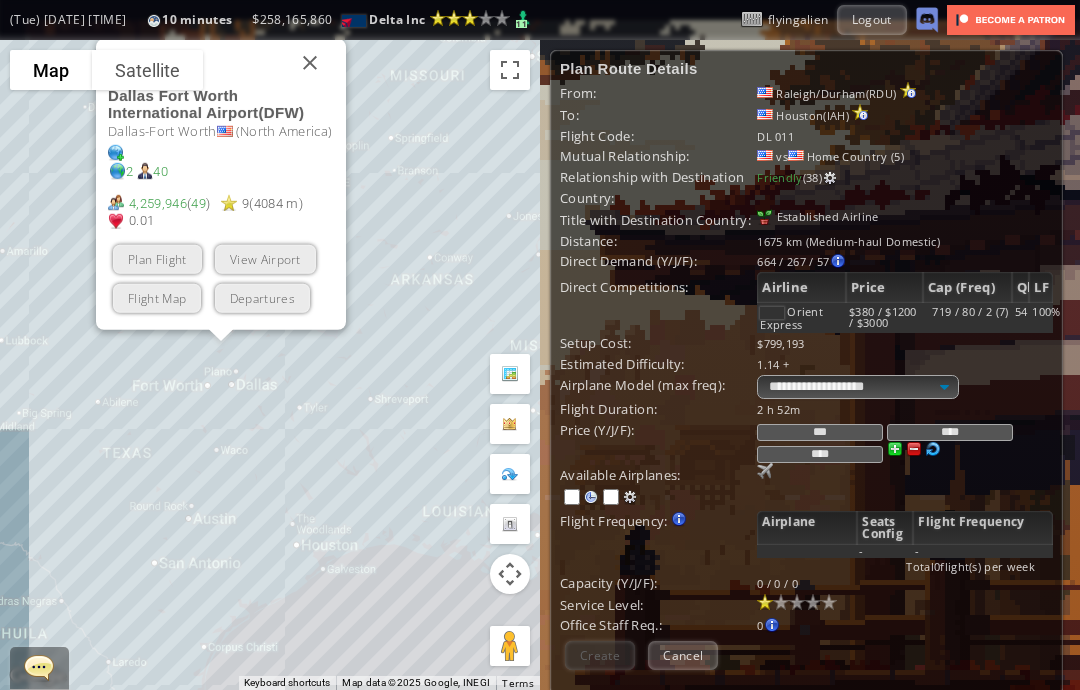 click on "Plan Flight" at bounding box center [157, 259] 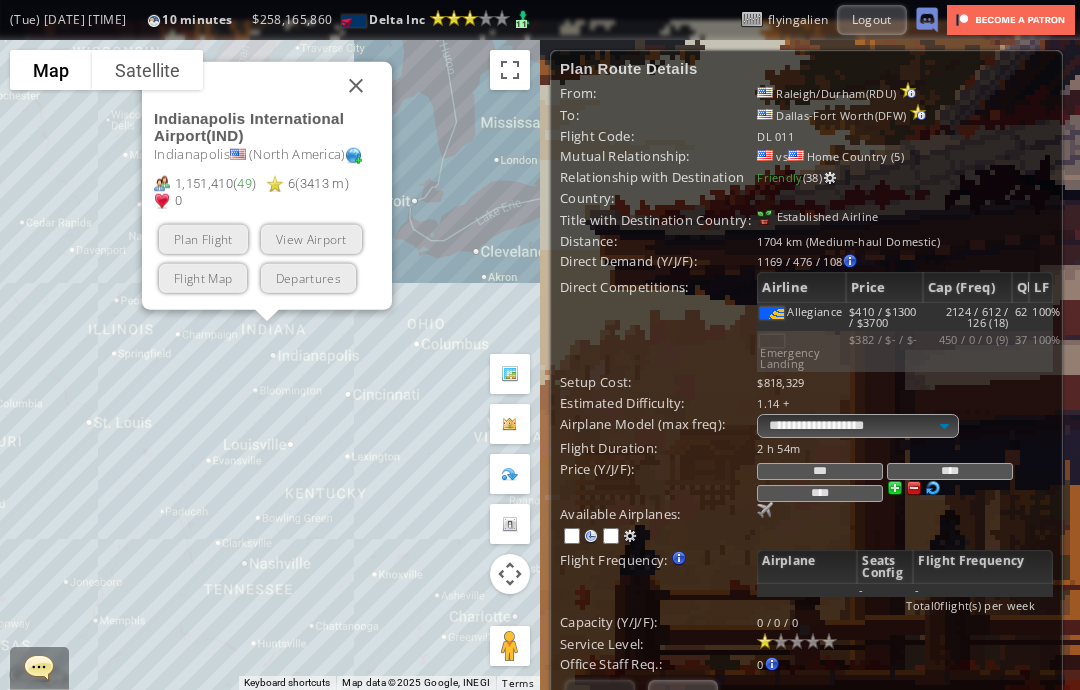 click on "Plan Flight" at bounding box center [203, 239] 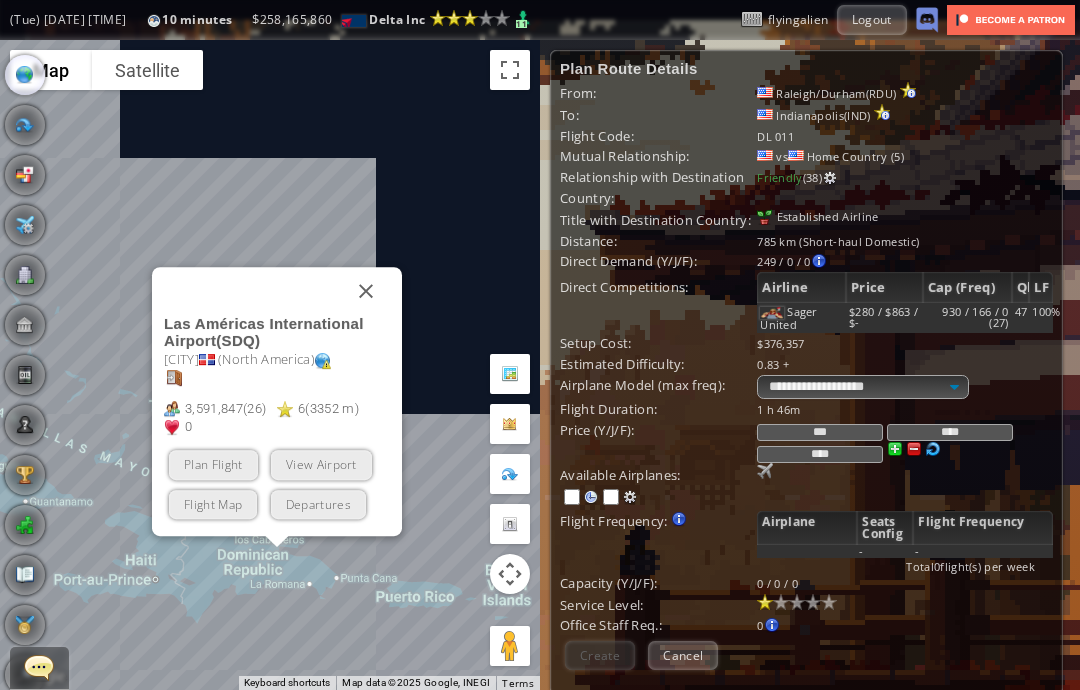 click at bounding box center [366, 291] 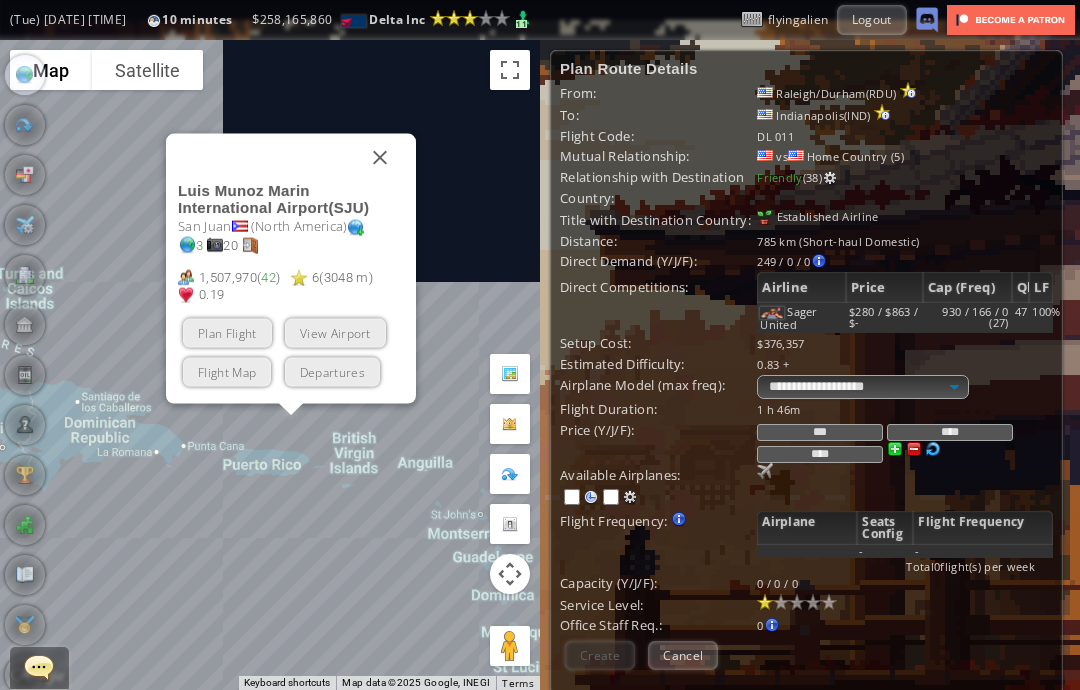 click on "View Airport" at bounding box center (335, 333) 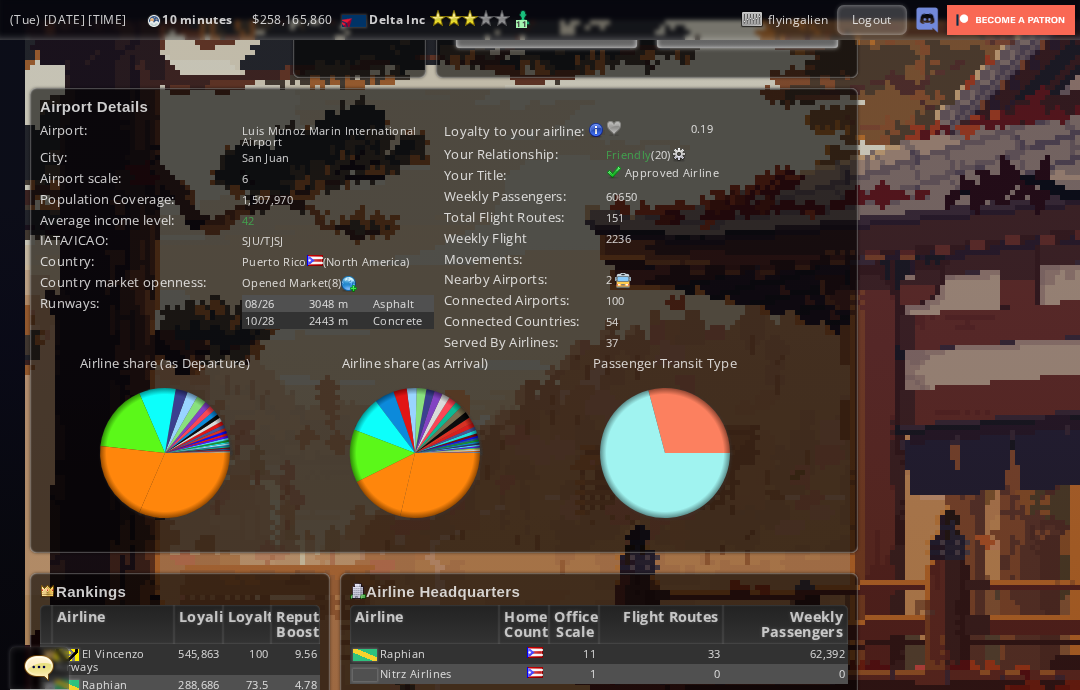 scroll, scrollTop: 738, scrollLeft: 0, axis: vertical 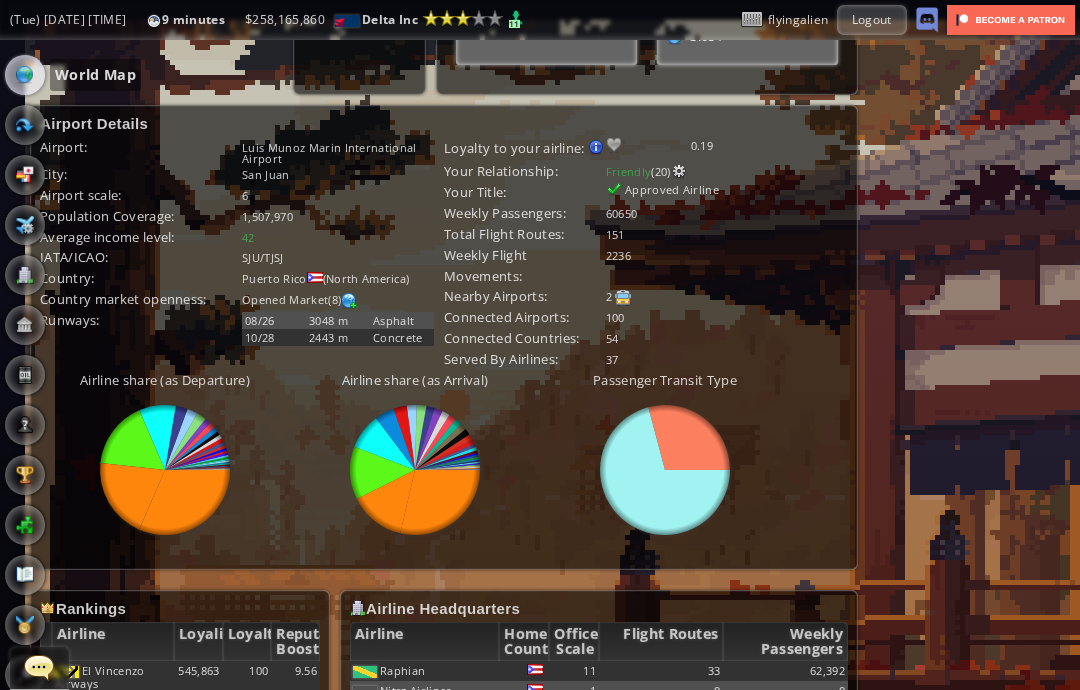 click at bounding box center (25, 75) 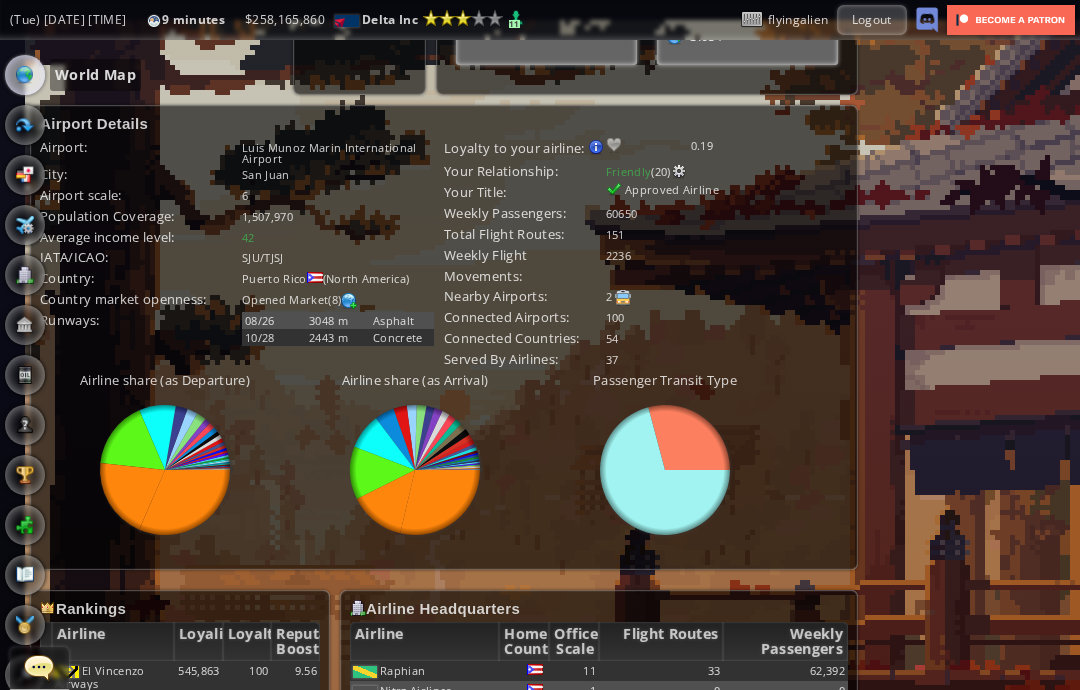 scroll, scrollTop: 351, scrollLeft: 0, axis: vertical 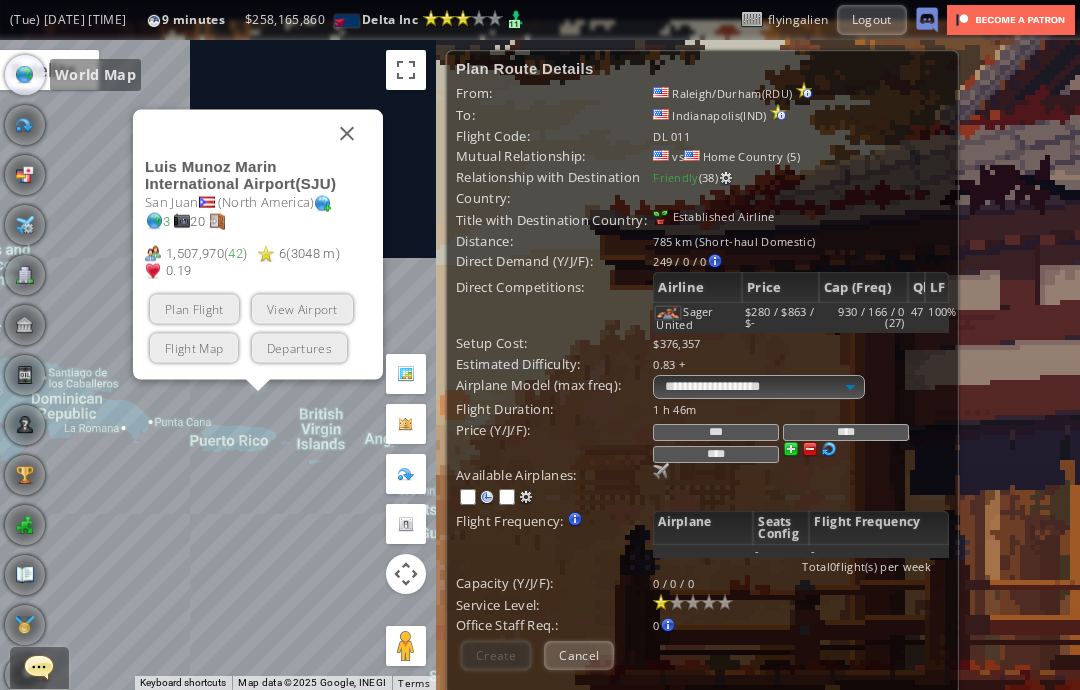 click at bounding box center [347, 134] 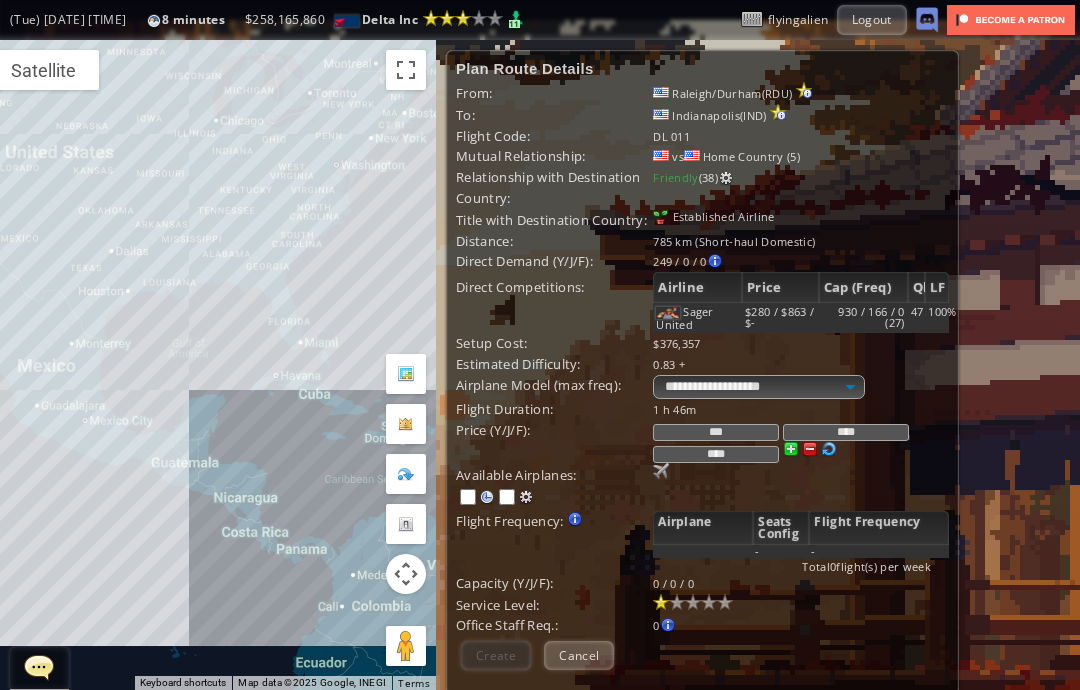 click on "Cancel" at bounding box center [579, 655] 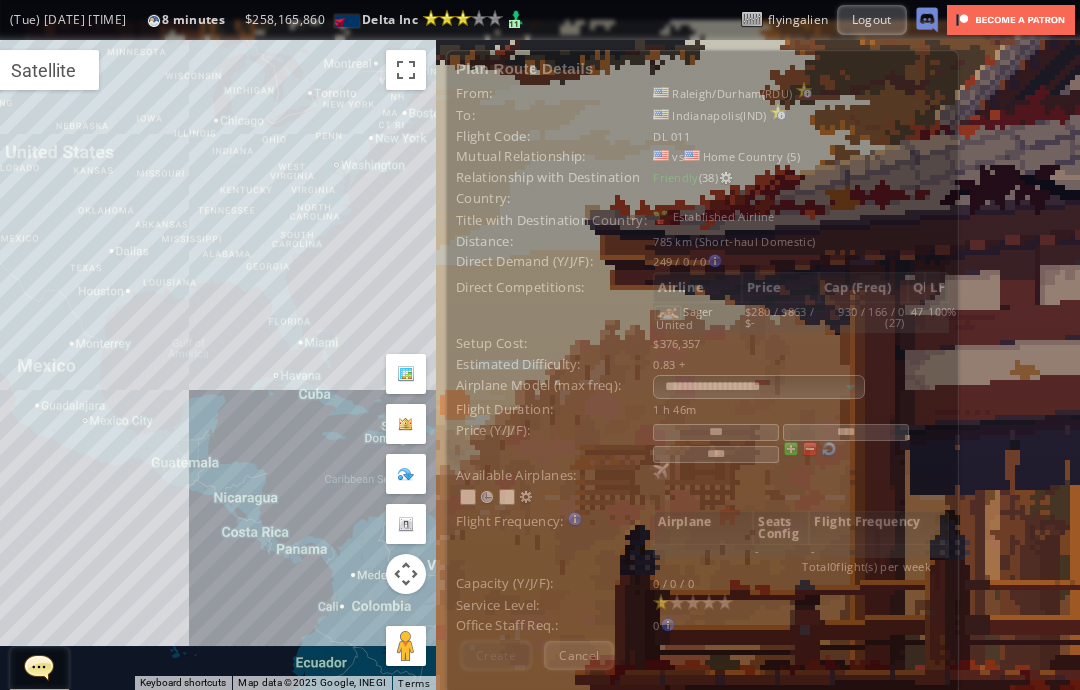 scroll, scrollTop: 0, scrollLeft: 0, axis: both 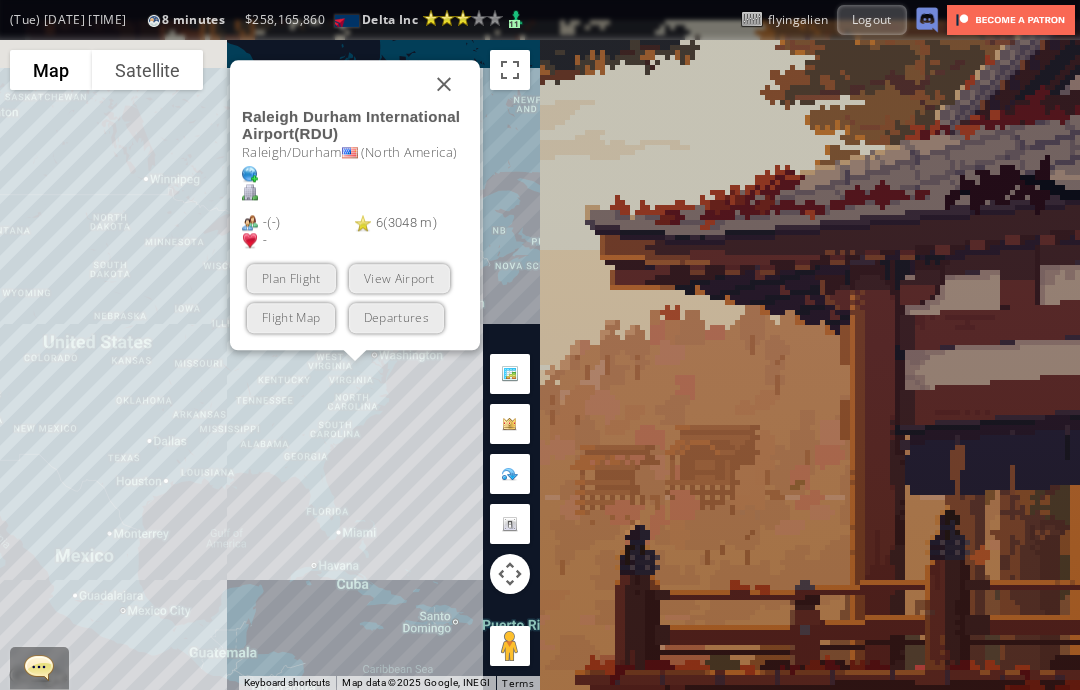 click on "Flight Map" at bounding box center (291, 318) 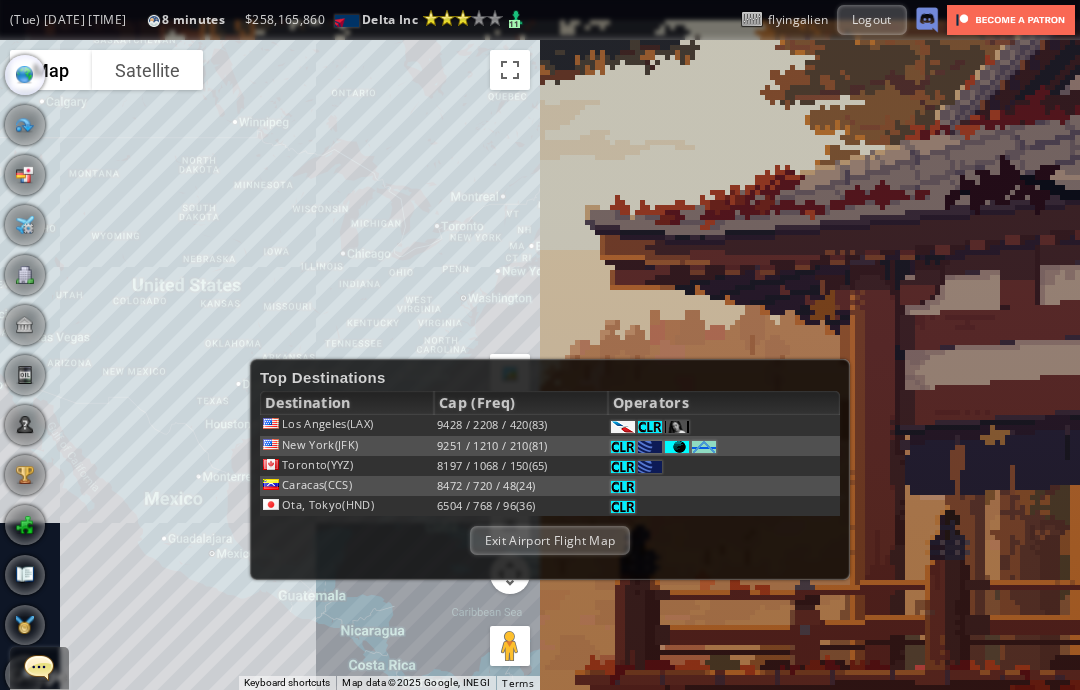 click on "Exit Airport Flight Map" at bounding box center (550, 540) 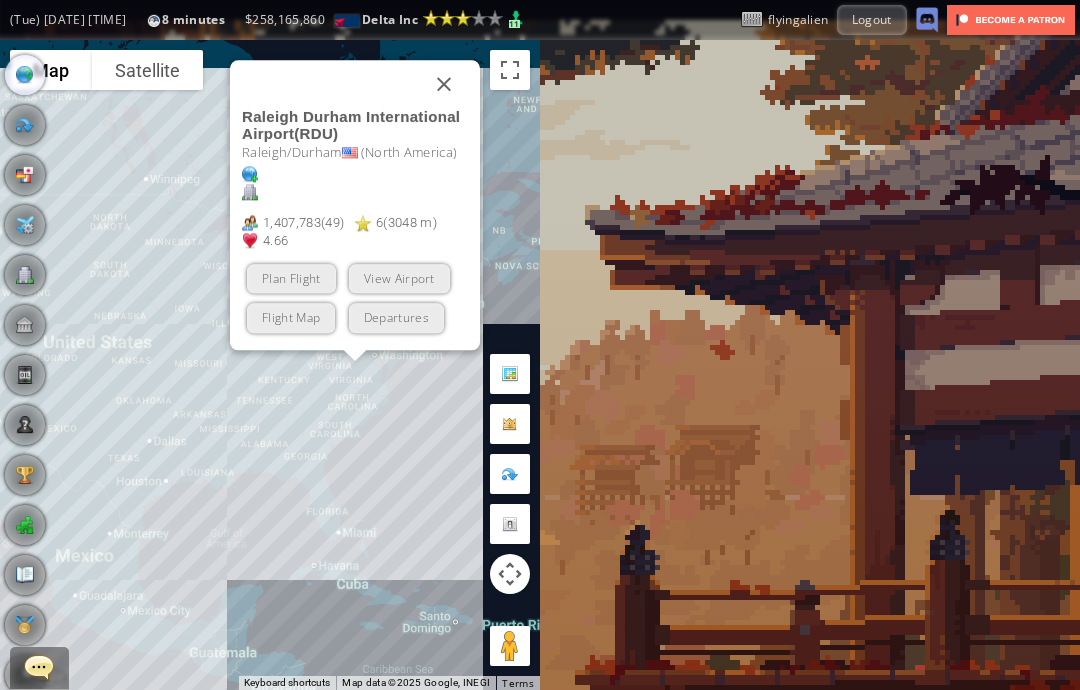 click on "Flight Map" at bounding box center [291, 318] 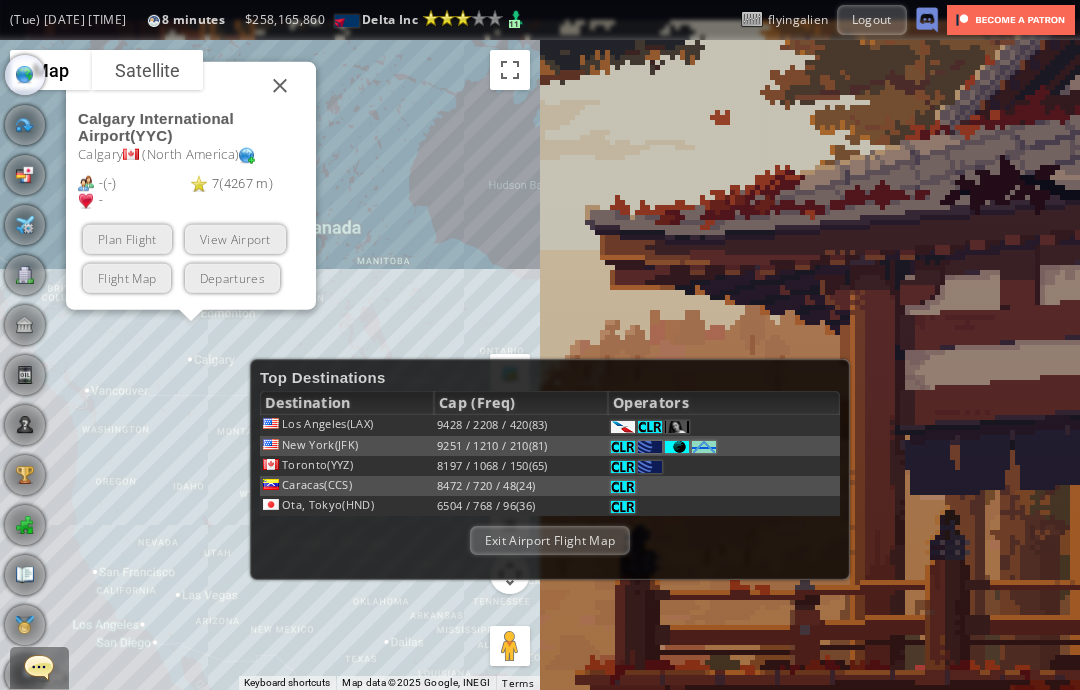 click on "Plan Flight" at bounding box center (127, 239) 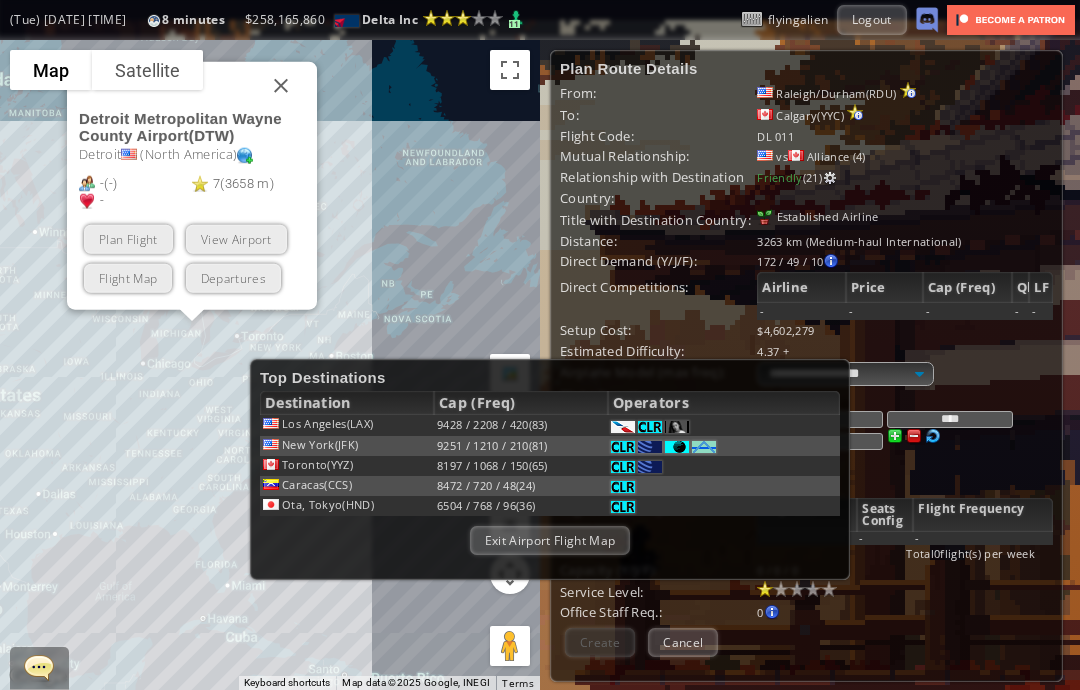 click on "Detroit Metropolitan Wayne County Airport  ( DTW )
Detroit  ( North America )
-  ( - )
7  ( 3658 m )
-
Plan Flight
View Airport
Flight Map
Departures" at bounding box center [192, 204] 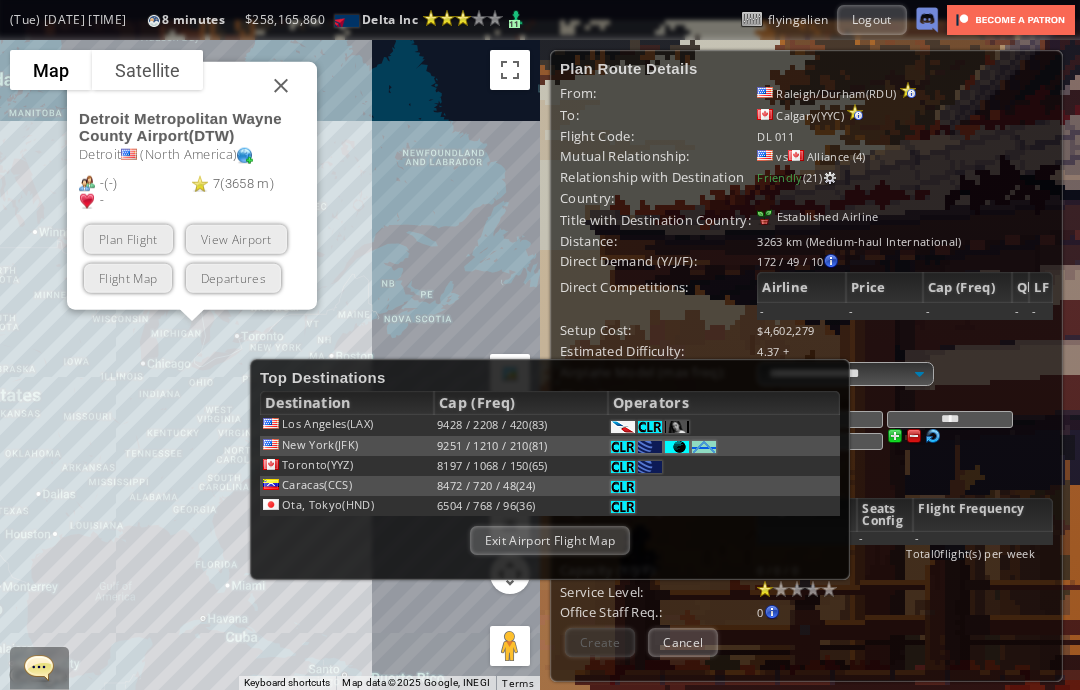 click on "Plan Flight" at bounding box center [128, 239] 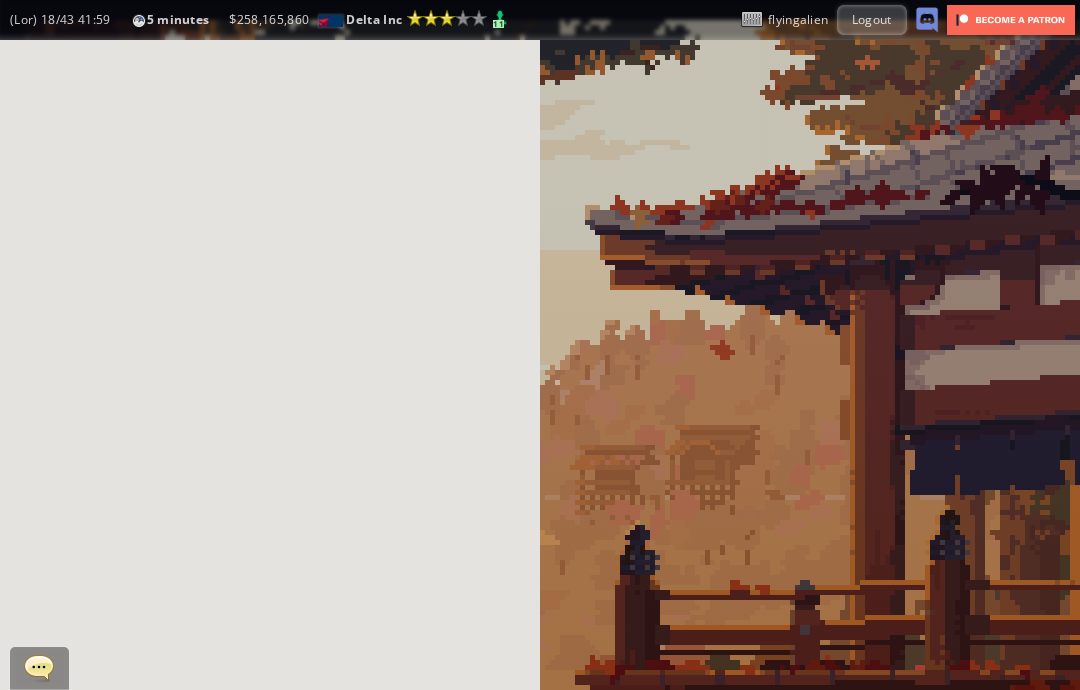 scroll, scrollTop: 0, scrollLeft: 0, axis: both 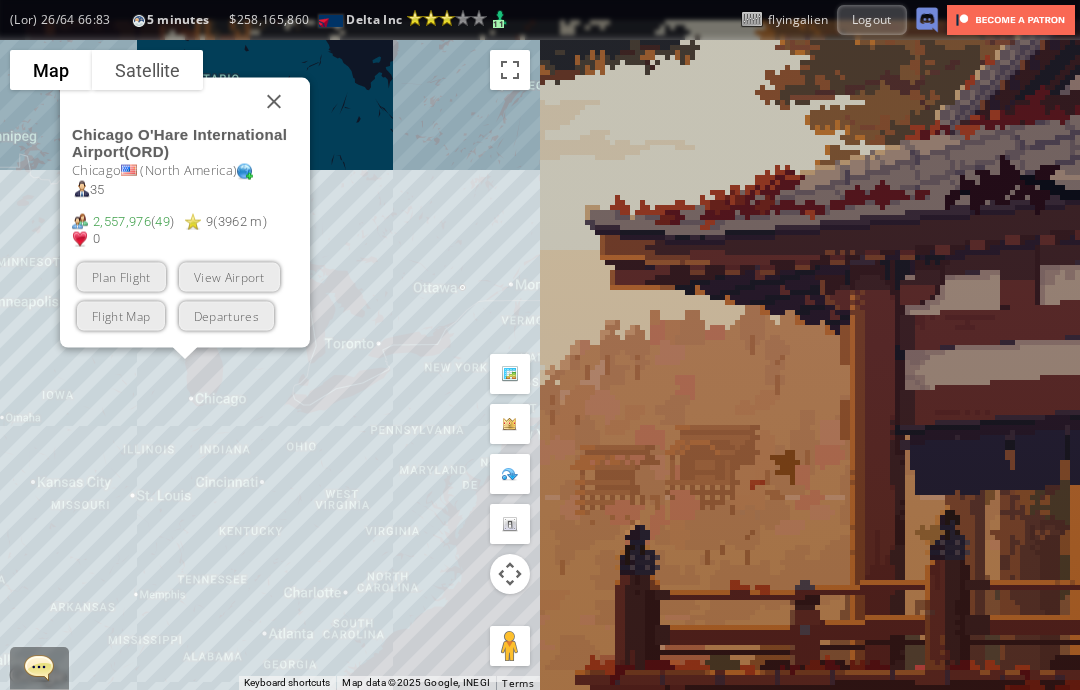 click on "Plan Flight" at bounding box center [121, 277] 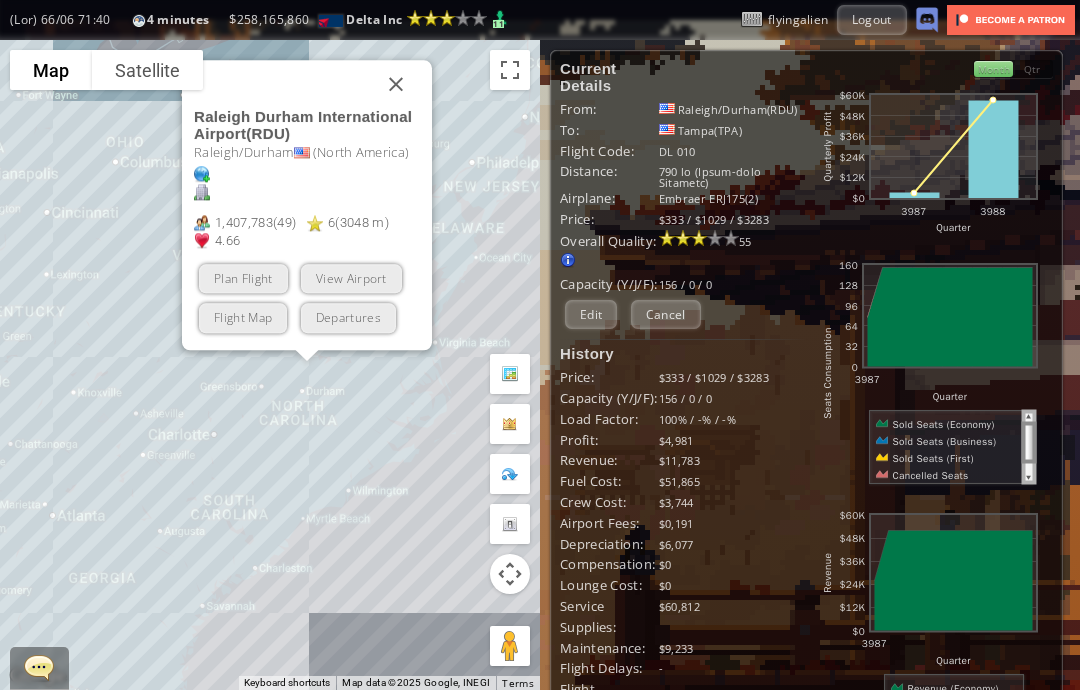 click on "Flight Map" at bounding box center [243, 318] 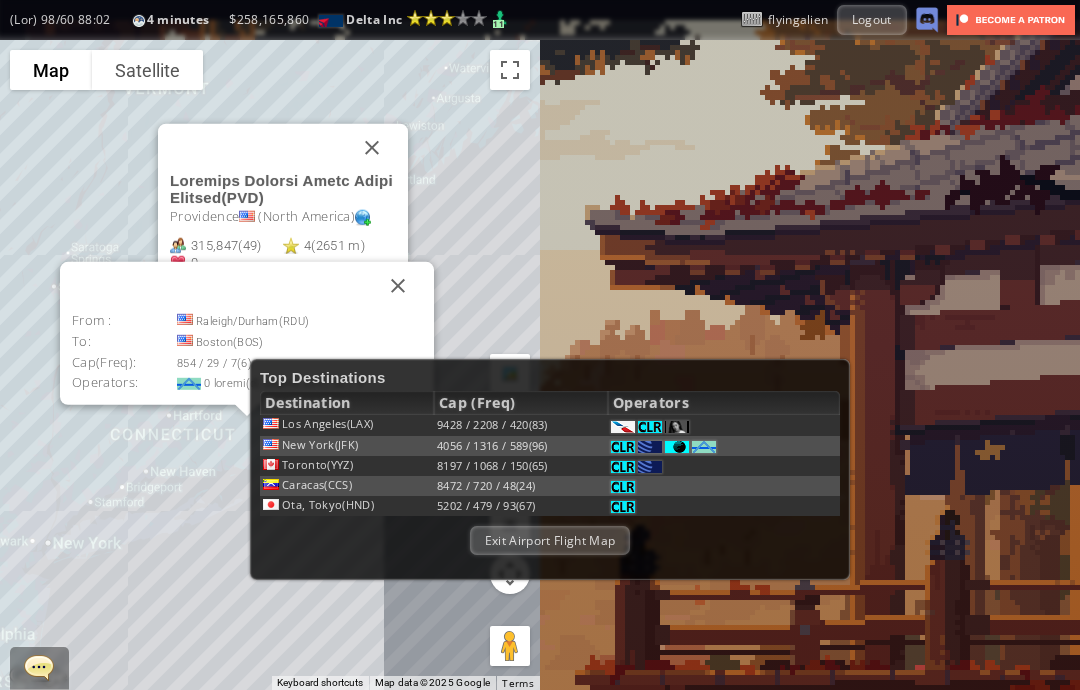 click at bounding box center [398, 286] 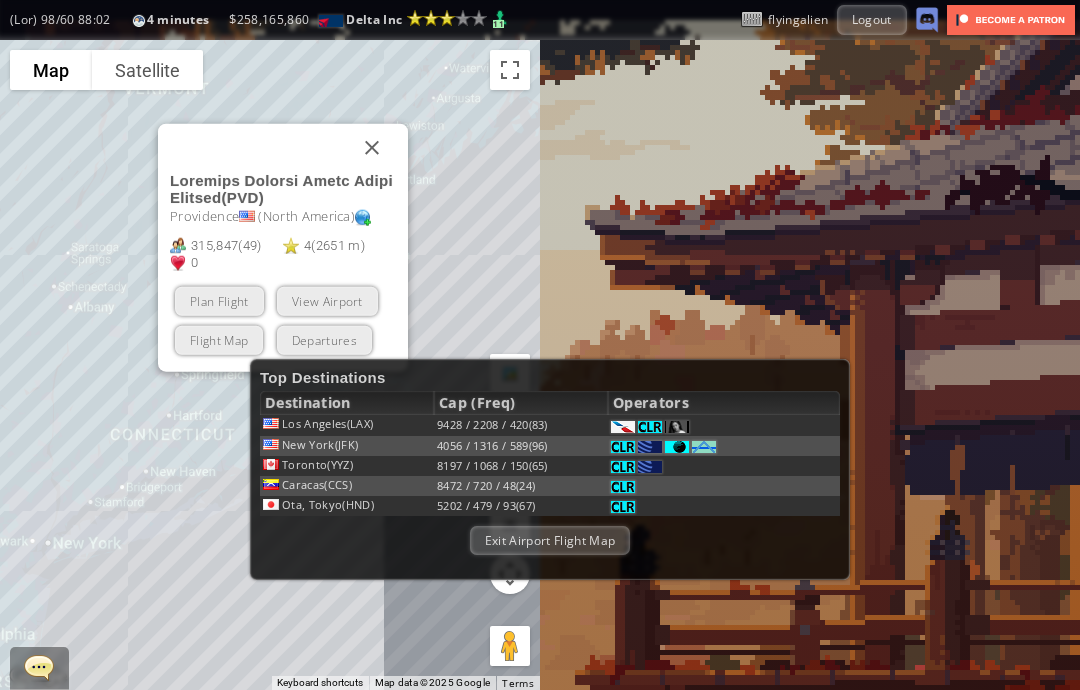 click at bounding box center (372, 148) 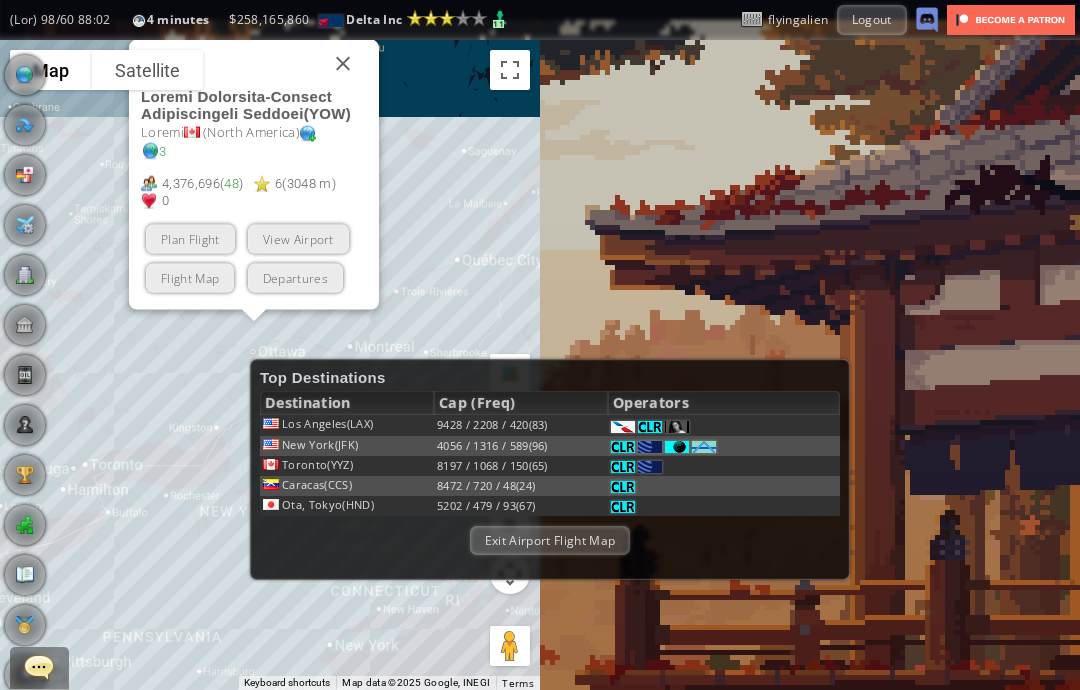 click on "Plan Flight" at bounding box center (190, 239) 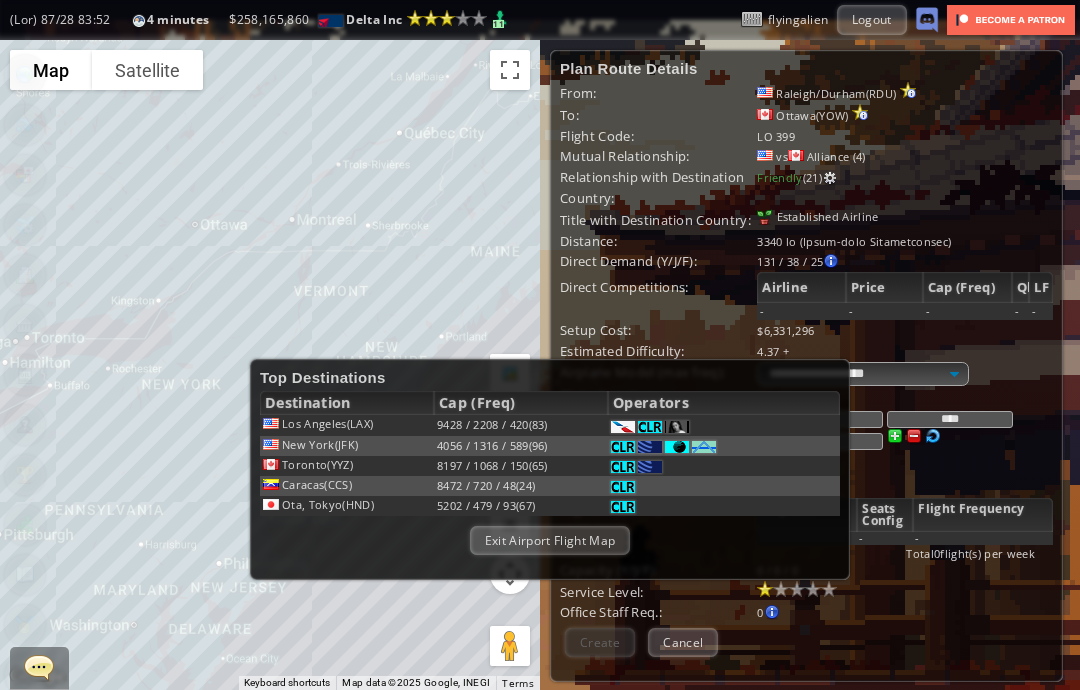 click on "Exit Airport Flight Map" at bounding box center (550, 540) 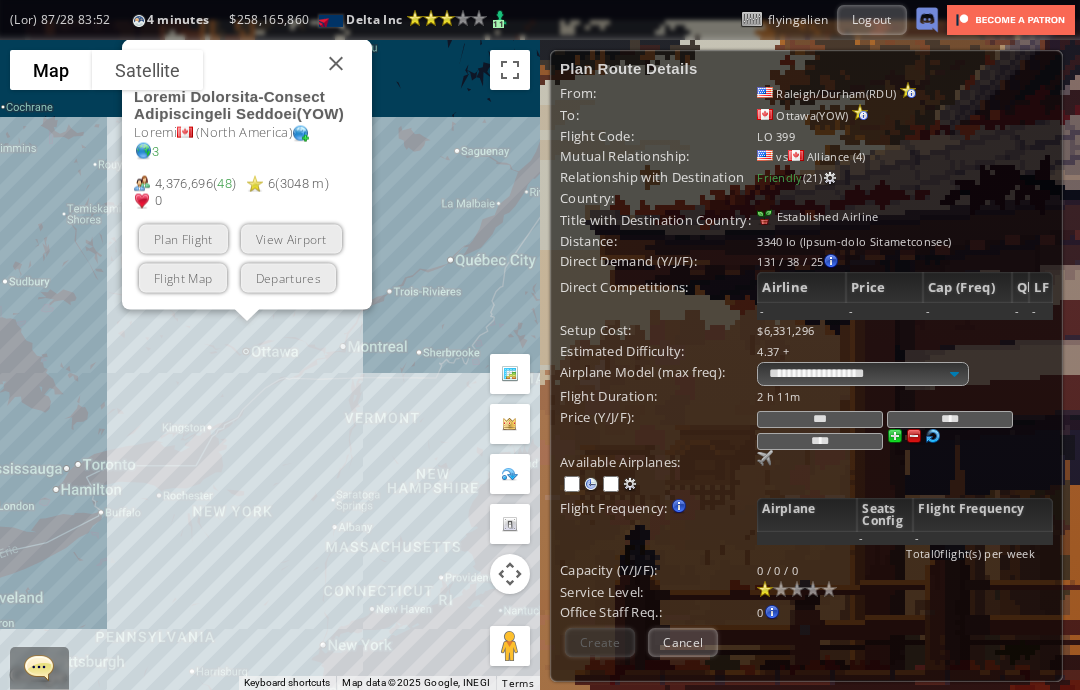 click on "Plan Flight" at bounding box center (183, 239) 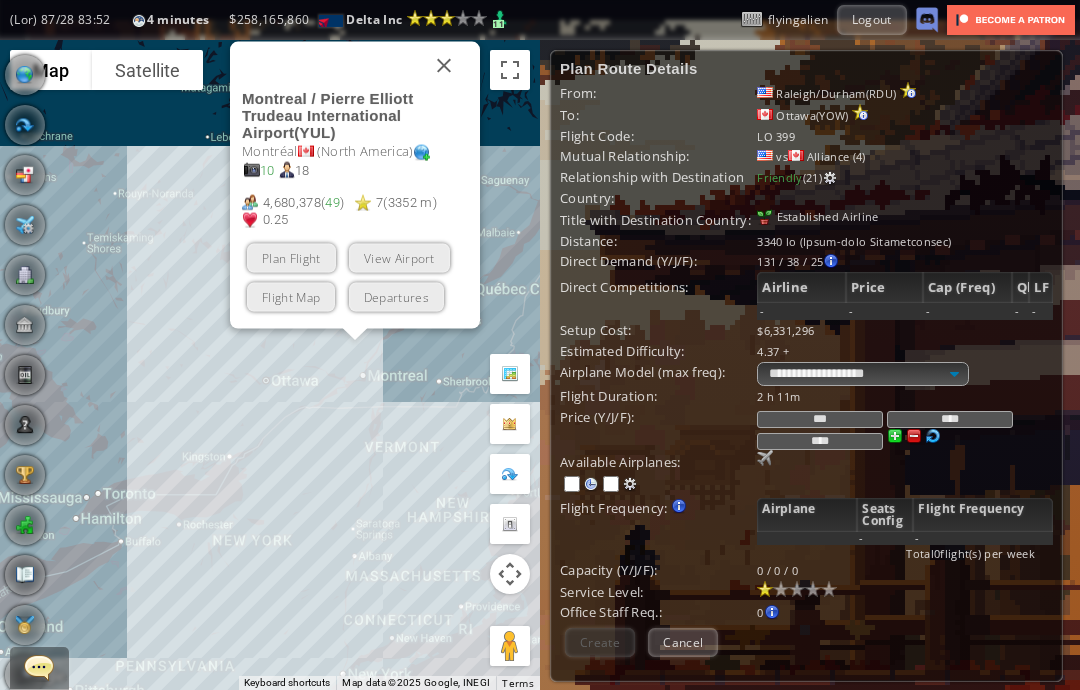 click on "Loremips / Dolors Ametcon Adipisc Elitseddoeius Tempori  ( UTL )
Etdolore  ( Magna Aliquae )
14 62
7,060,464  ( 71 )
7  ( 8687 a )
9.15
Mini Veniam
Quis Nostrud
Exerci Ull
Laborisnis" at bounding box center [355, 203] 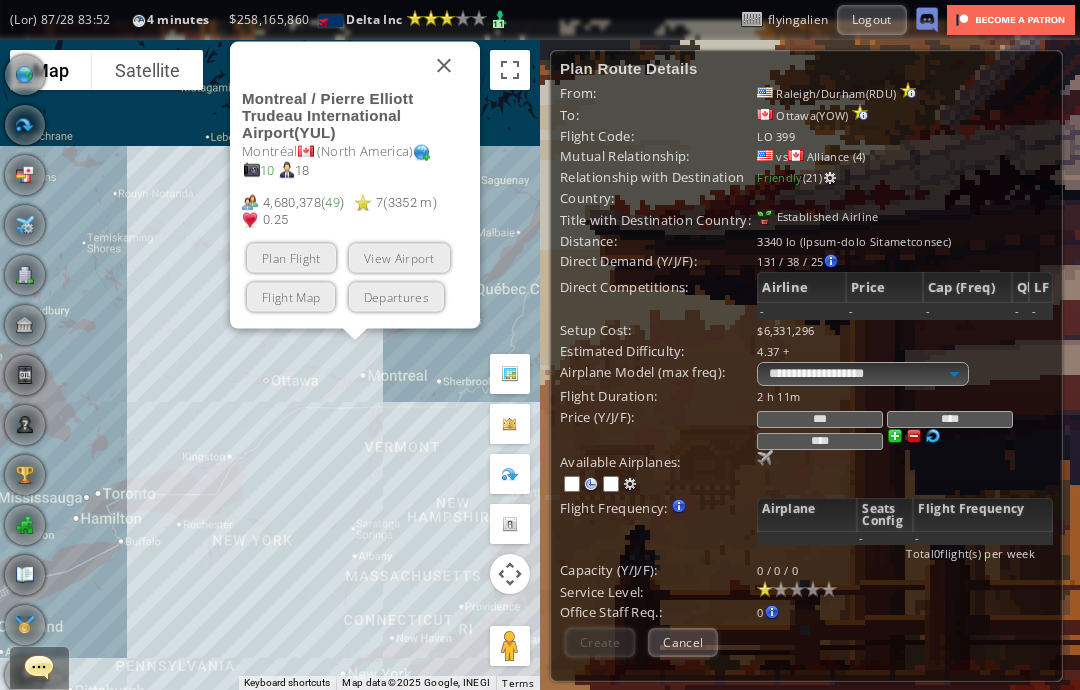 click on "Plan Flight" at bounding box center (291, 258) 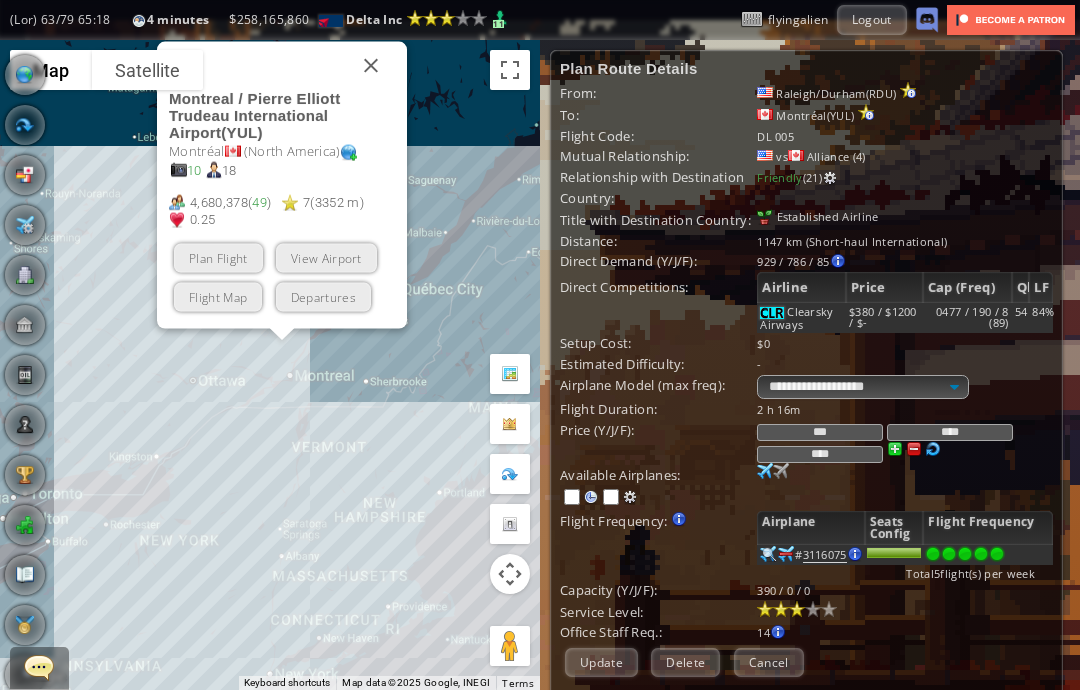 click on "Loremips / Dolors Ametcon Adipisc Elitseddoeius Tempori  ( UTL )
Etdolore  ( Magna Aliquae )
14 62
7,060,464  ( 71 )
7  ( 8687 a )
9.15
Mini Veniam
Quis Nostrud
Exerci Ull
Laborisnis" at bounding box center [282, 203] 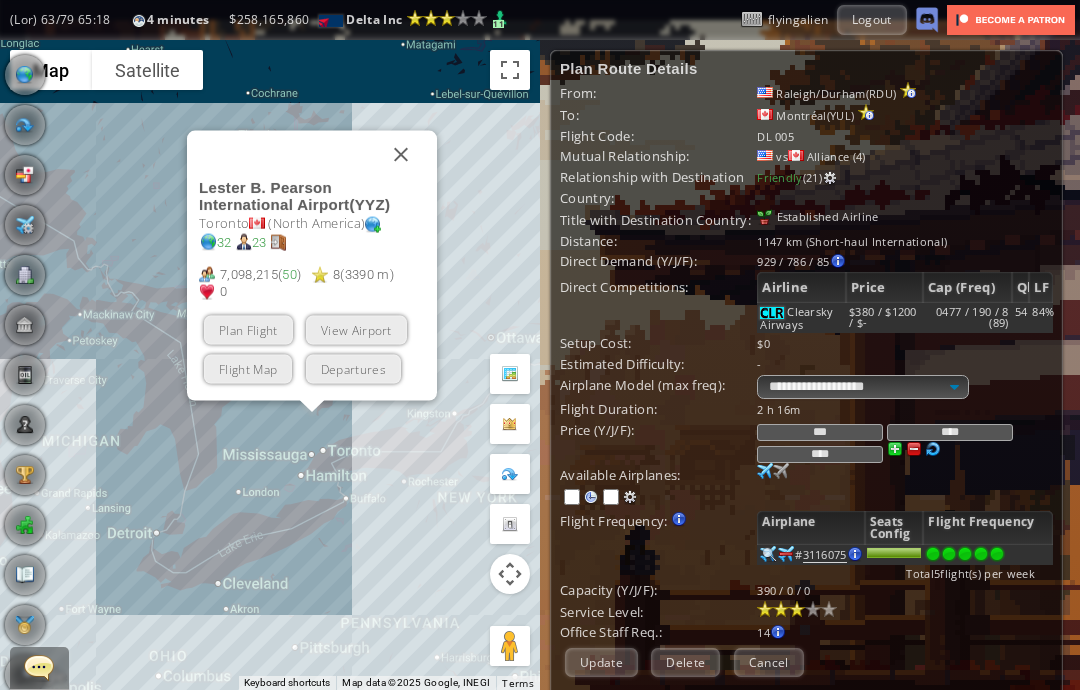 click on "Plan Flight" at bounding box center [248, 330] 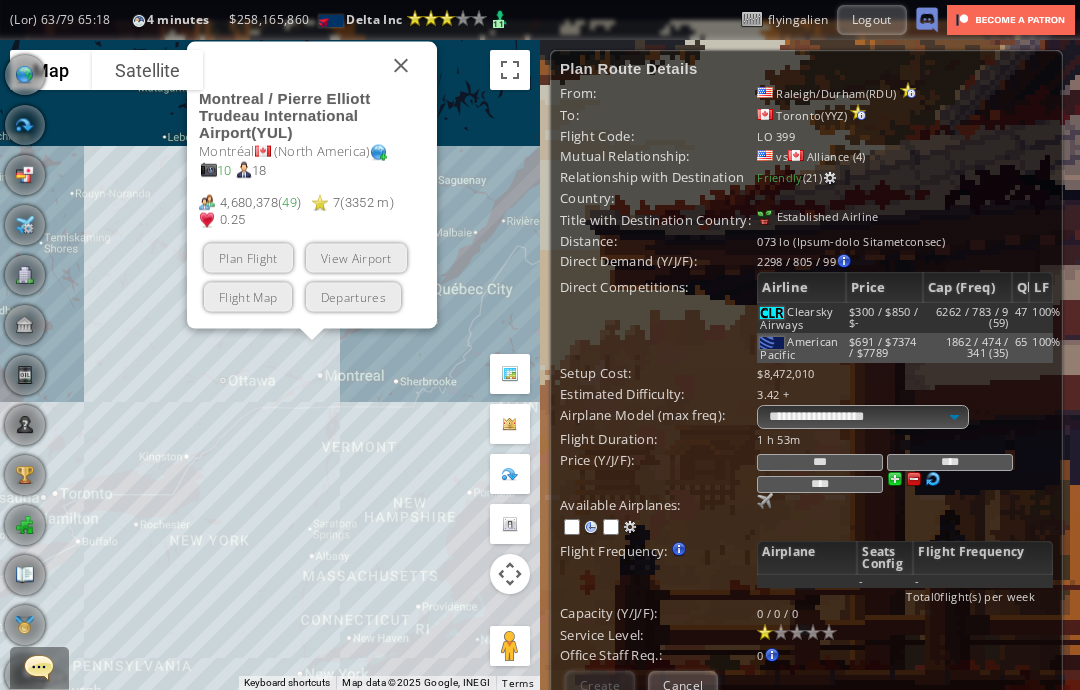 click on "Plan Flight" at bounding box center [248, 258] 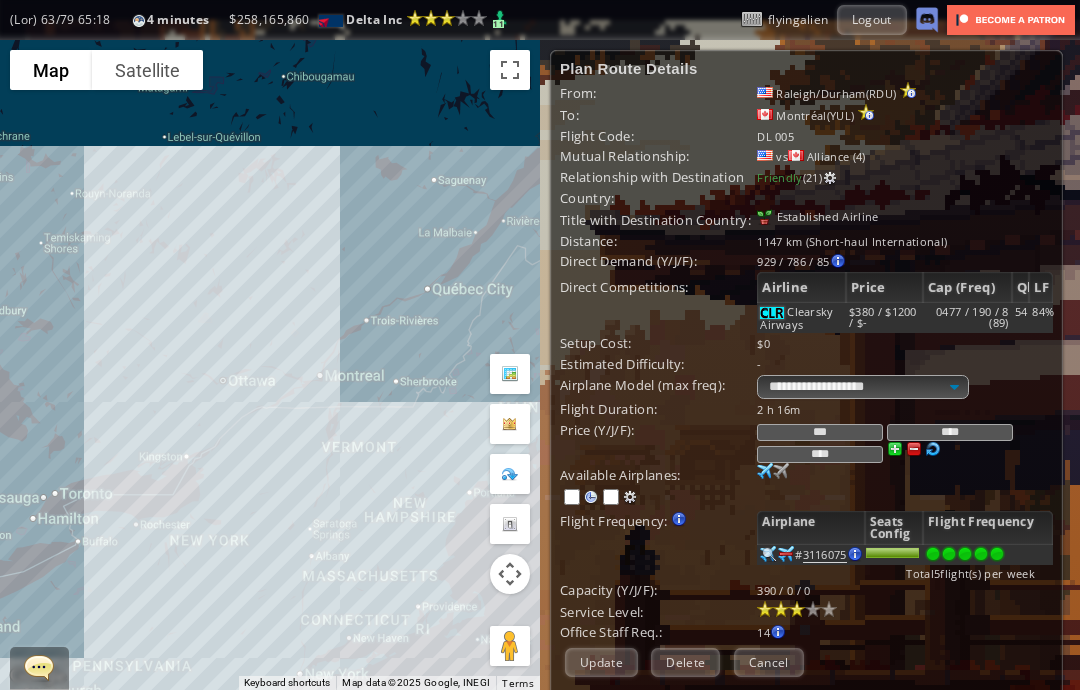 click on "***" at bounding box center (820, 432) 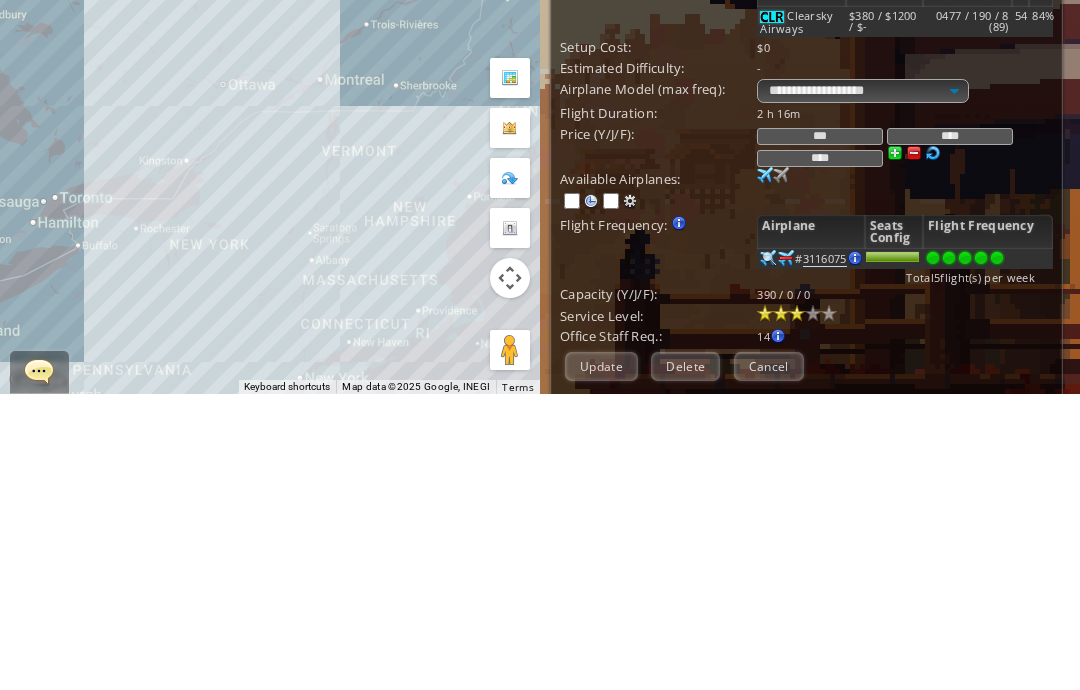 click on "***" at bounding box center [820, 432] 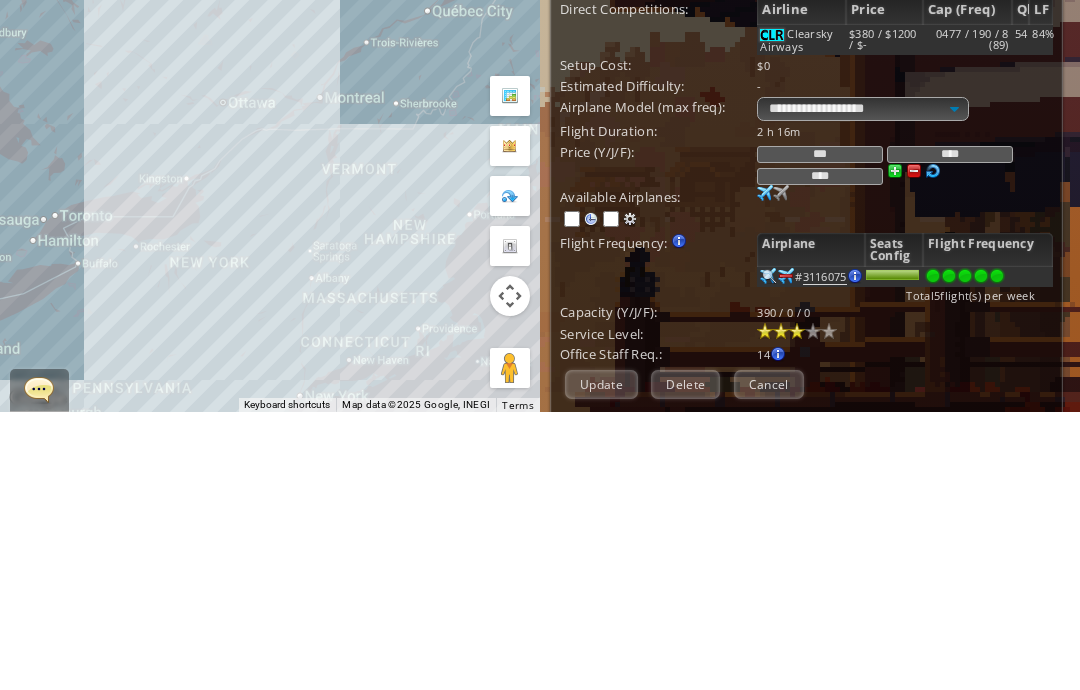click on "***
****
****" at bounding box center (905, 409) 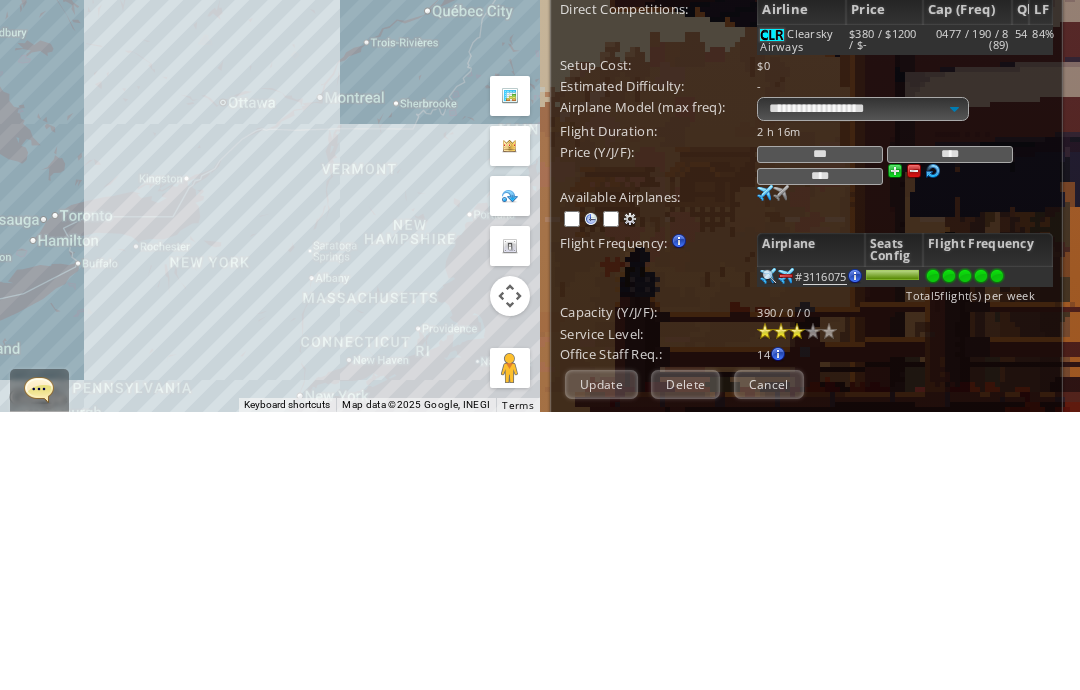 scroll, scrollTop: 80, scrollLeft: 0, axis: vertical 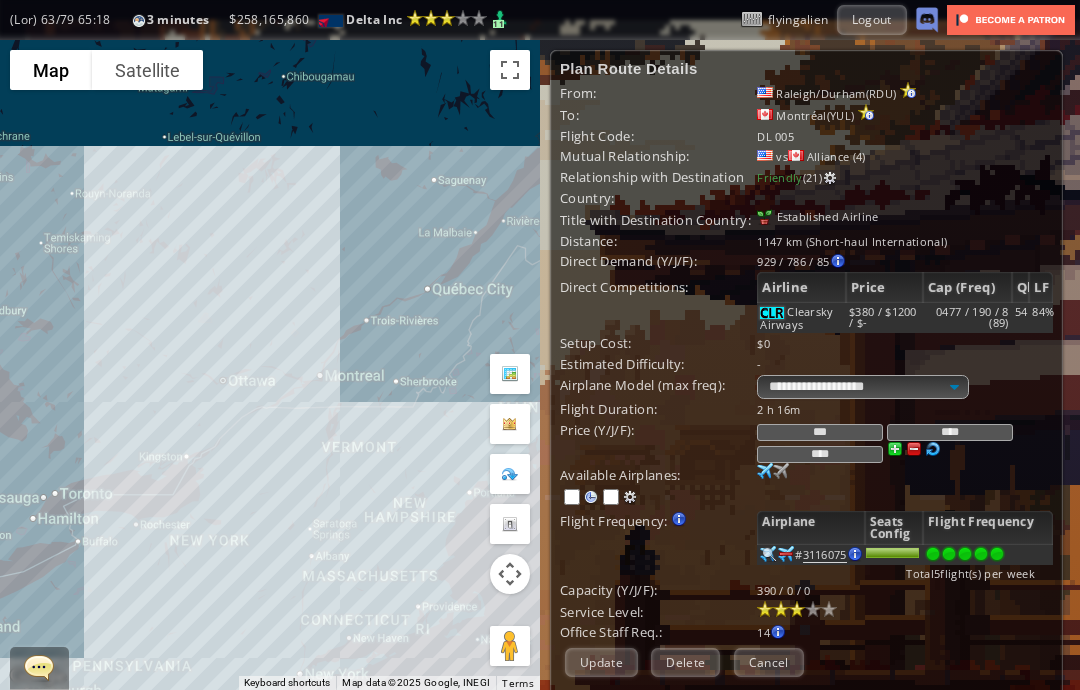 click at bounding box center [933, 449] 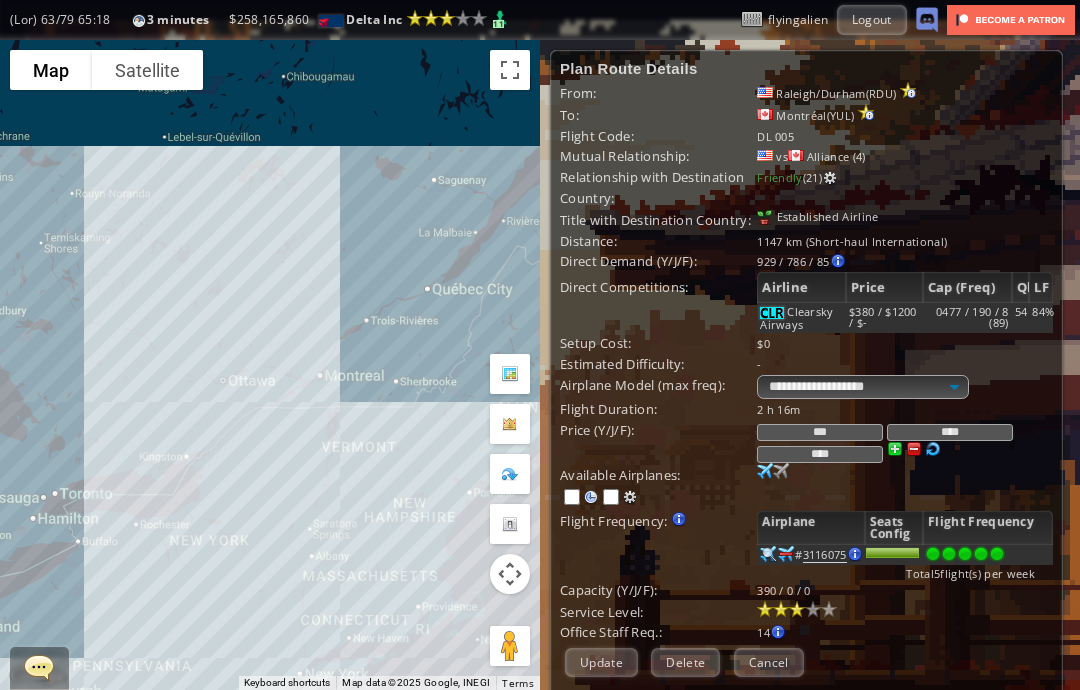 click on "***" at bounding box center [820, 432] 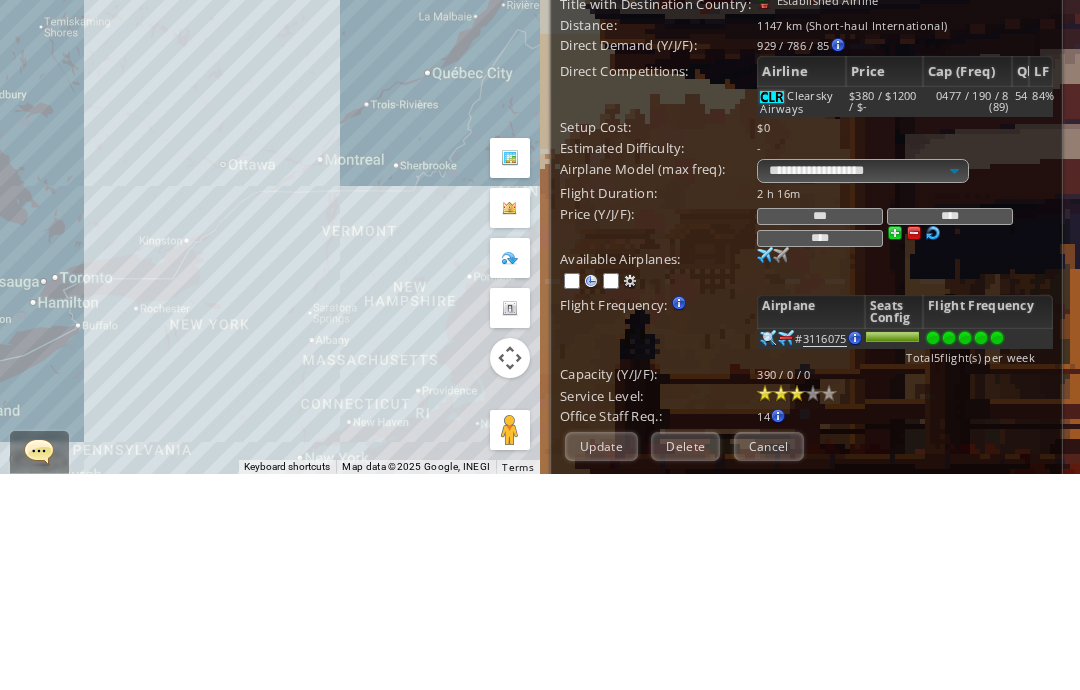 type on "***" 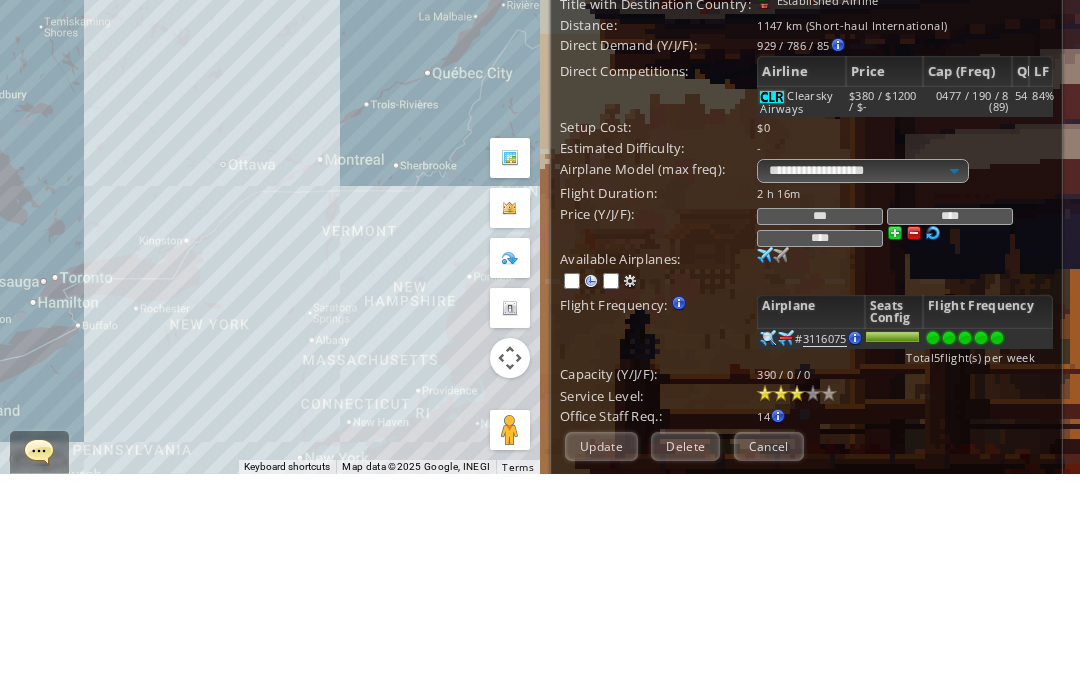 click on "****" at bounding box center (950, 432) 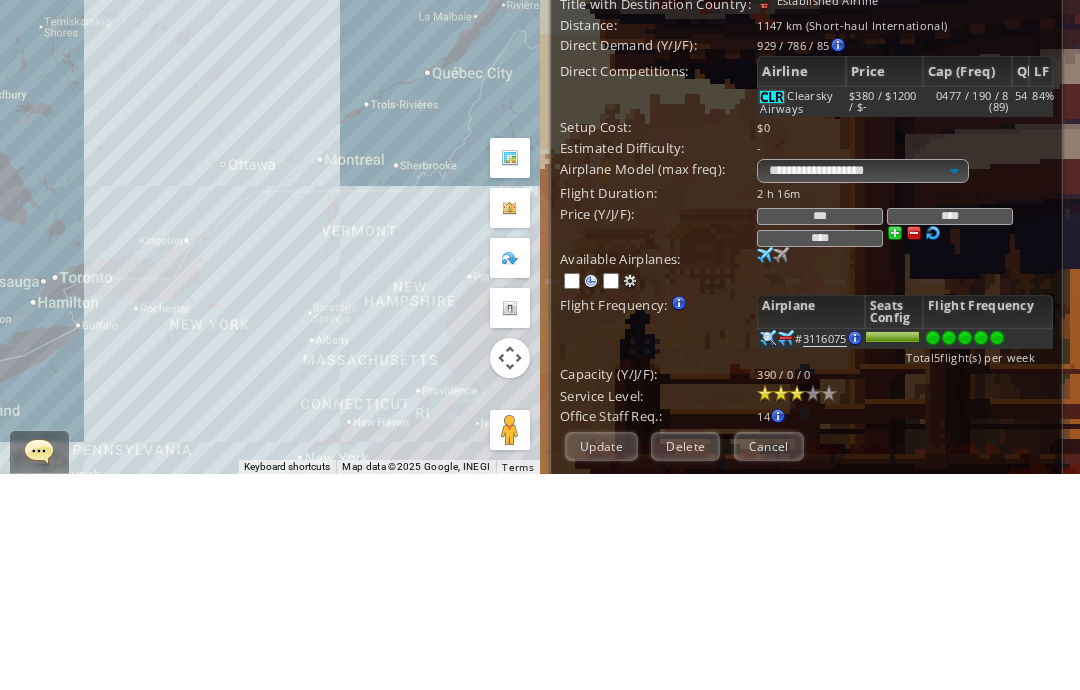 type on "****" 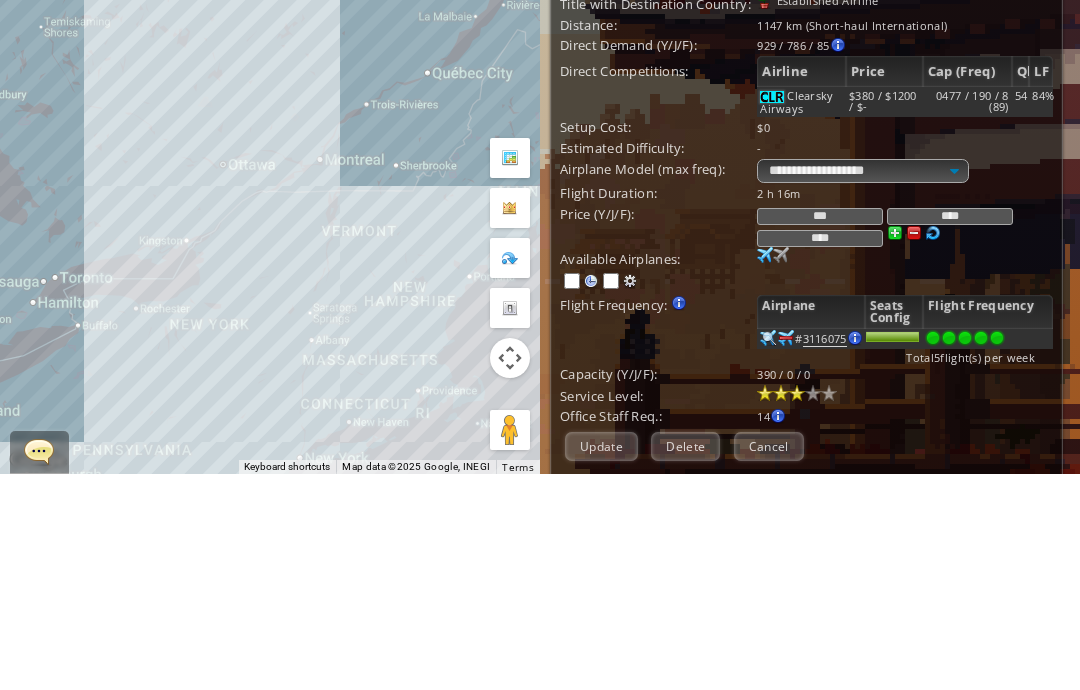 click on "***
****
****" at bounding box center (905, 409) 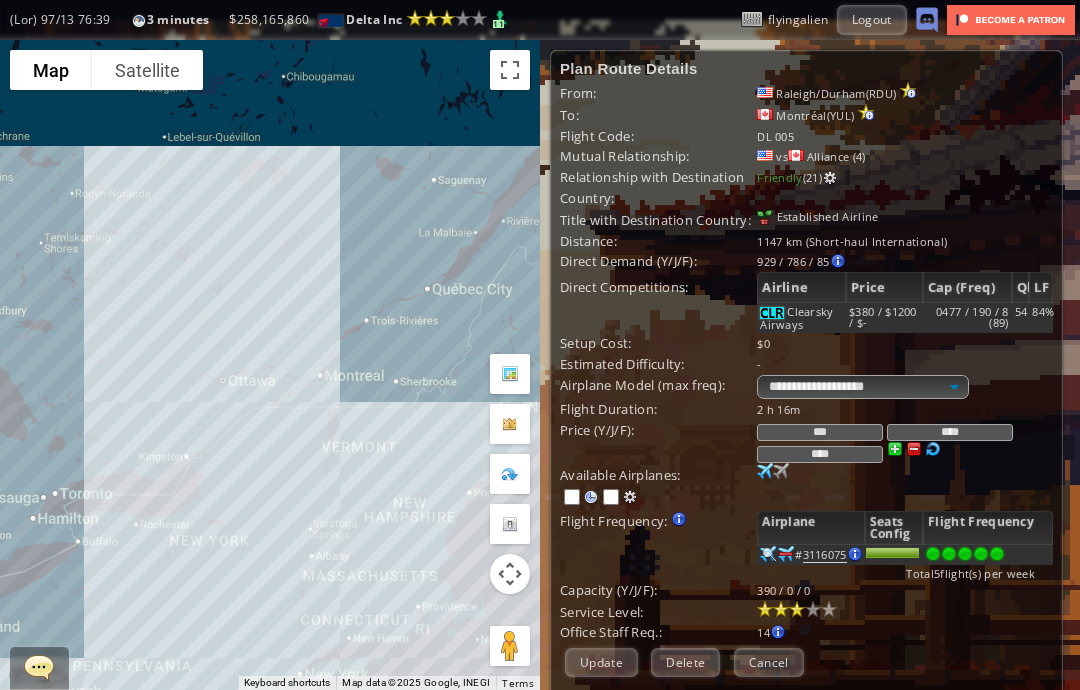 click on "Cancel" at bounding box center (769, 662) 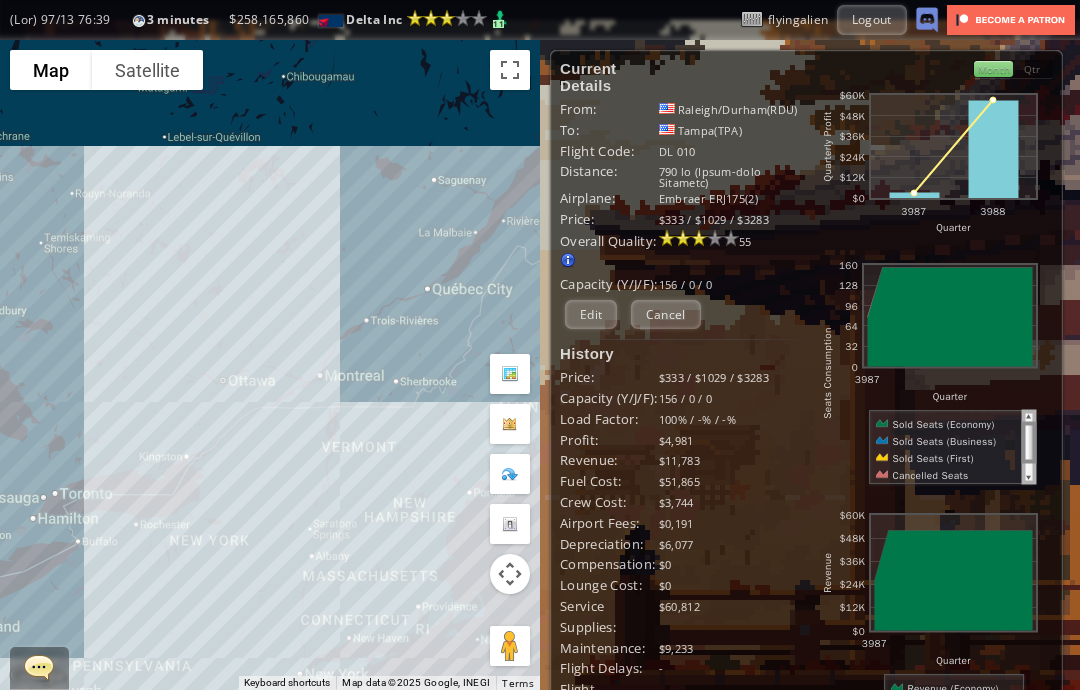 click on "Edit" at bounding box center [591, 314] 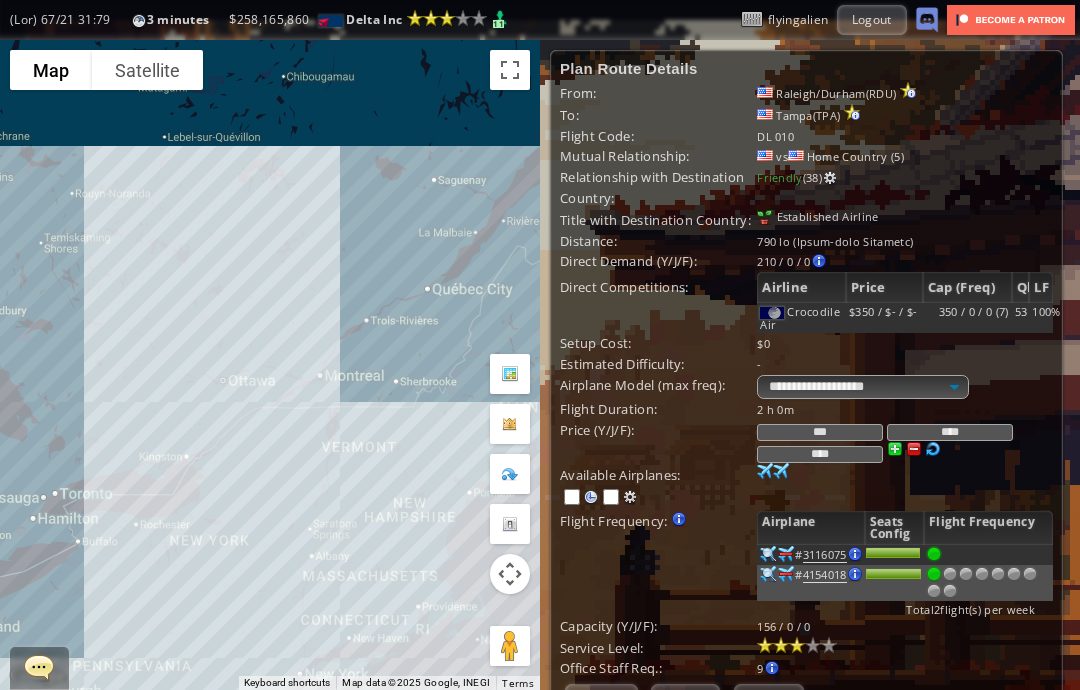 click on "Cancel" at bounding box center (769, 698) 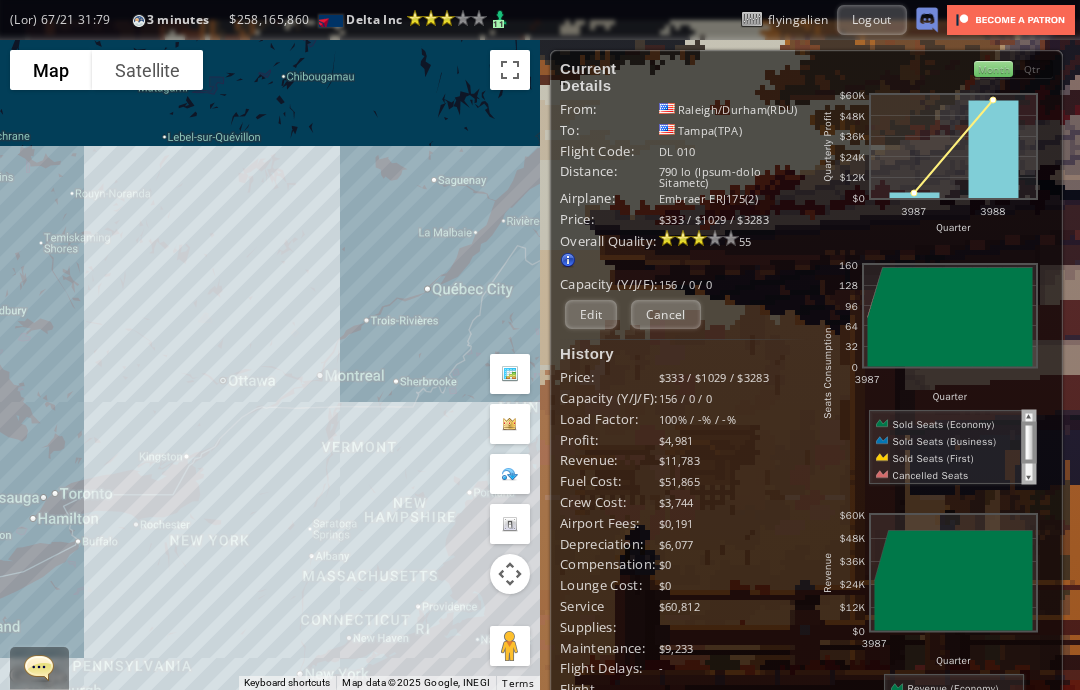 click on "Cancel" at bounding box center [666, 314] 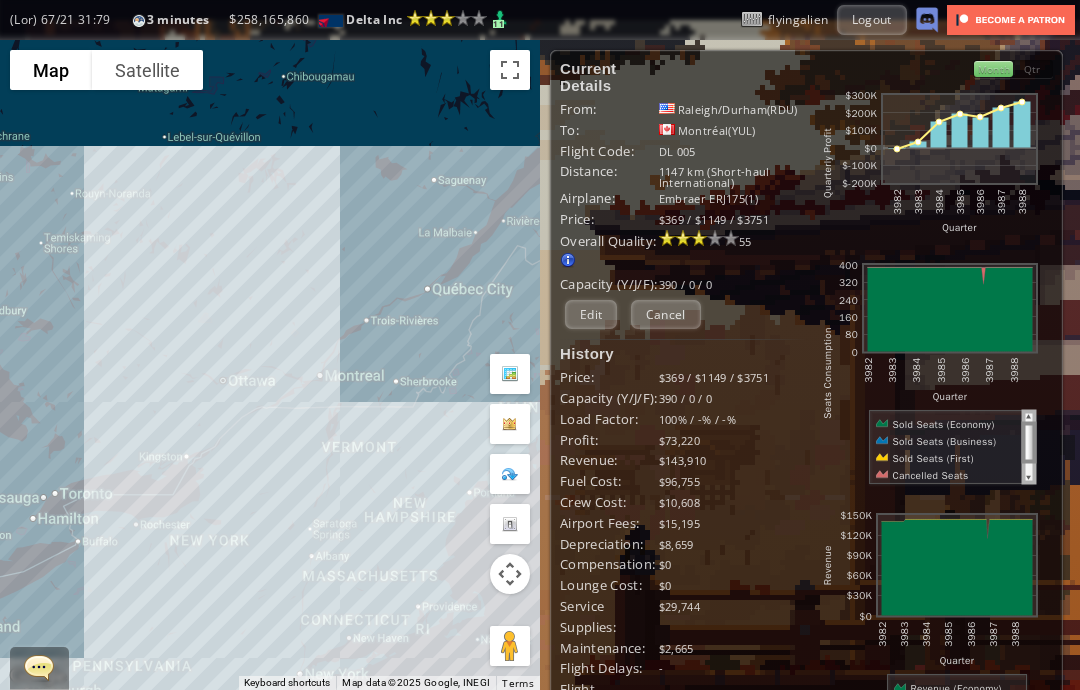 click on "Edit" at bounding box center [591, 314] 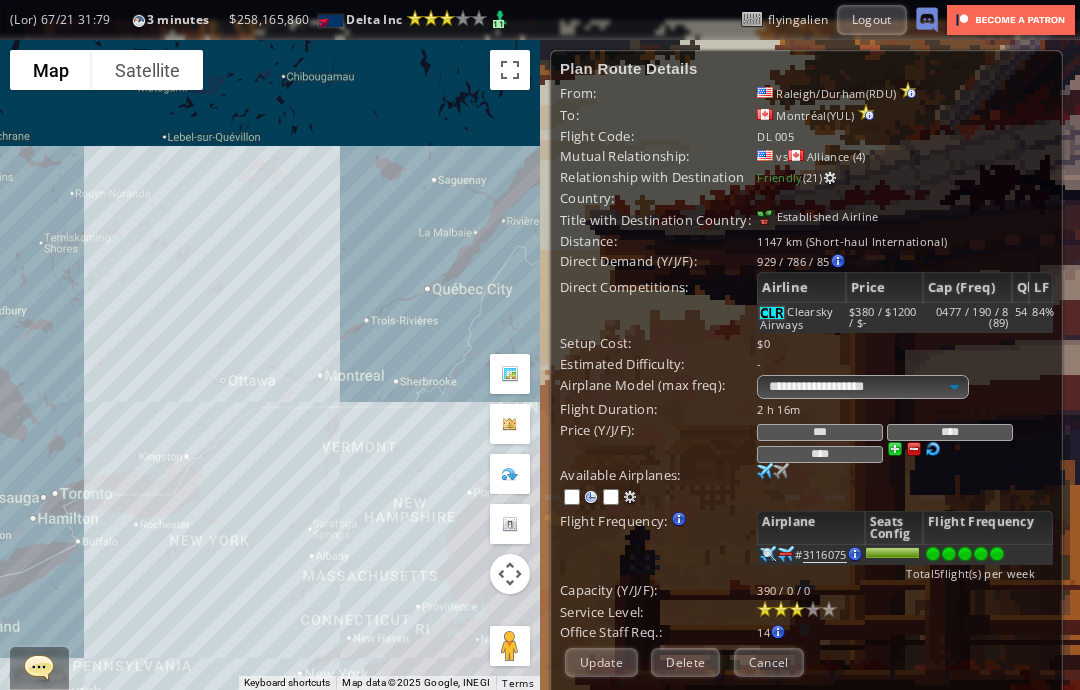 click at bounding box center (765, 471) 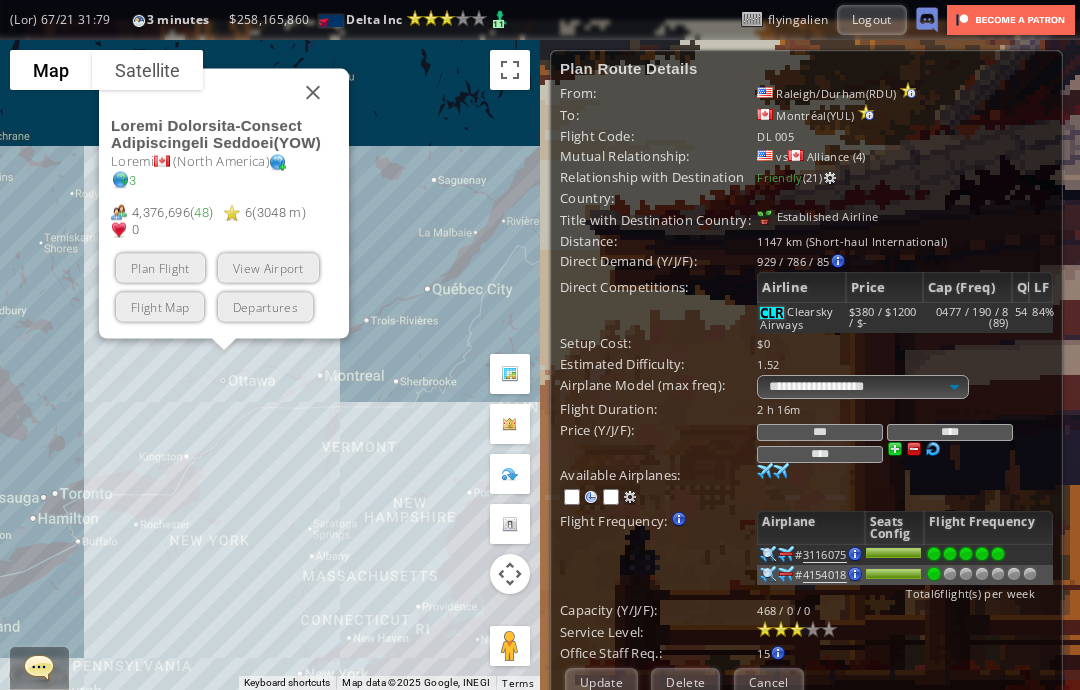 click at bounding box center [313, 93] 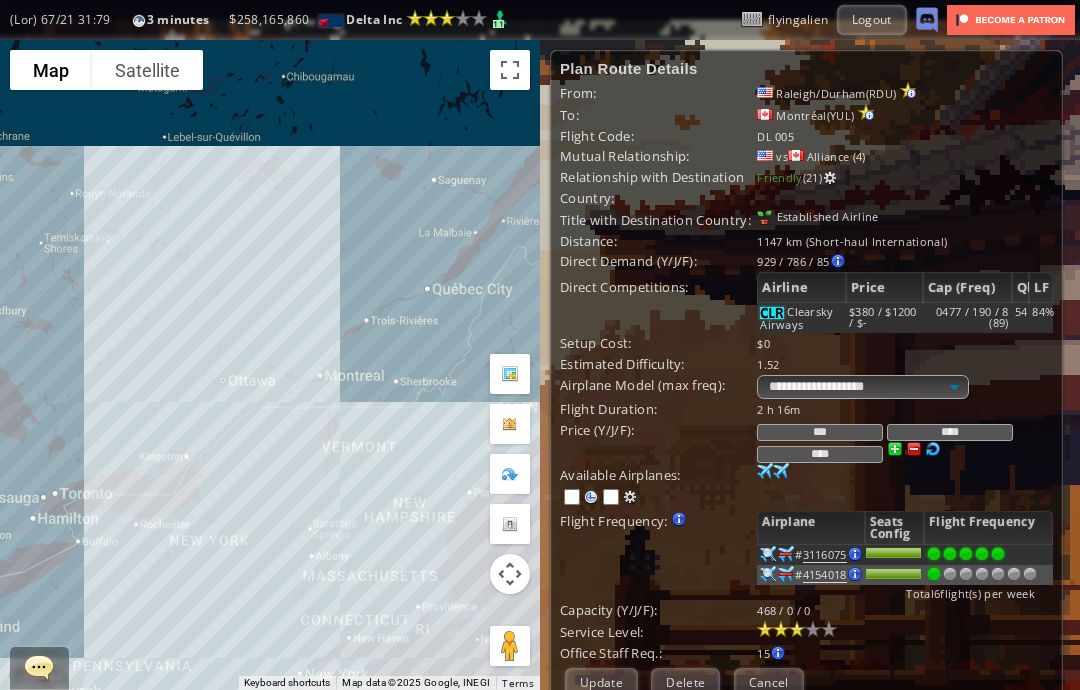 click on "Cancel" at bounding box center [769, 682] 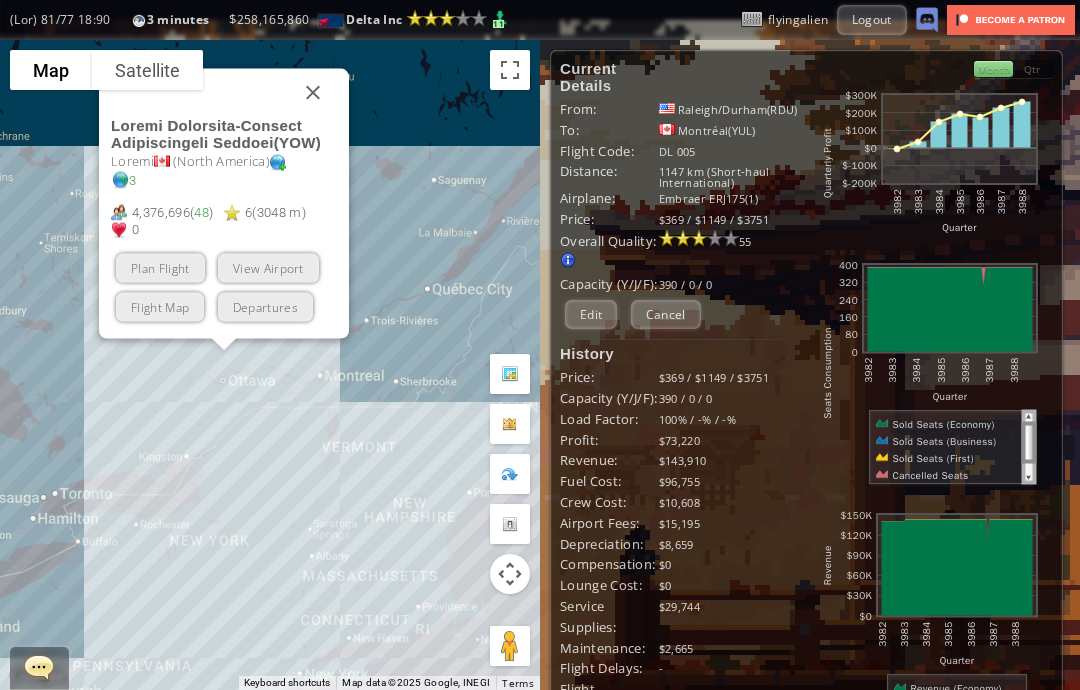 click on "Plan Flight" at bounding box center (160, 268) 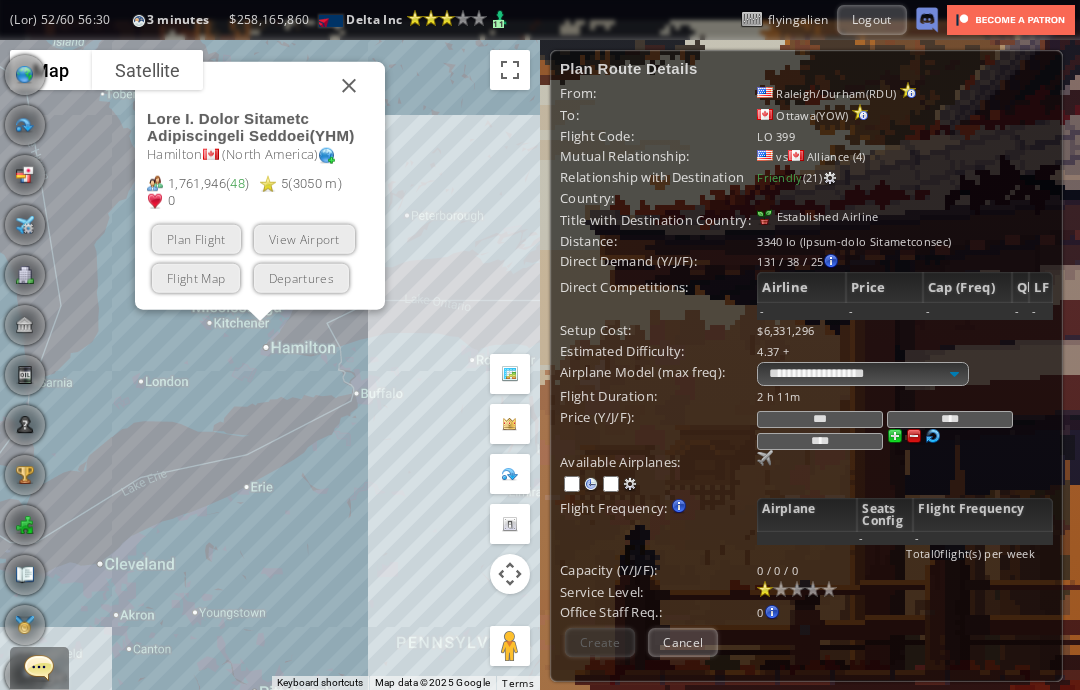 click on "Plan Flight" at bounding box center [196, 239] 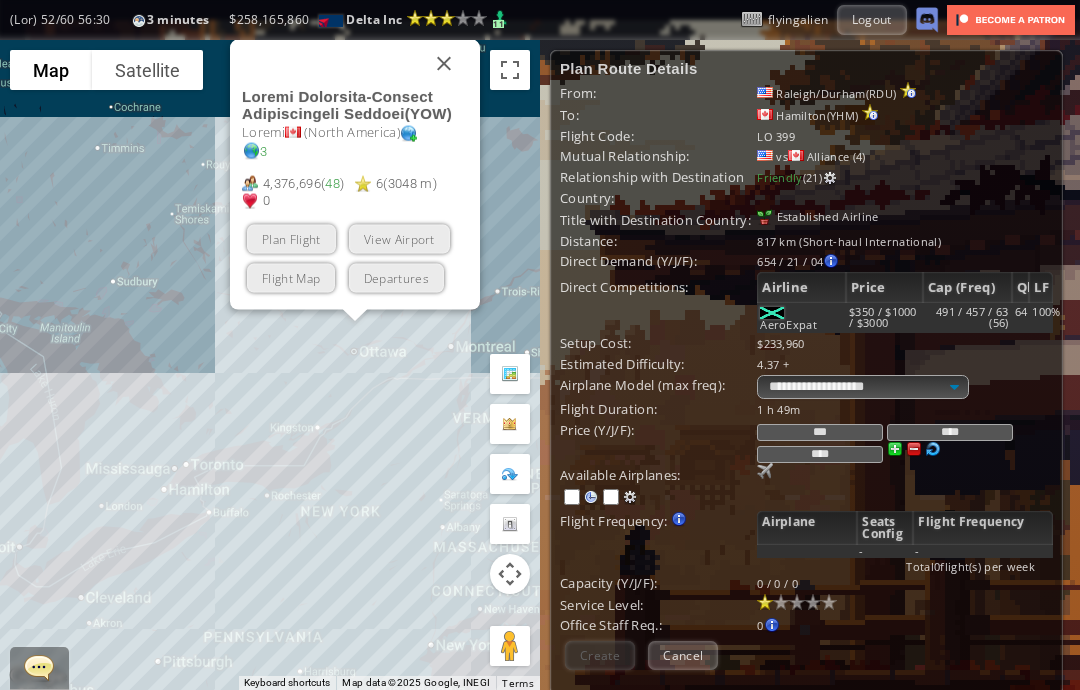 click on "Plan Flight" at bounding box center [291, 239] 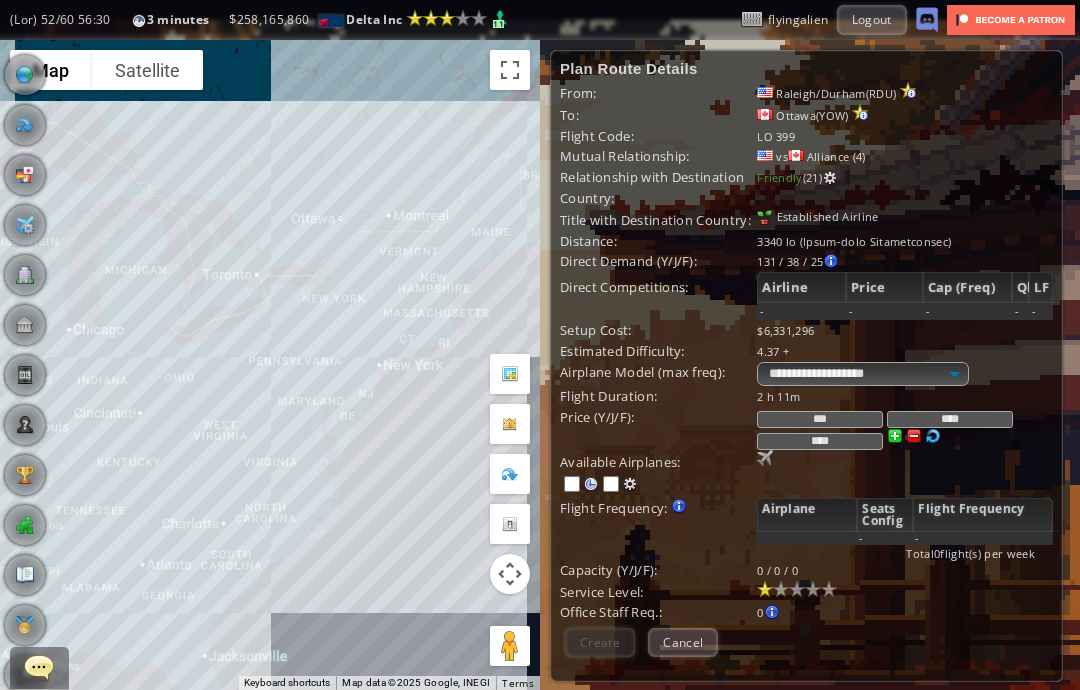 click at bounding box center [765, 458] 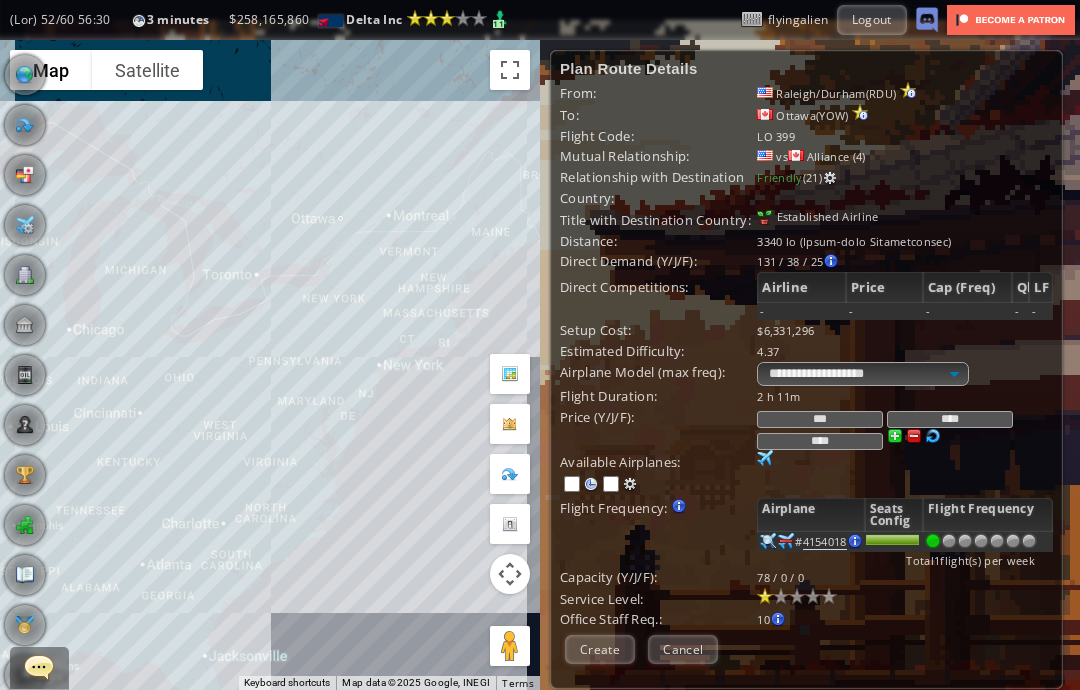 click at bounding box center (797, 596) 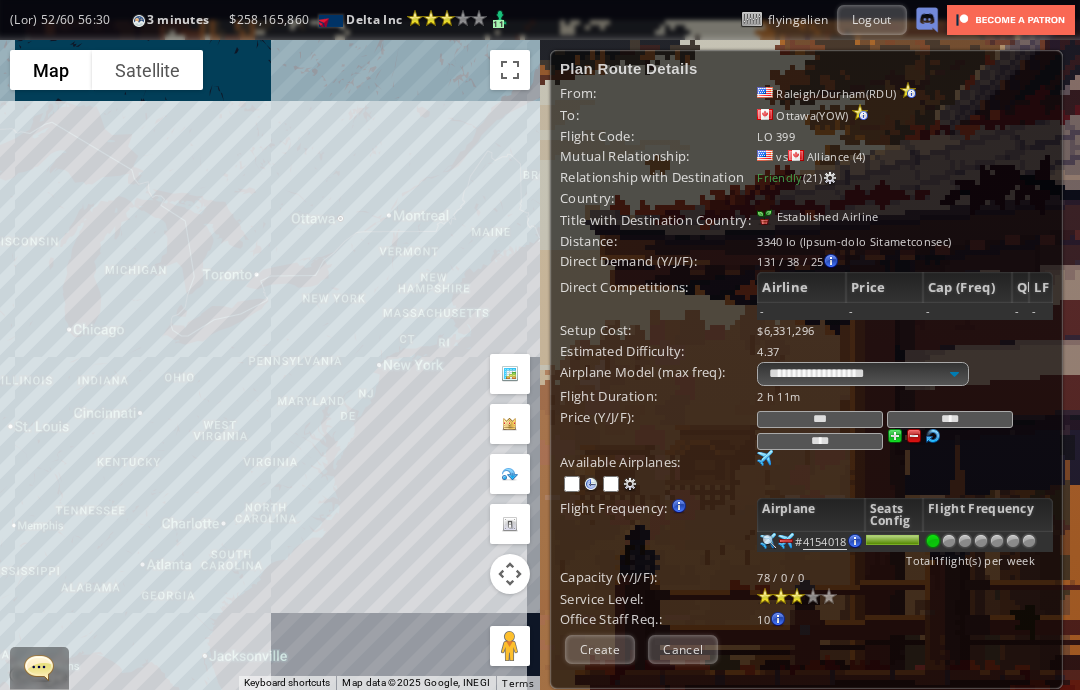 click on "***" at bounding box center [820, 419] 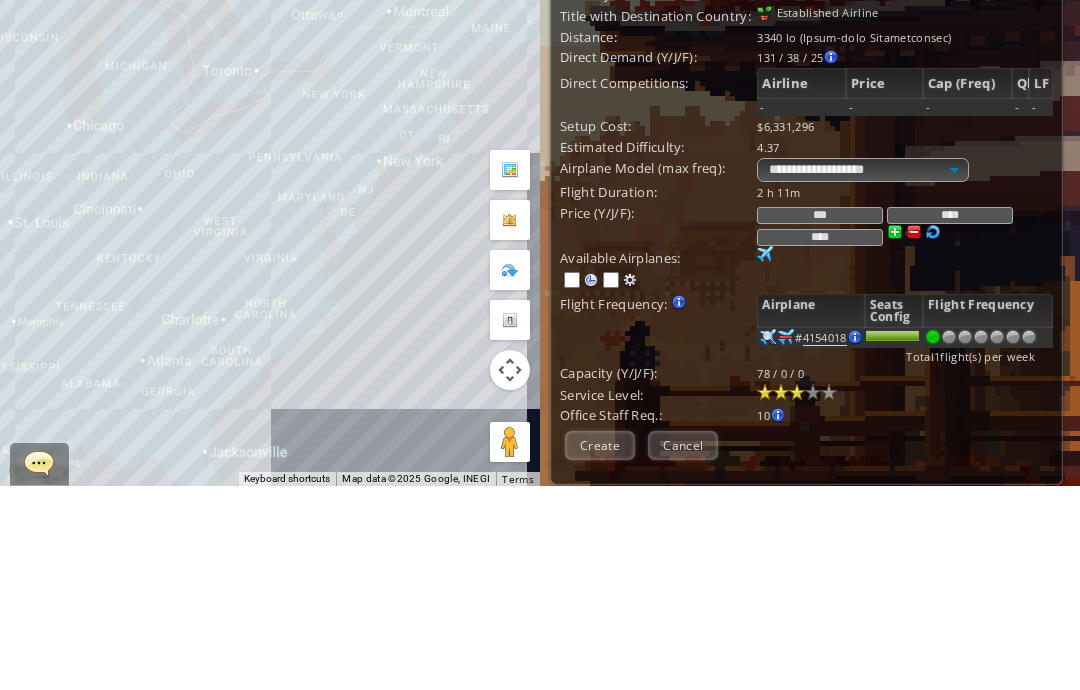 click on "**********" at bounding box center (905, 374) 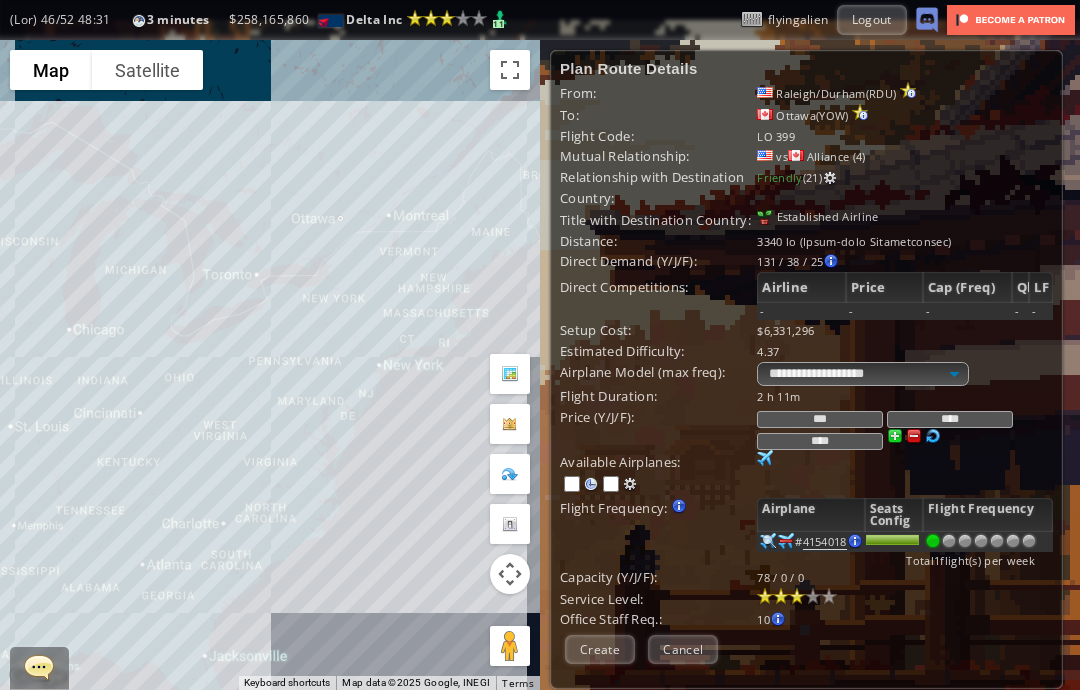 click on "***" at bounding box center (820, 419) 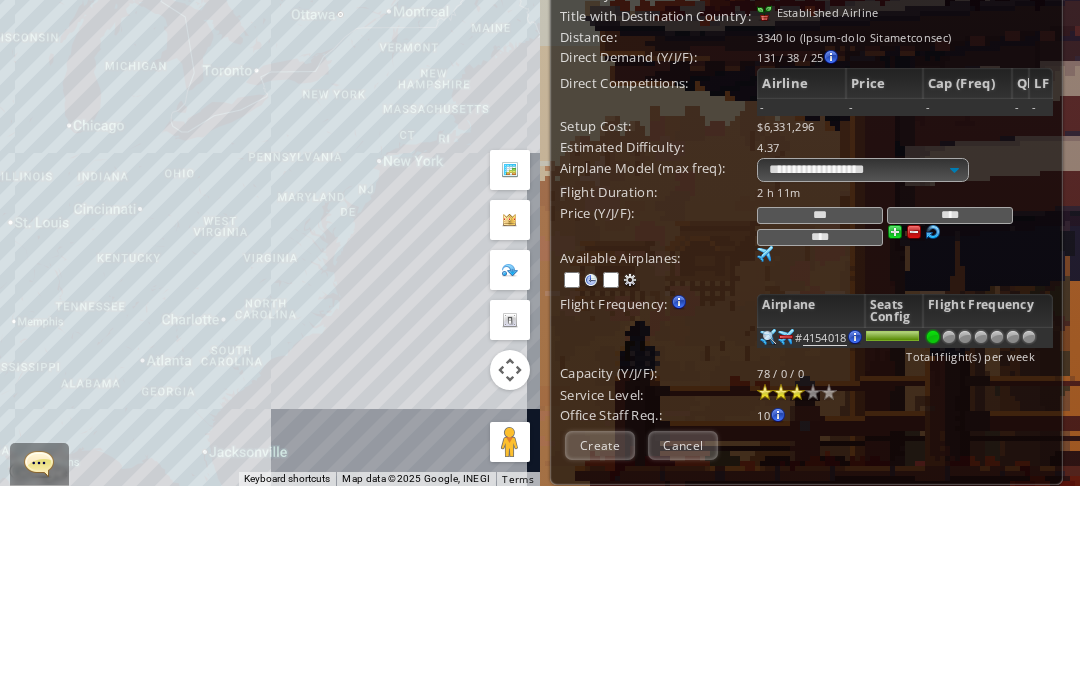 type on "***" 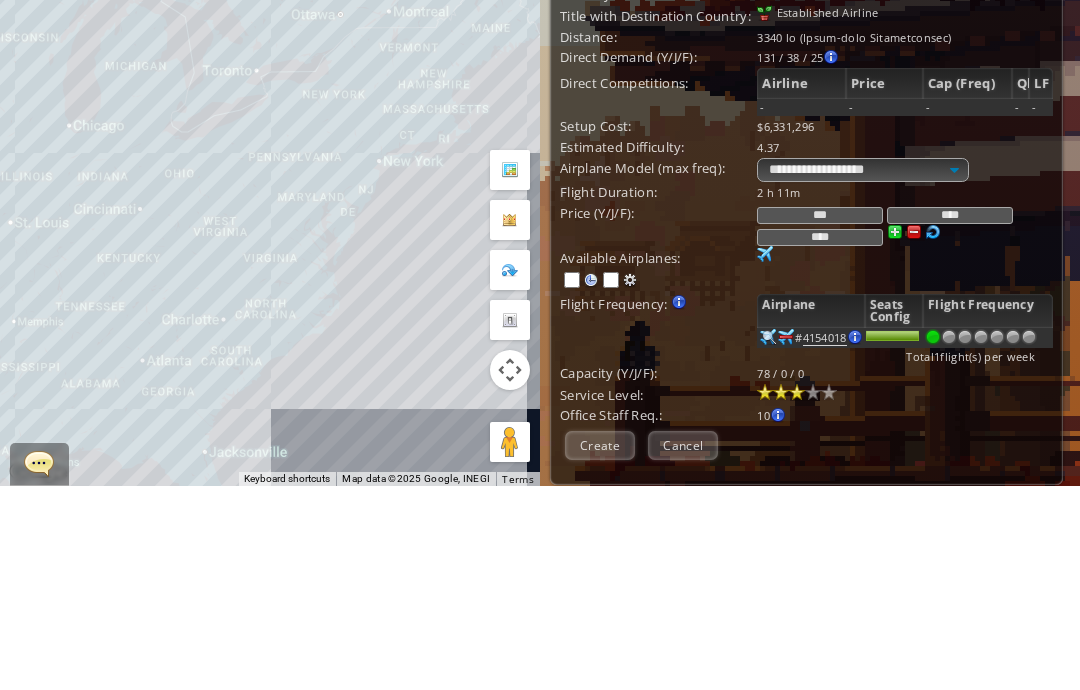 click on "****" at bounding box center [950, 419] 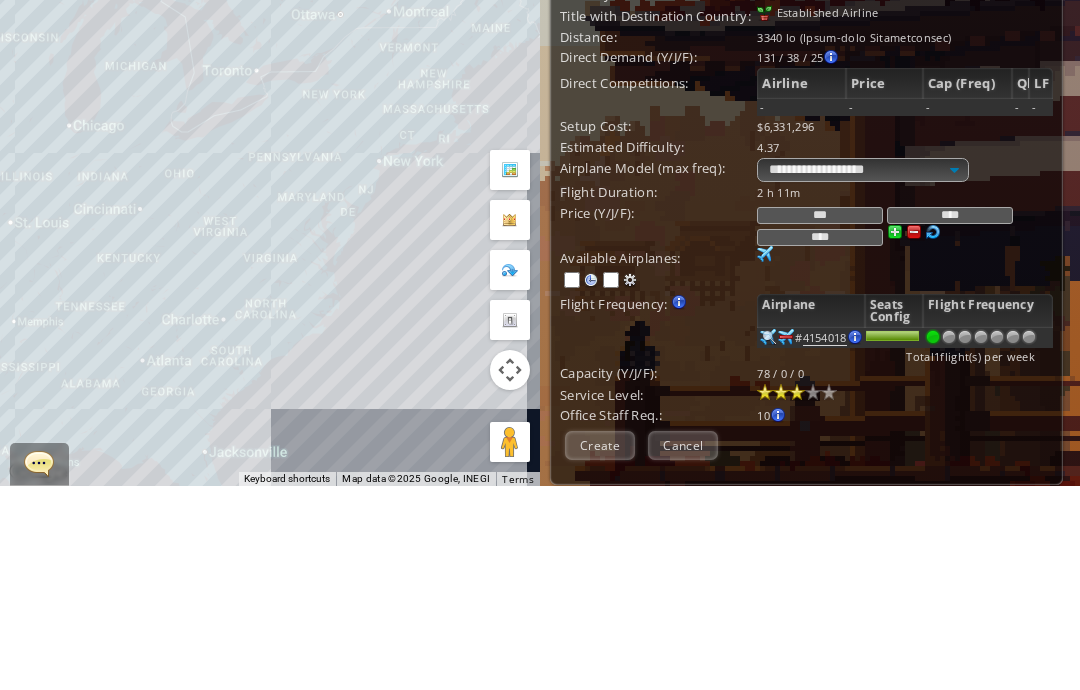 type on "****" 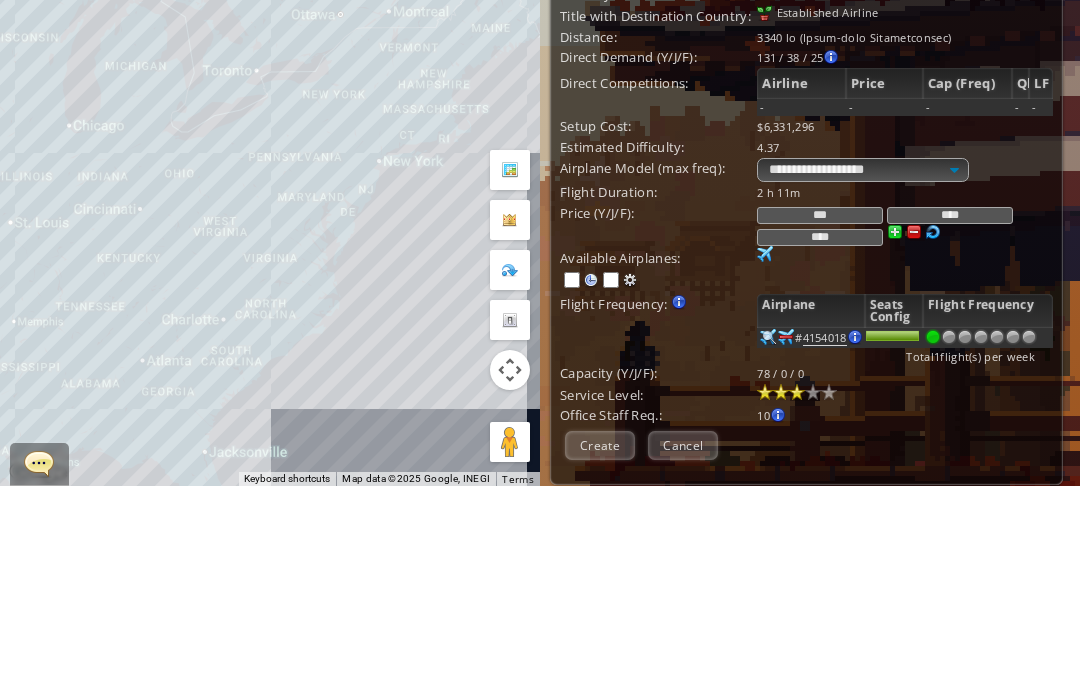 click on "***
****
****" at bounding box center (905, 396) 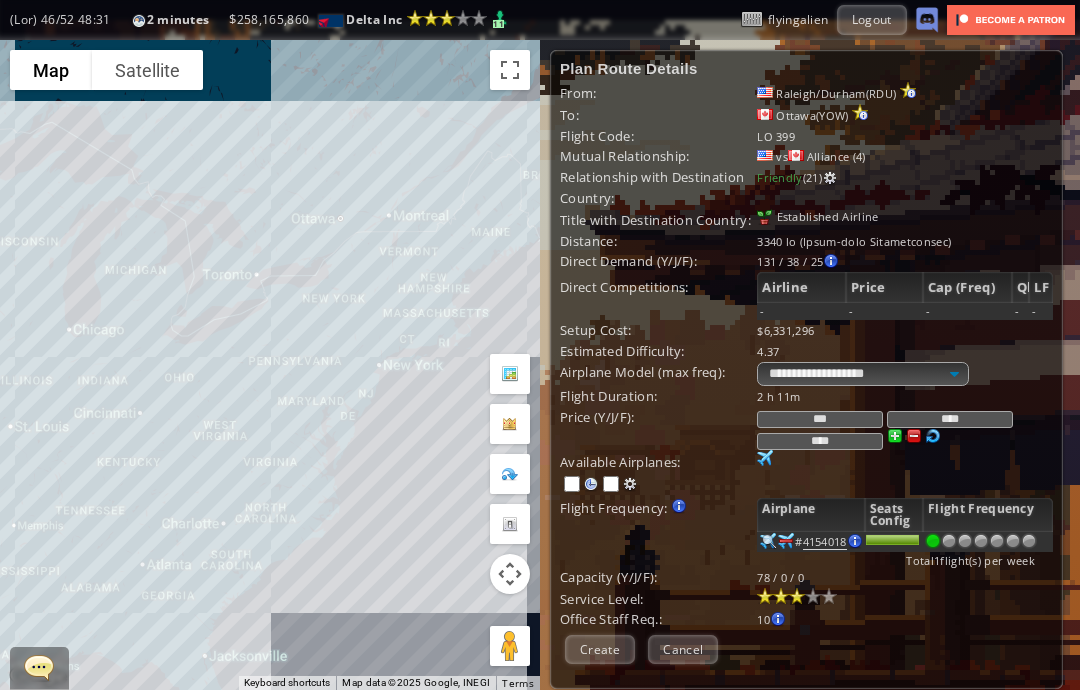 click on "Create" at bounding box center (600, 649) 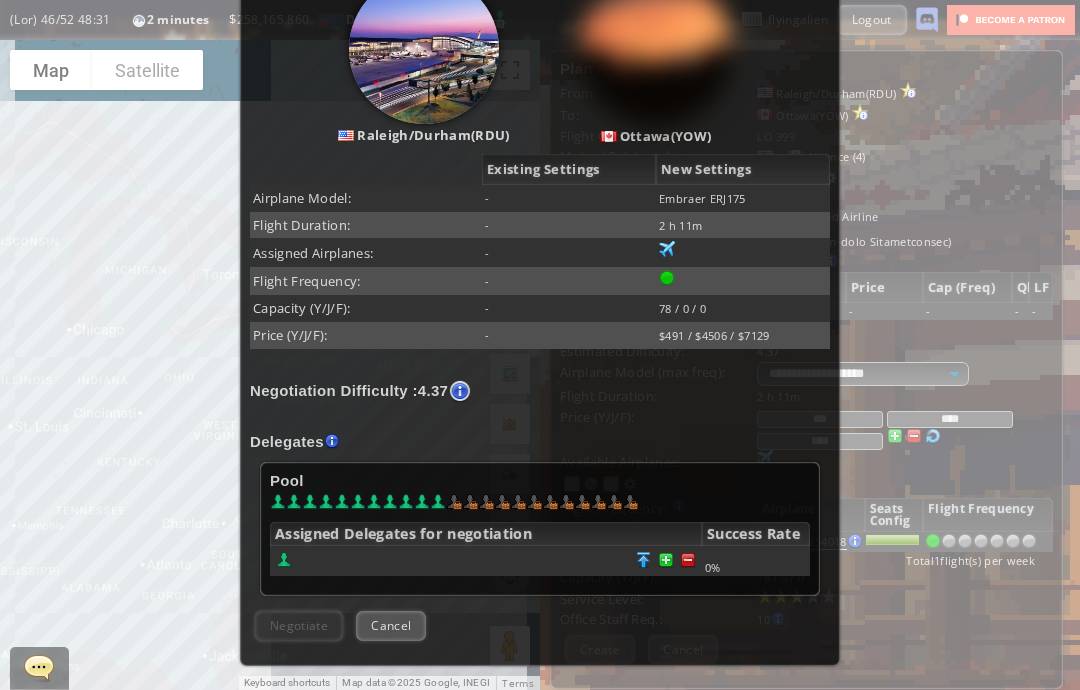 scroll, scrollTop: 226, scrollLeft: 0, axis: vertical 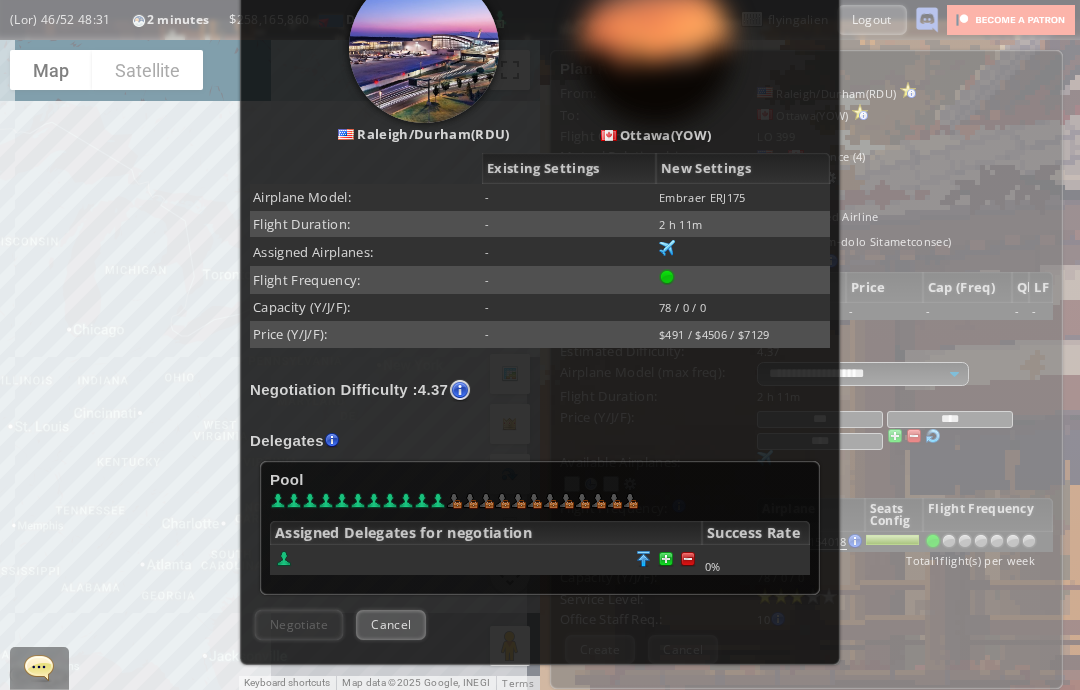 click at bounding box center (688, 559) 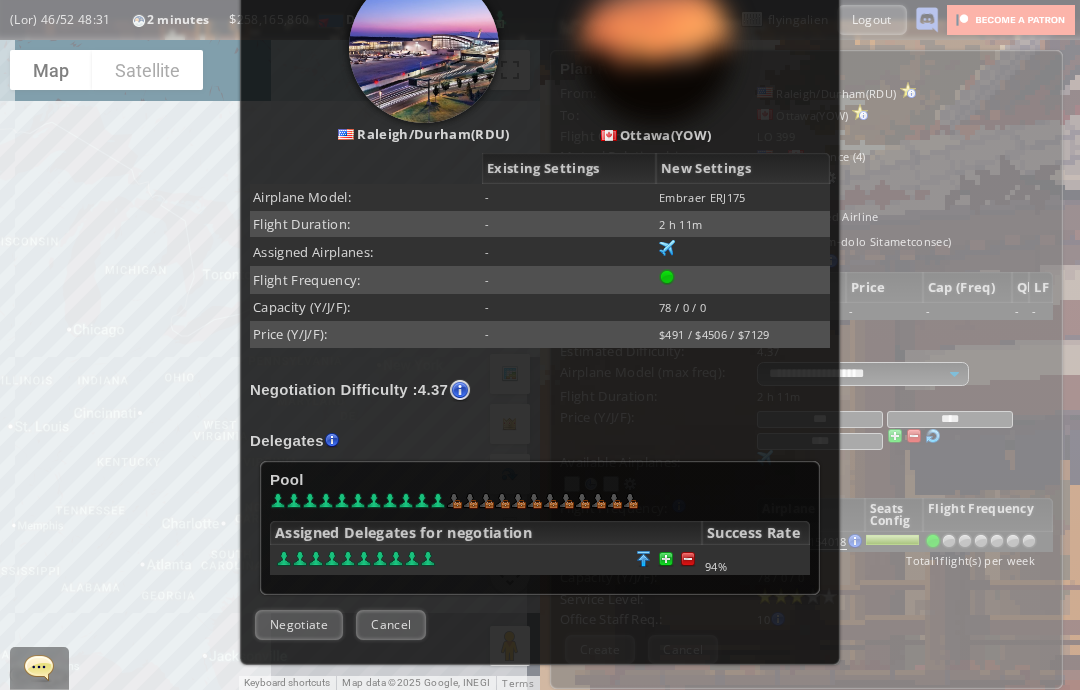 click on "Negotiate" at bounding box center [299, 624] 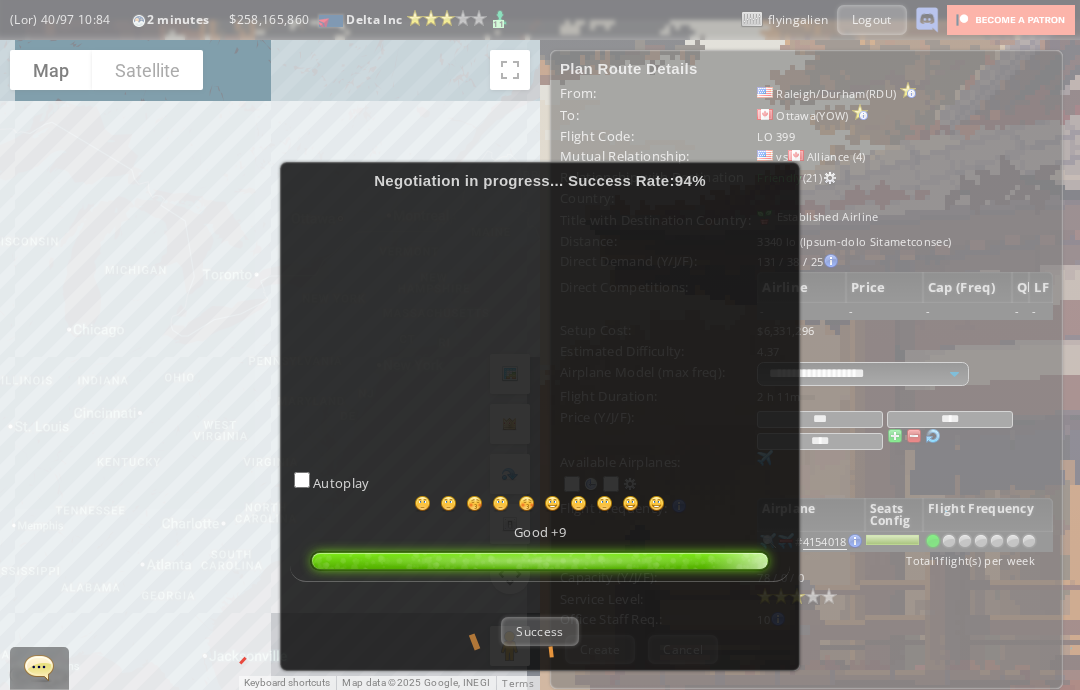 click on "Success" at bounding box center [539, 631] 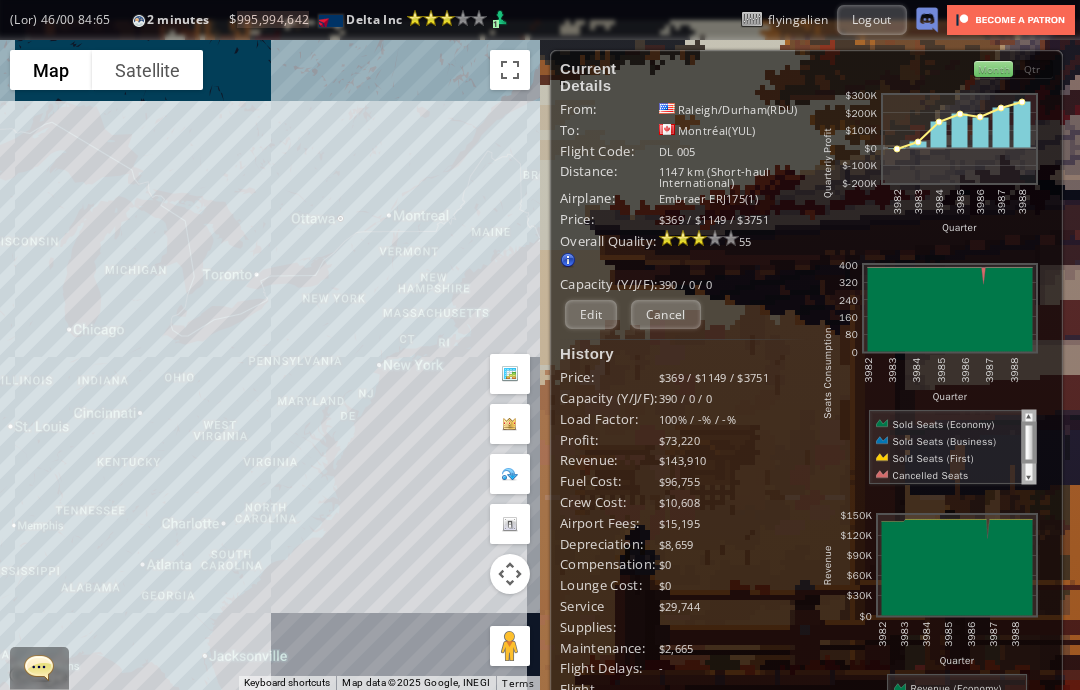 click on "Cancel" at bounding box center [666, 314] 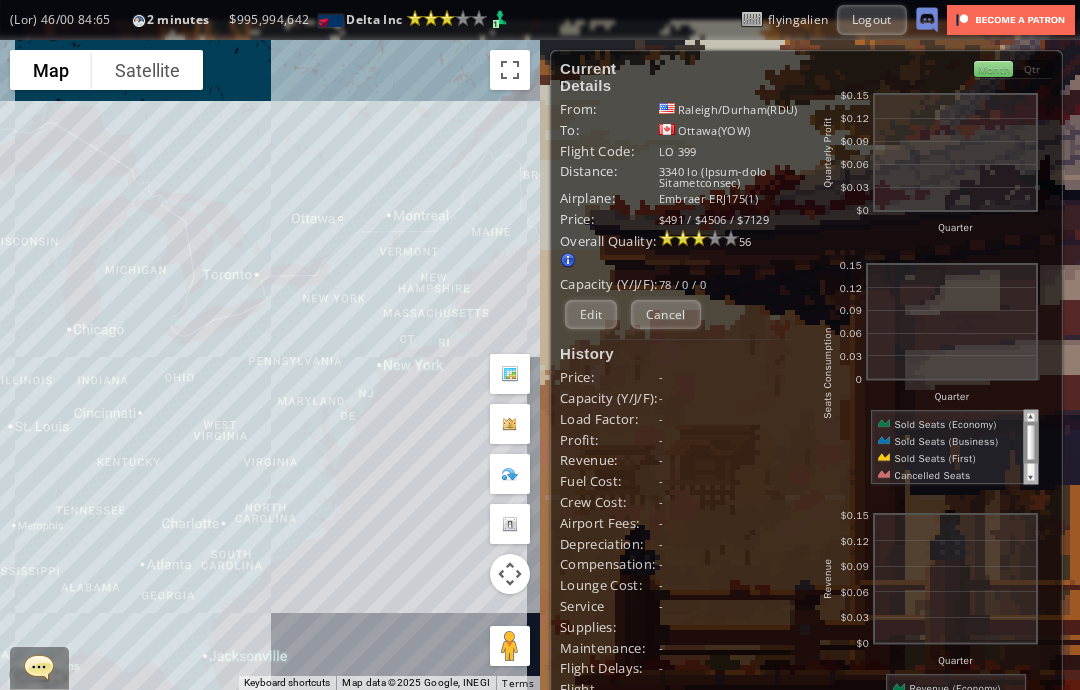 click on "Cancel" at bounding box center [666, 314] 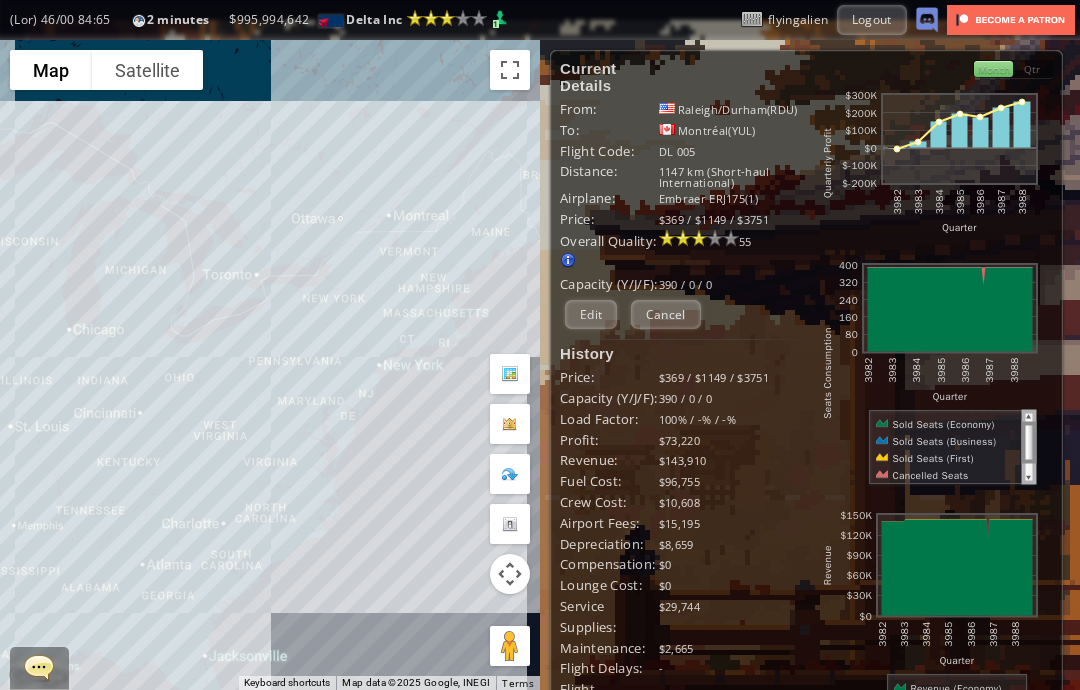 click on "Cancel" at bounding box center (666, 314) 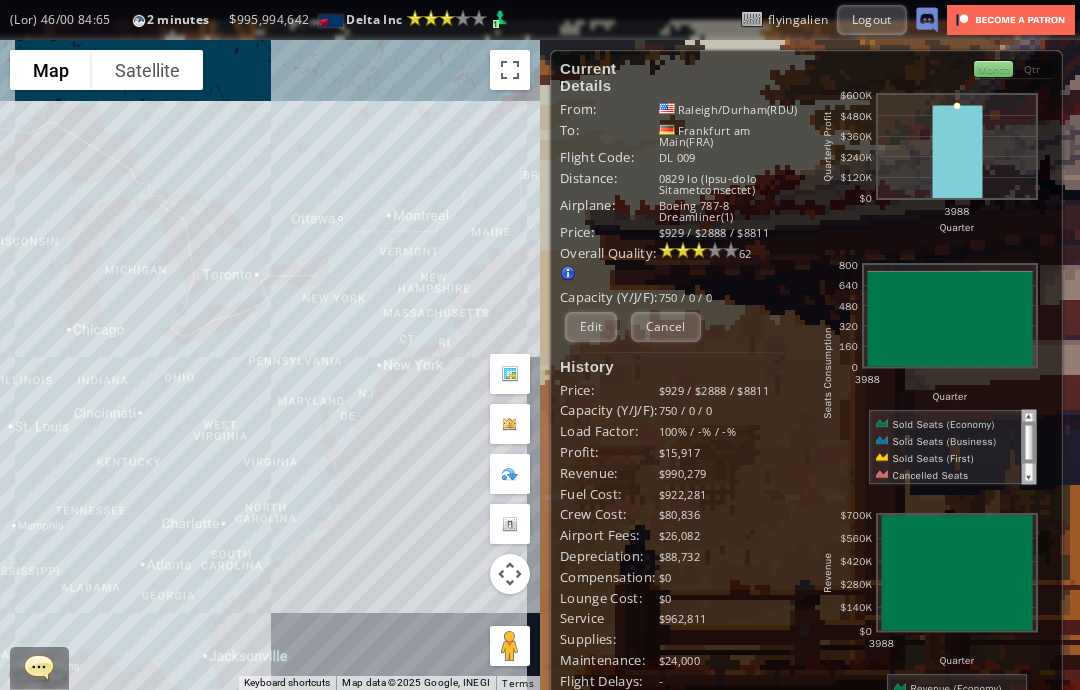 click on "Cancel" at bounding box center [666, 326] 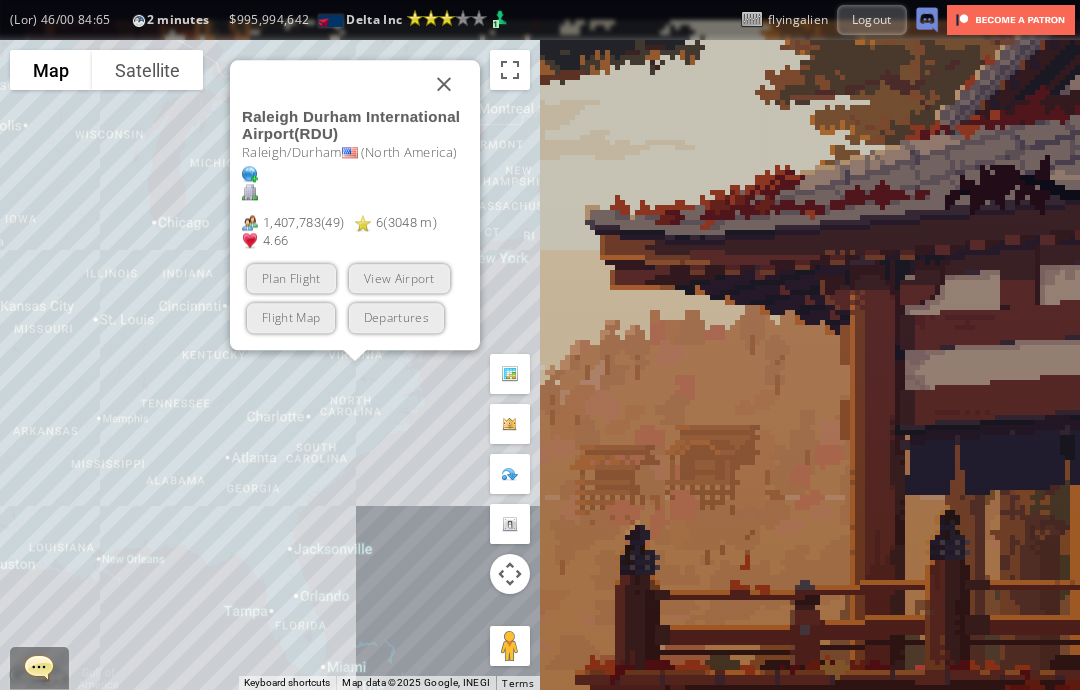 click on "View Airport" at bounding box center [399, 279] 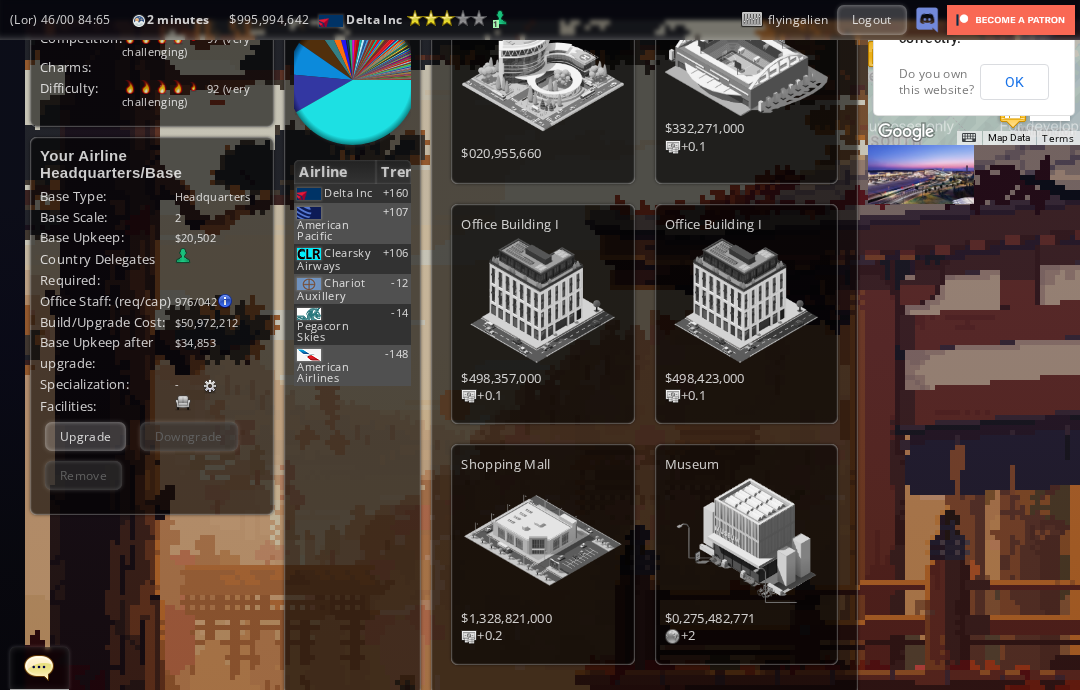 scroll, scrollTop: 96, scrollLeft: 0, axis: vertical 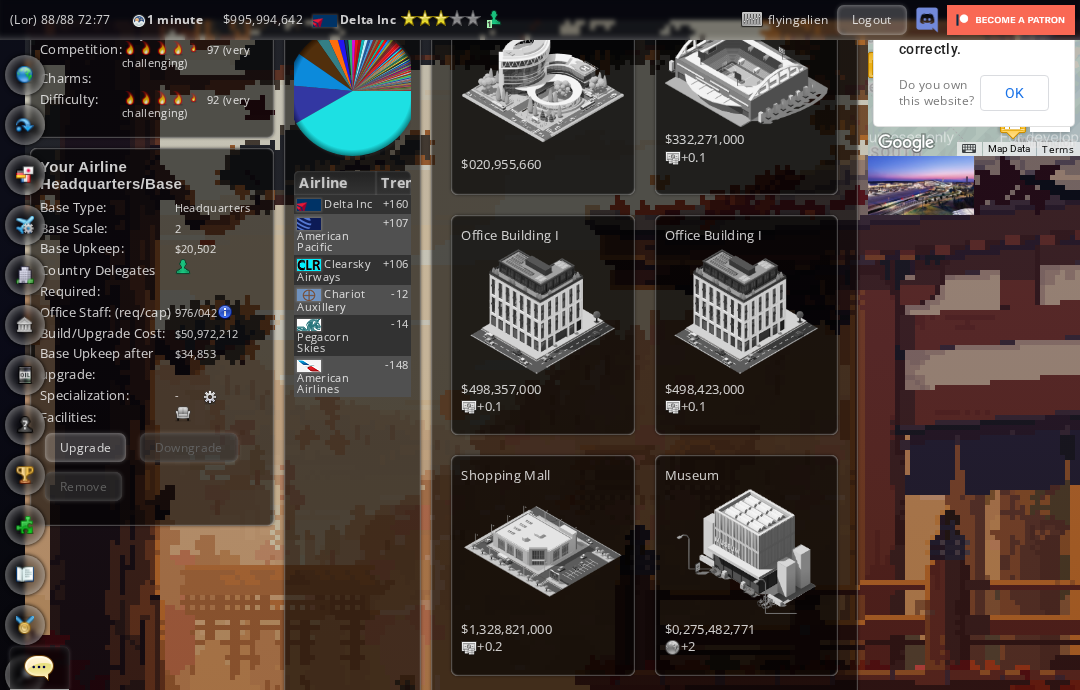 click at bounding box center [25, 75] 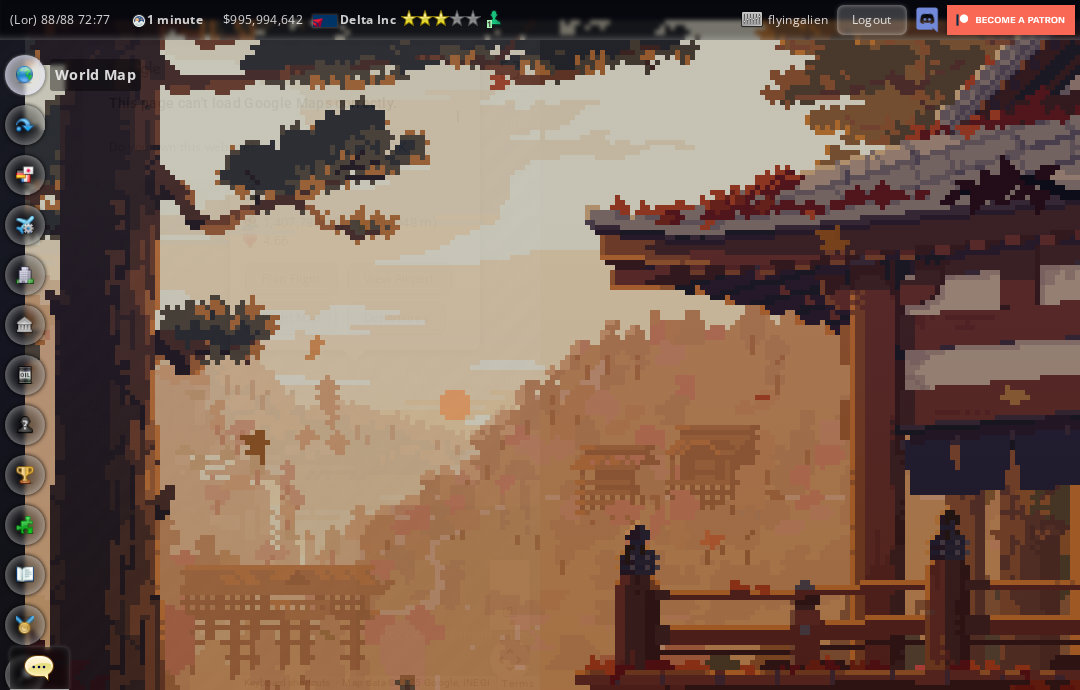 scroll, scrollTop: 0, scrollLeft: 0, axis: both 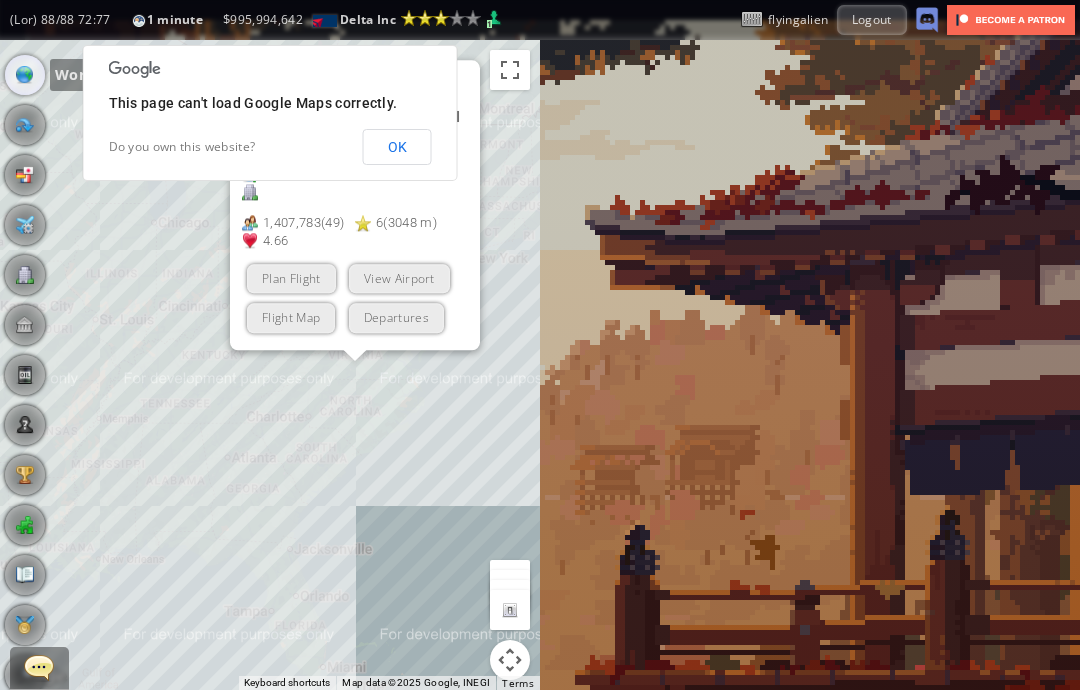 click on "OK" at bounding box center [397, 147] 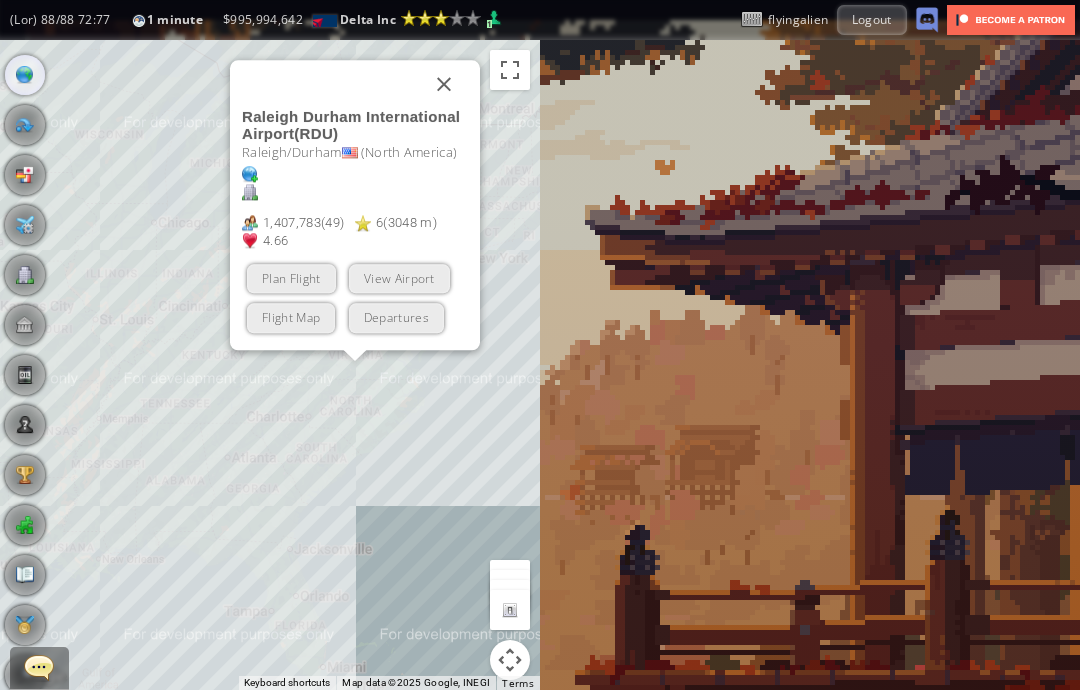 click at bounding box center [331, 84] 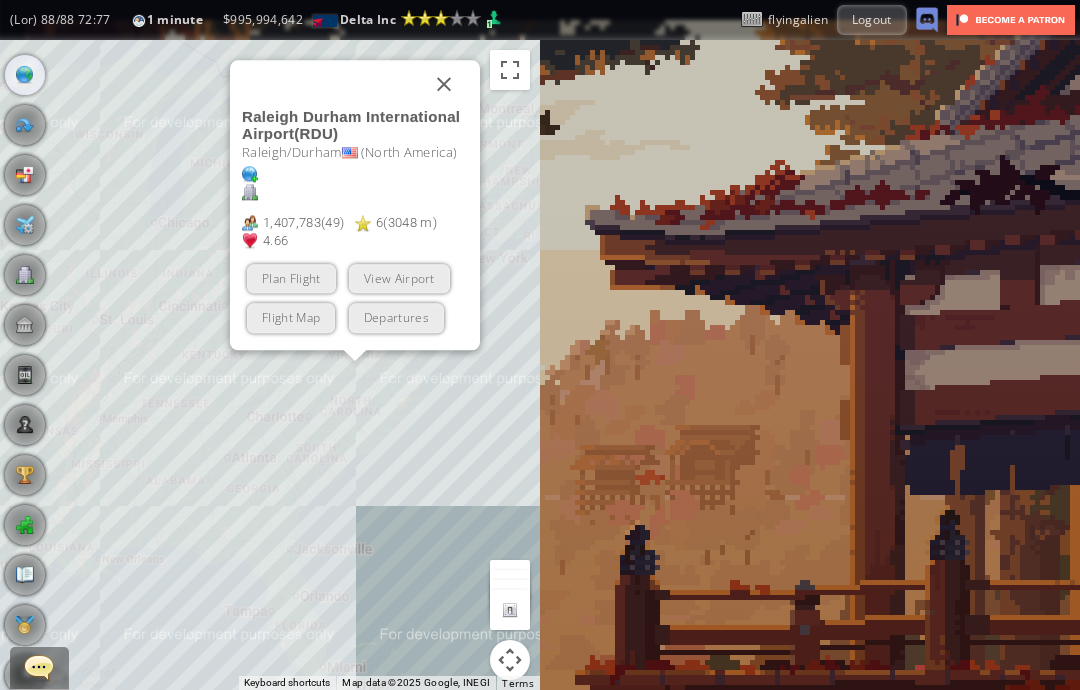 click at bounding box center (444, 84) 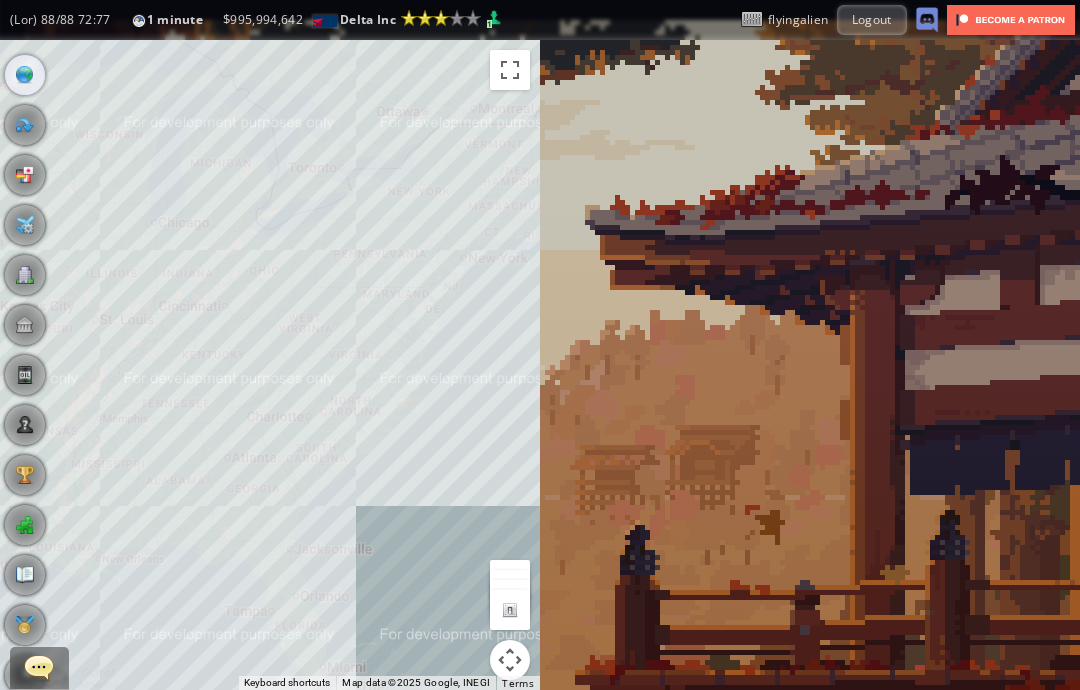 scroll, scrollTop: 0, scrollLeft: 0, axis: both 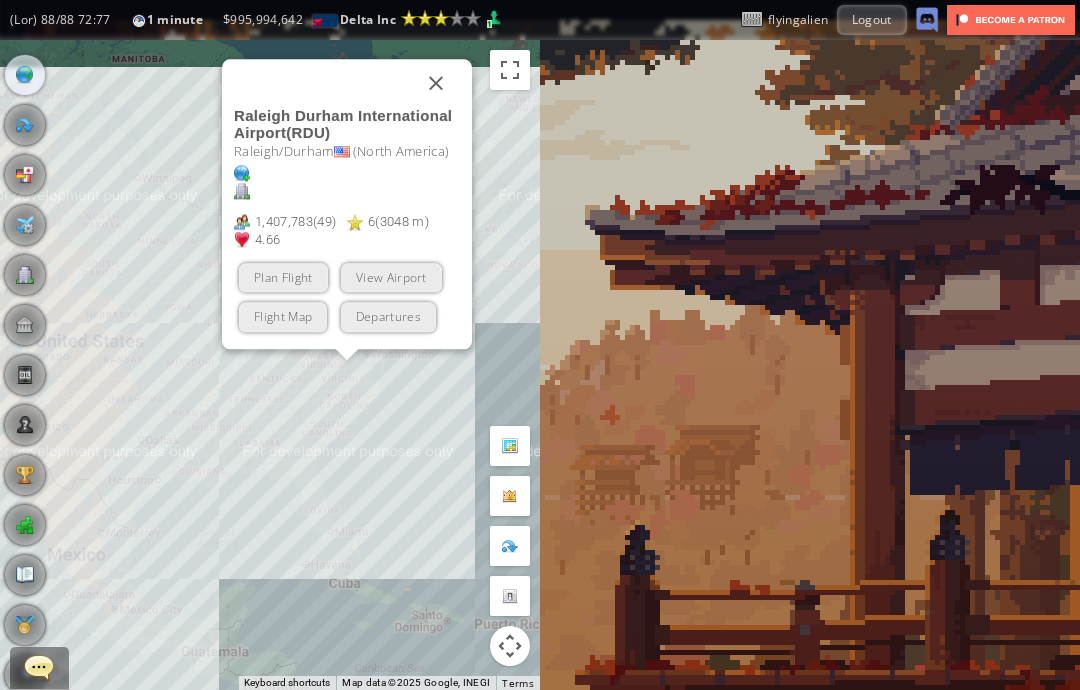 click on "Loremip Dolors Ametconsectet Adipisc  ( ELI )" at bounding box center (347, 124) 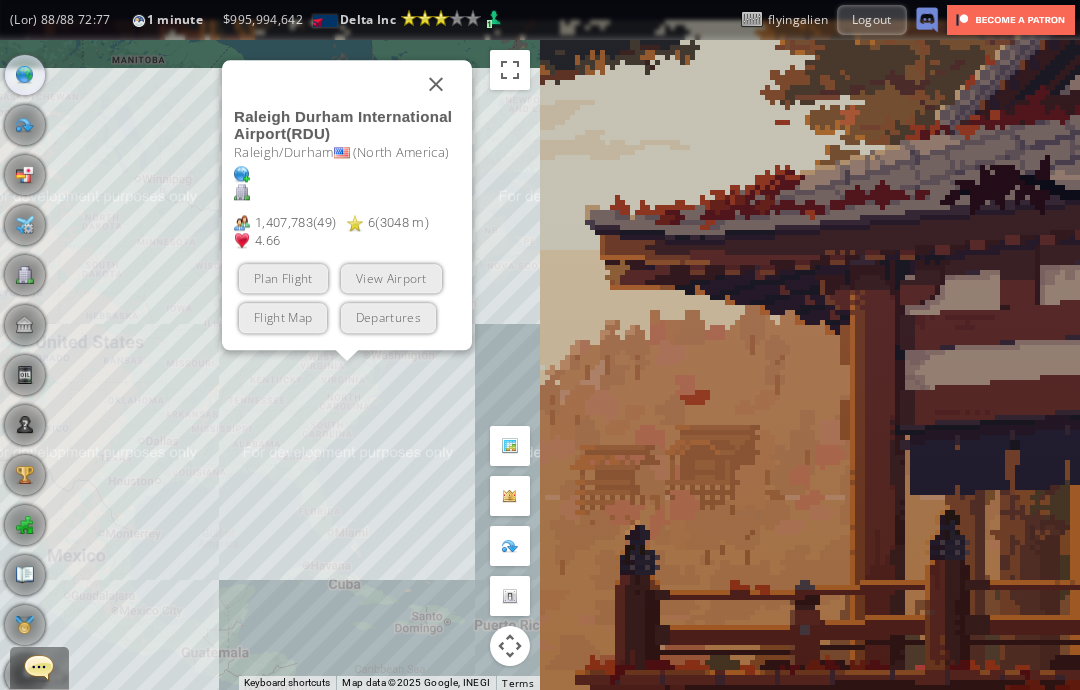 click on "View Airport" at bounding box center (391, 279) 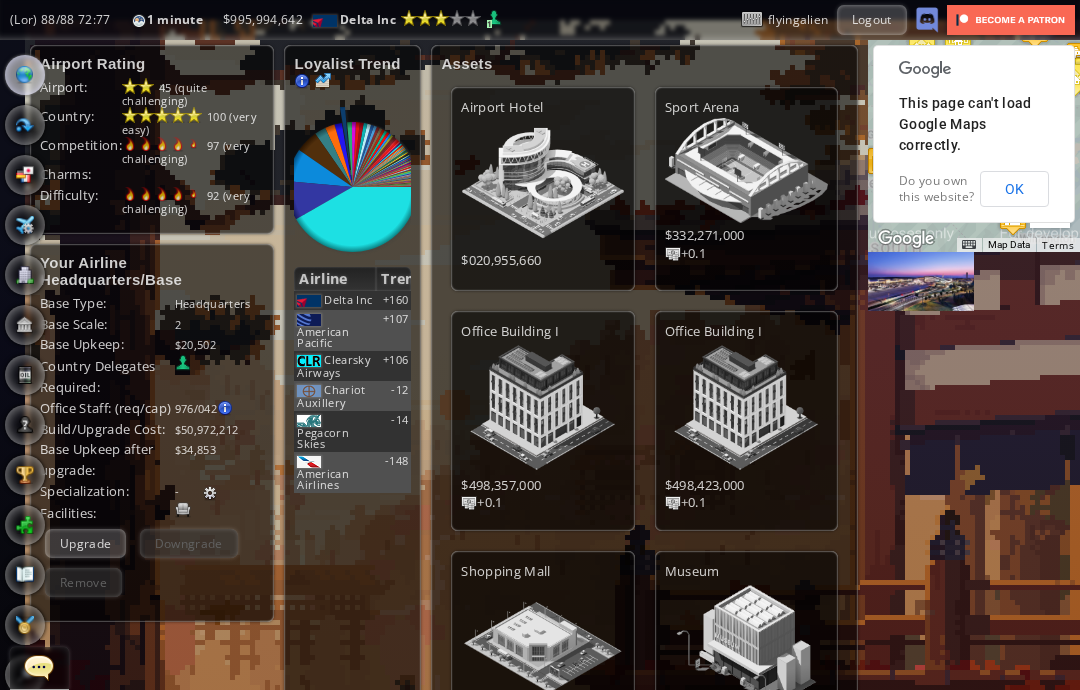 scroll, scrollTop: 640, scrollLeft: 0, axis: vertical 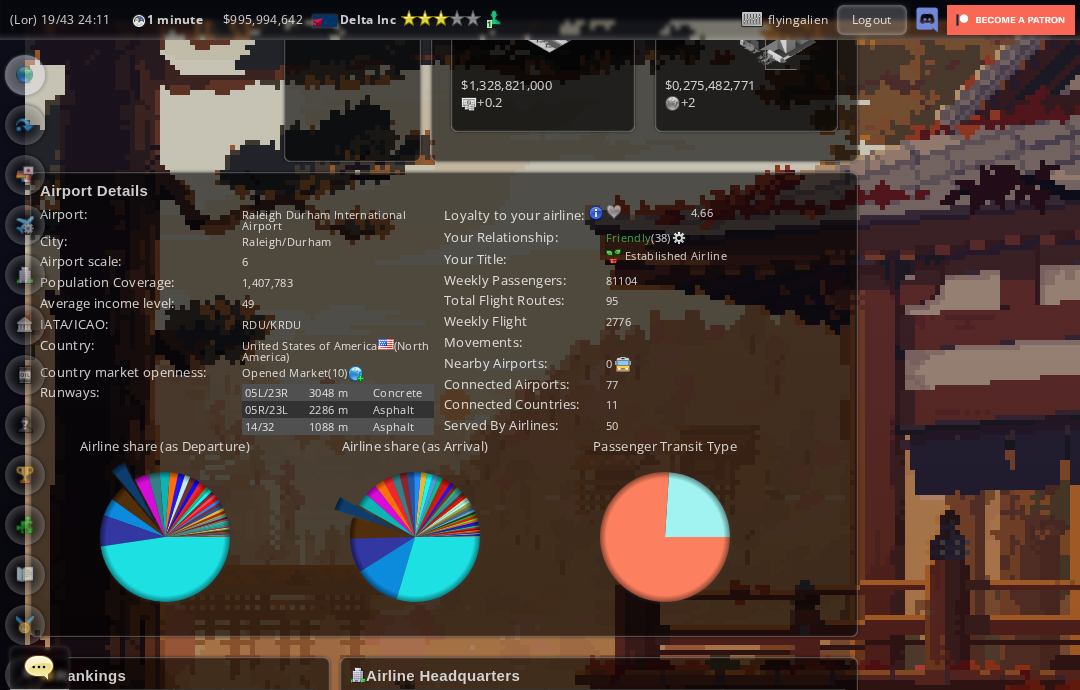 click at bounding box center [679, 238] 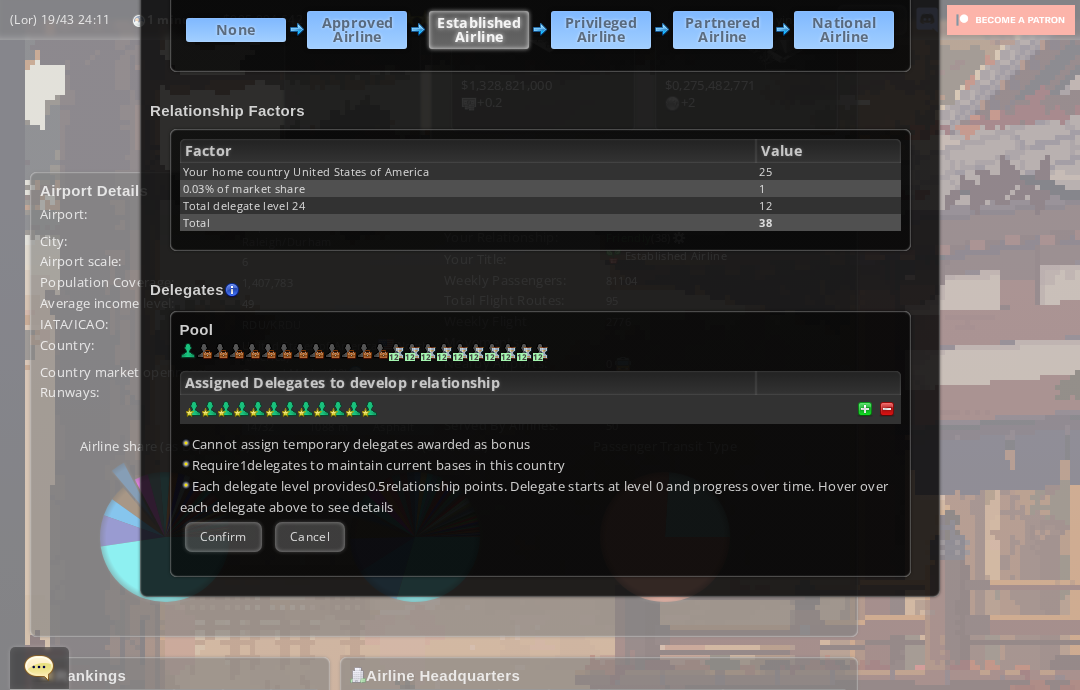 scroll, scrollTop: 295, scrollLeft: 0, axis: vertical 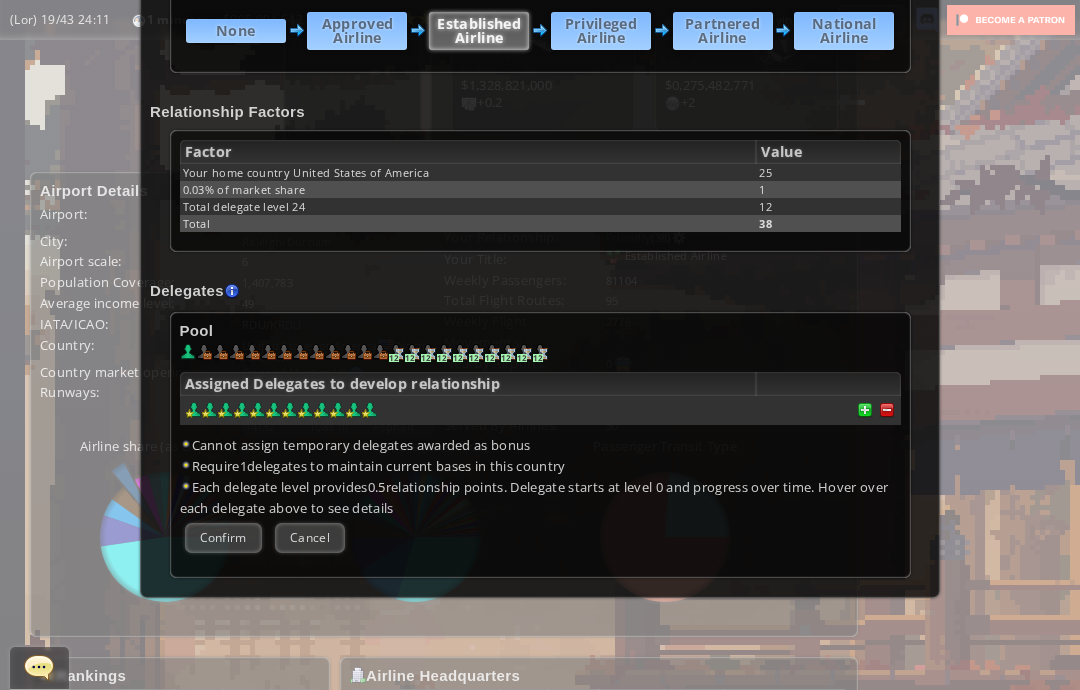 click at bounding box center (194, 410) 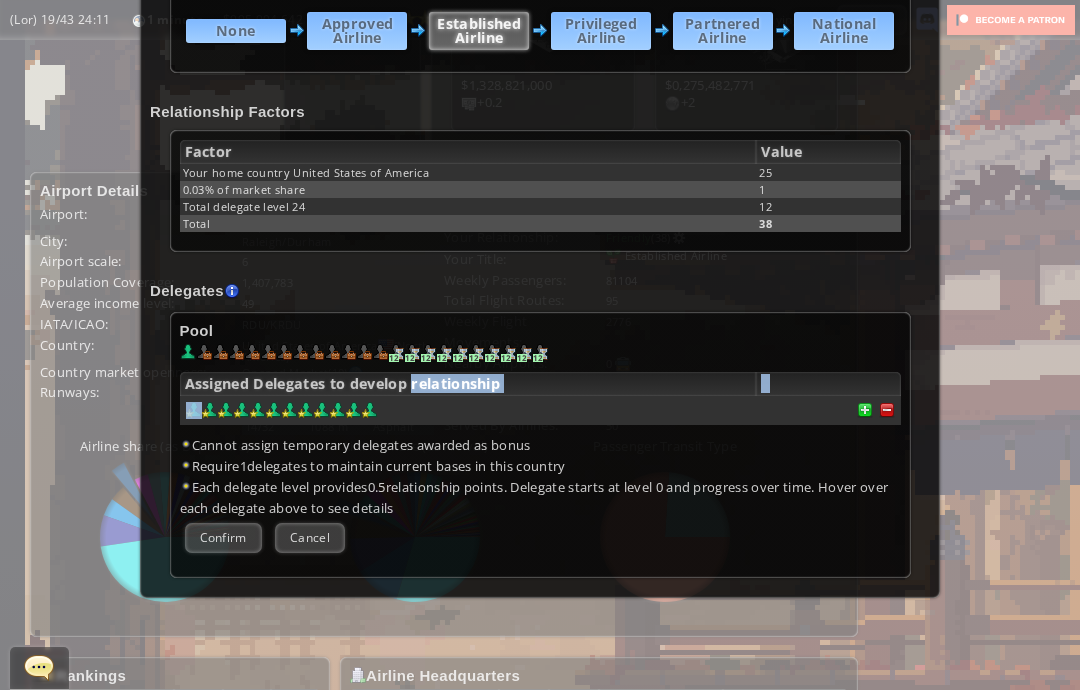 click at bounding box center [194, 410] 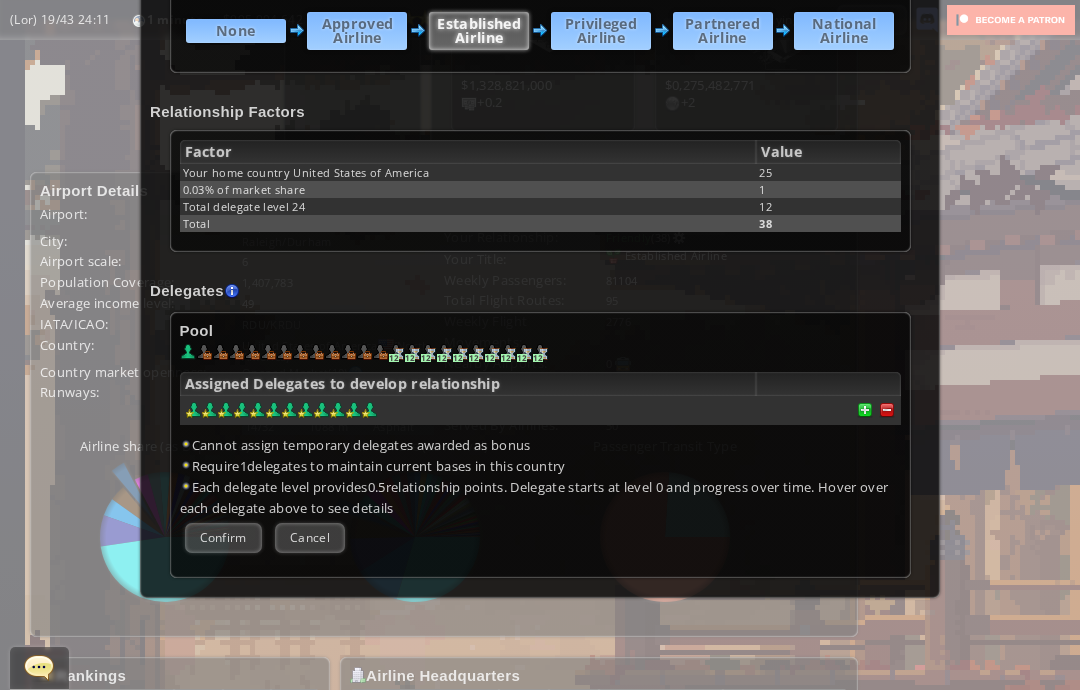click on "Loremipsu Dolors am consecte ad elit seddoei. Tempori utlab et doloremagn al enimadmini veniam. Quisnostr exercit ullamco labor, nisi al Exeaco consequatdui, Auteiru inreprehende voluptatevel, Essecillumfug nullapari exc." at bounding box center (540, 292) 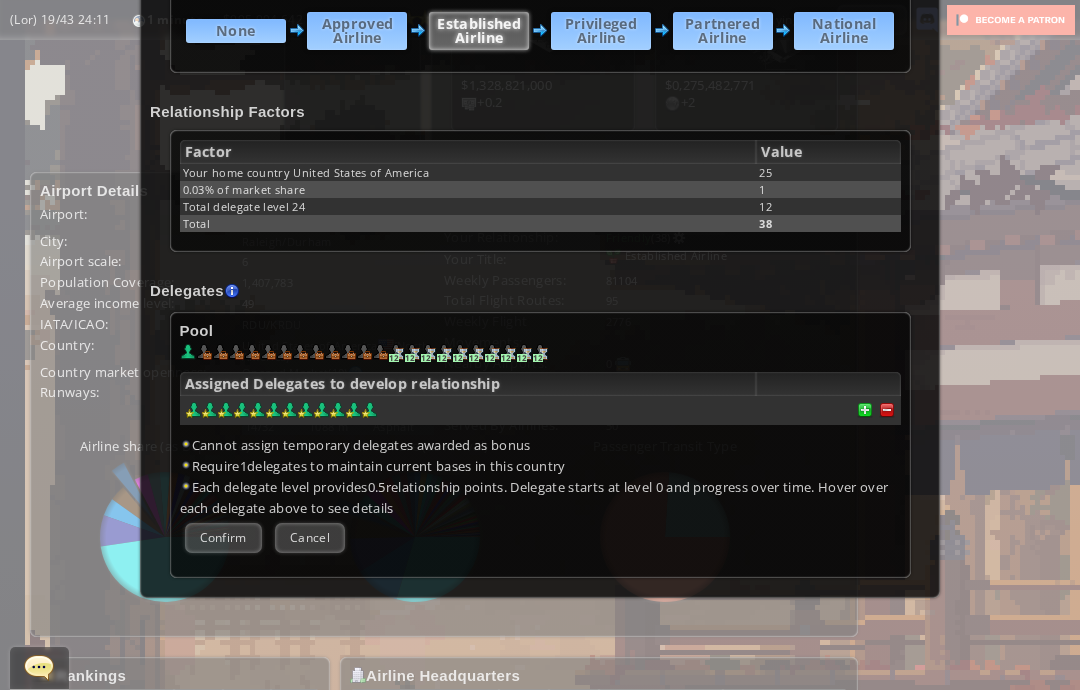 click at bounding box center (194, 410) 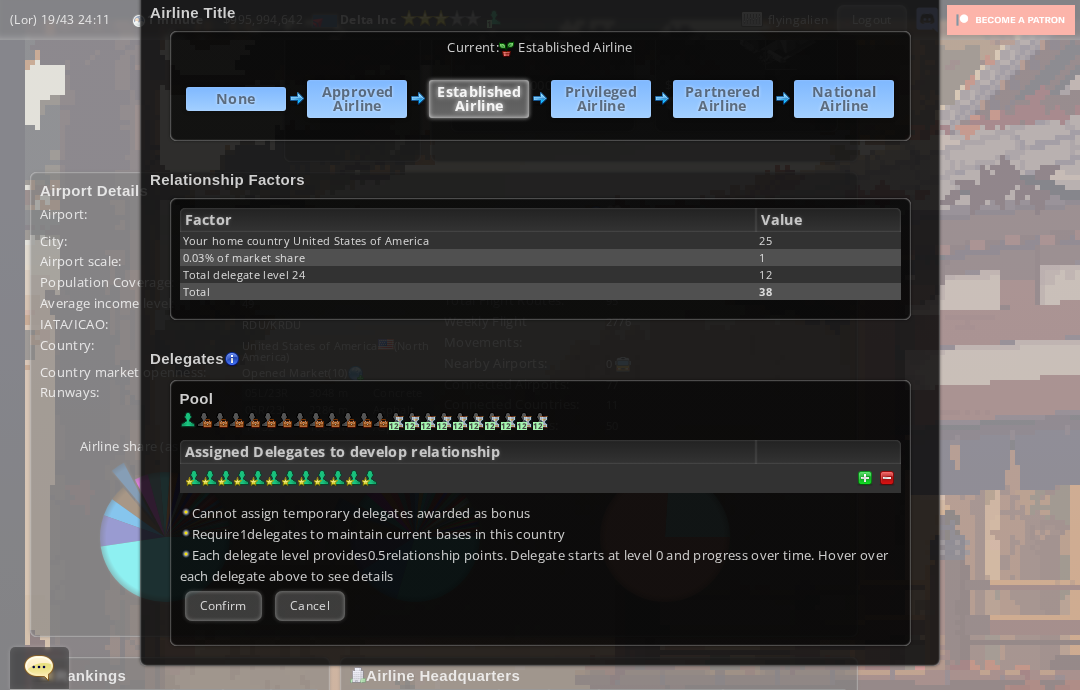scroll, scrollTop: 224, scrollLeft: 0, axis: vertical 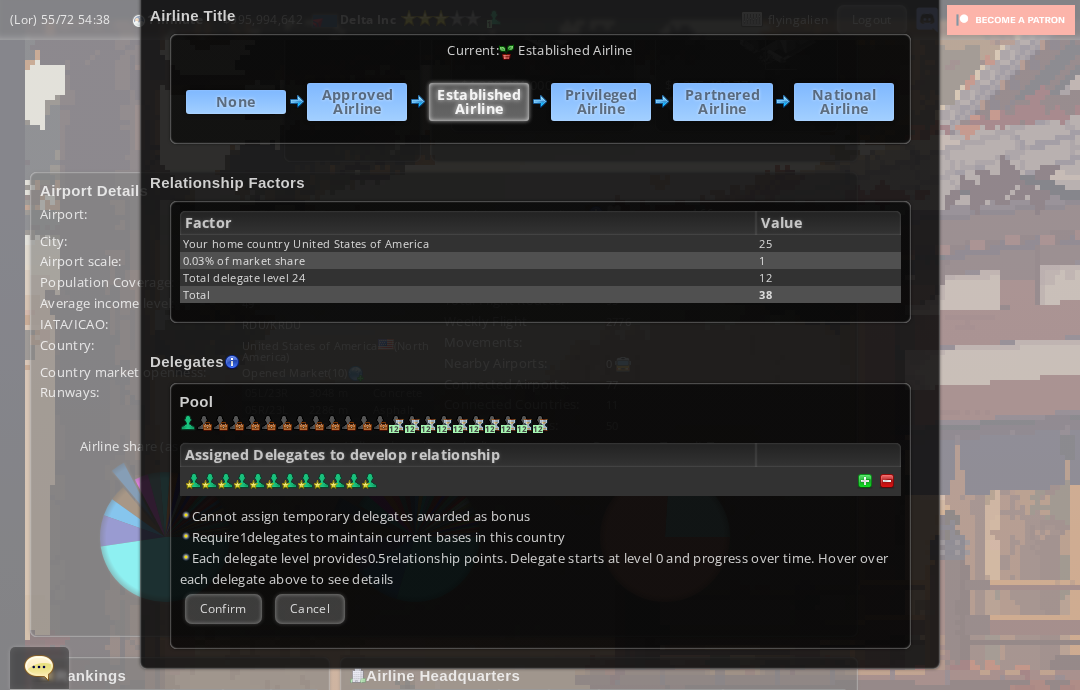 click at bounding box center (887, 481) 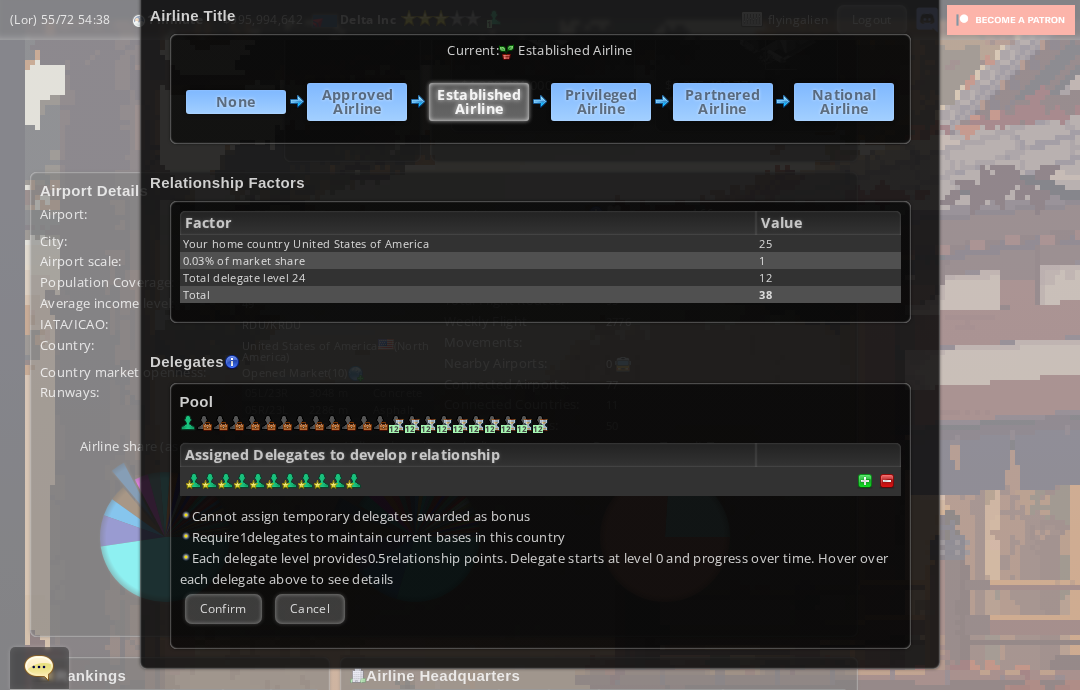 click on "Confirm" at bounding box center [223, 608] 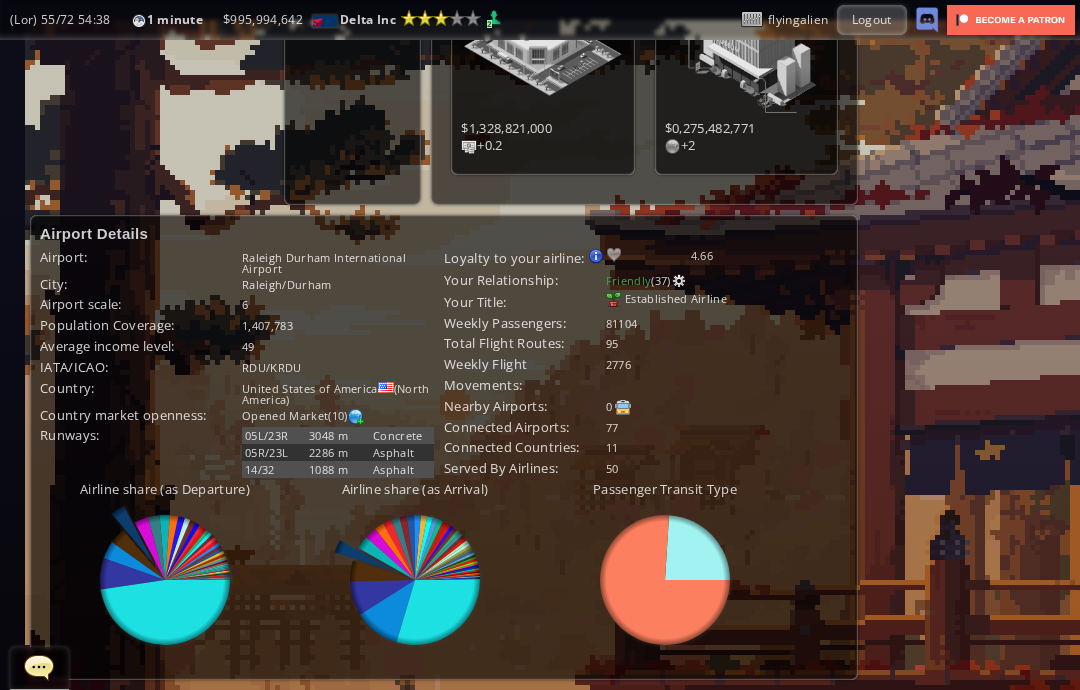 scroll, scrollTop: 596, scrollLeft: 0, axis: vertical 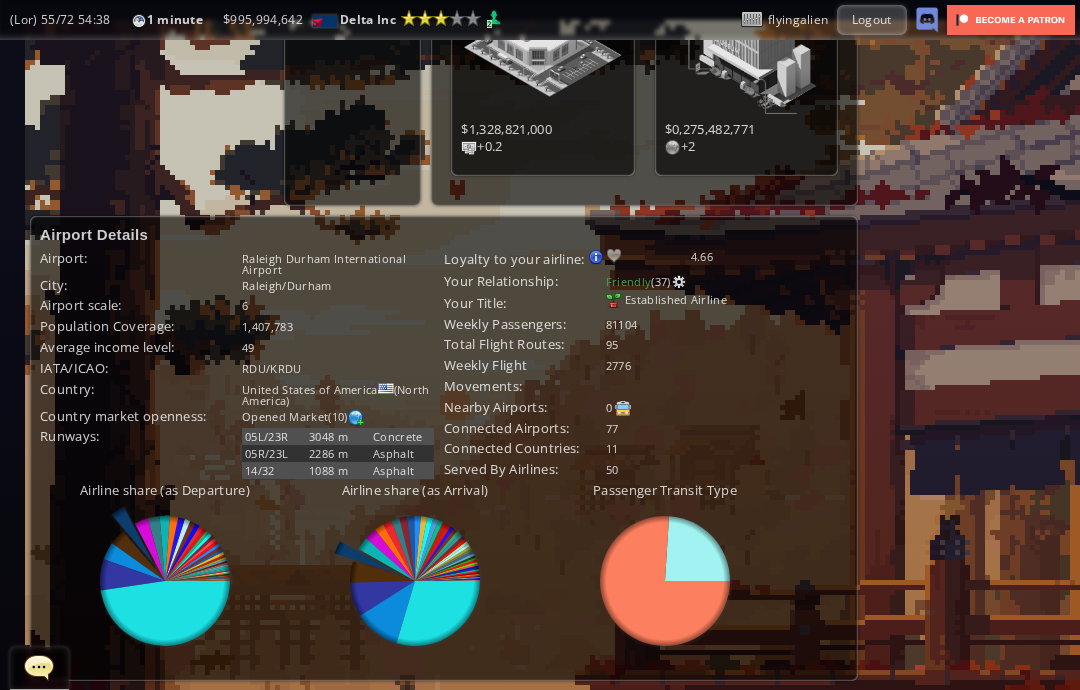 click at bounding box center [679, 282] 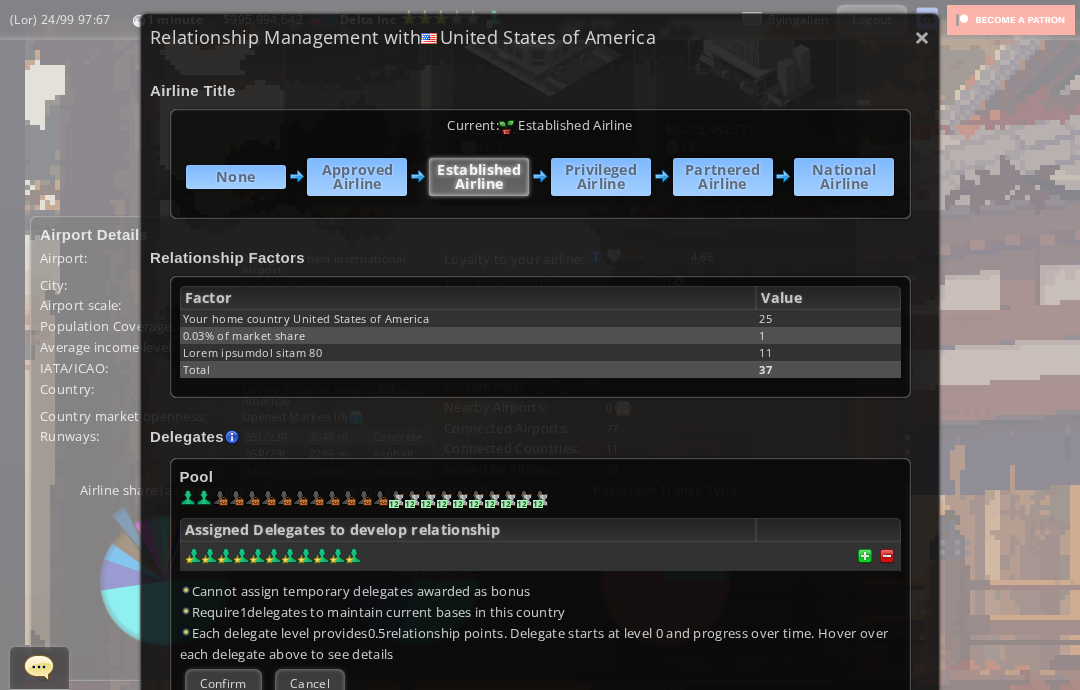 scroll, scrollTop: 147, scrollLeft: 0, axis: vertical 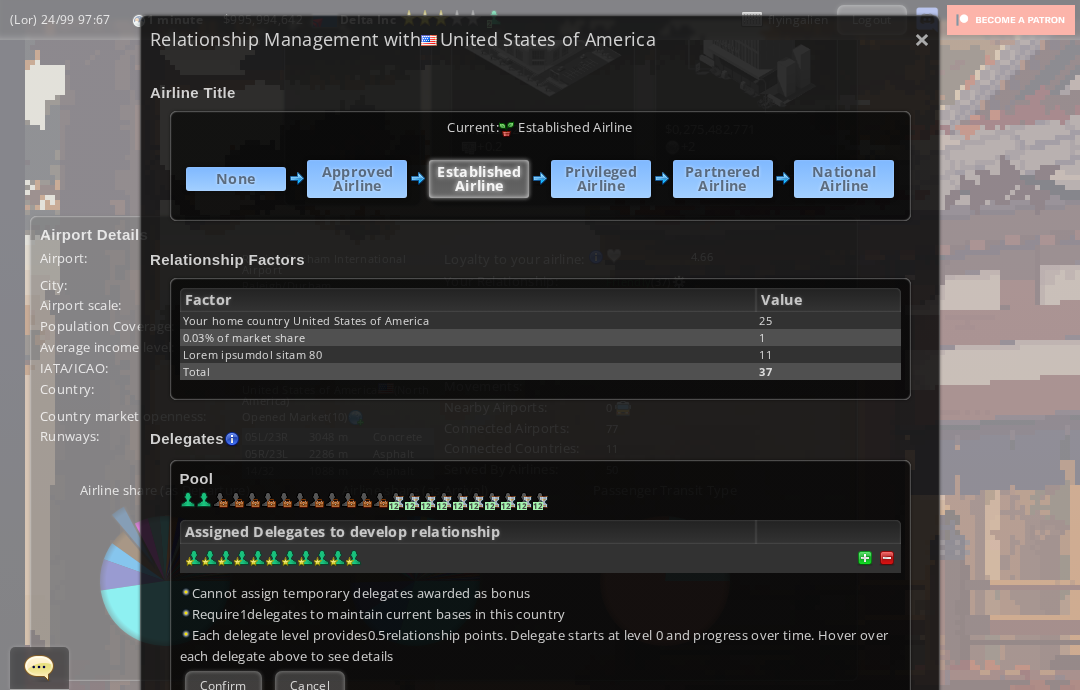 click on "×" at bounding box center [922, 39] 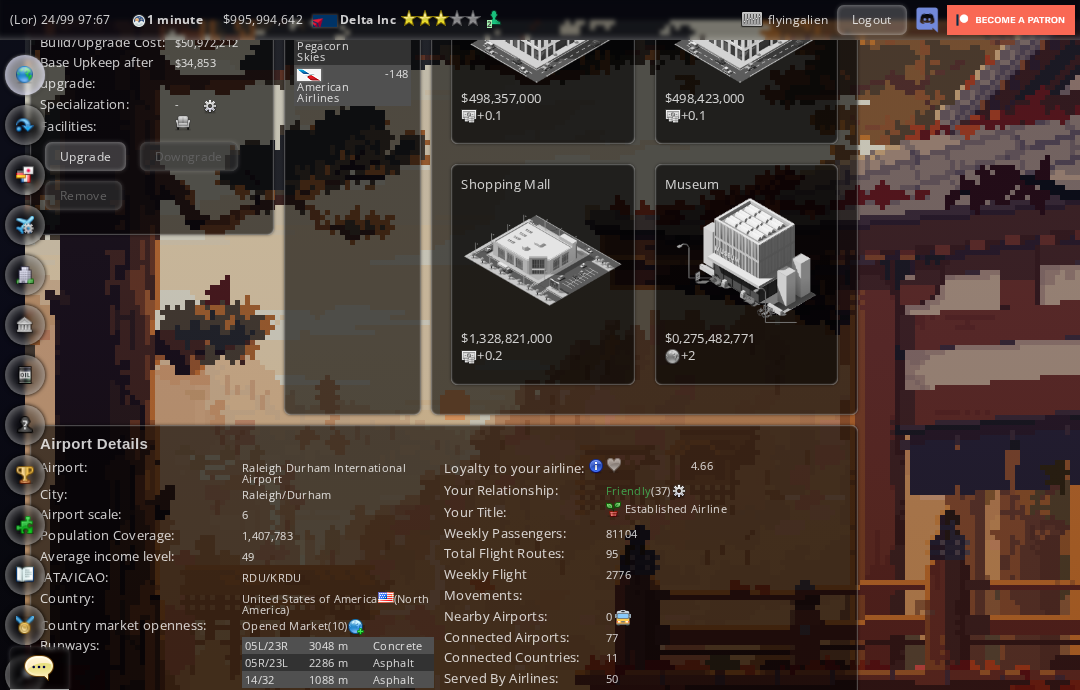 click at bounding box center (7, 345) 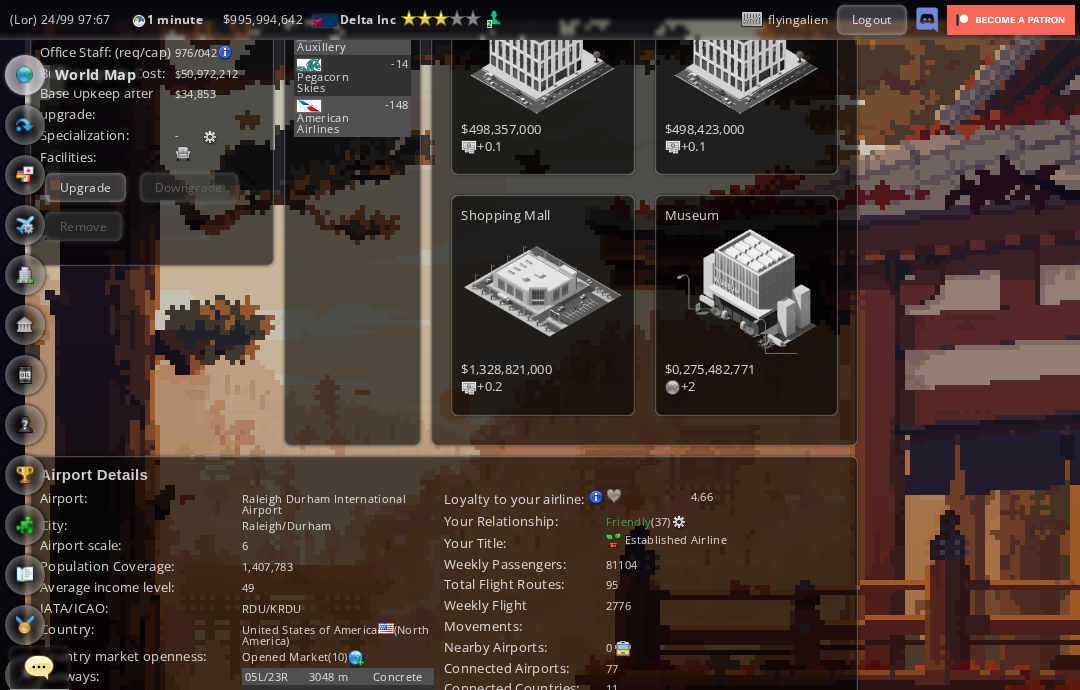 click at bounding box center [25, 75] 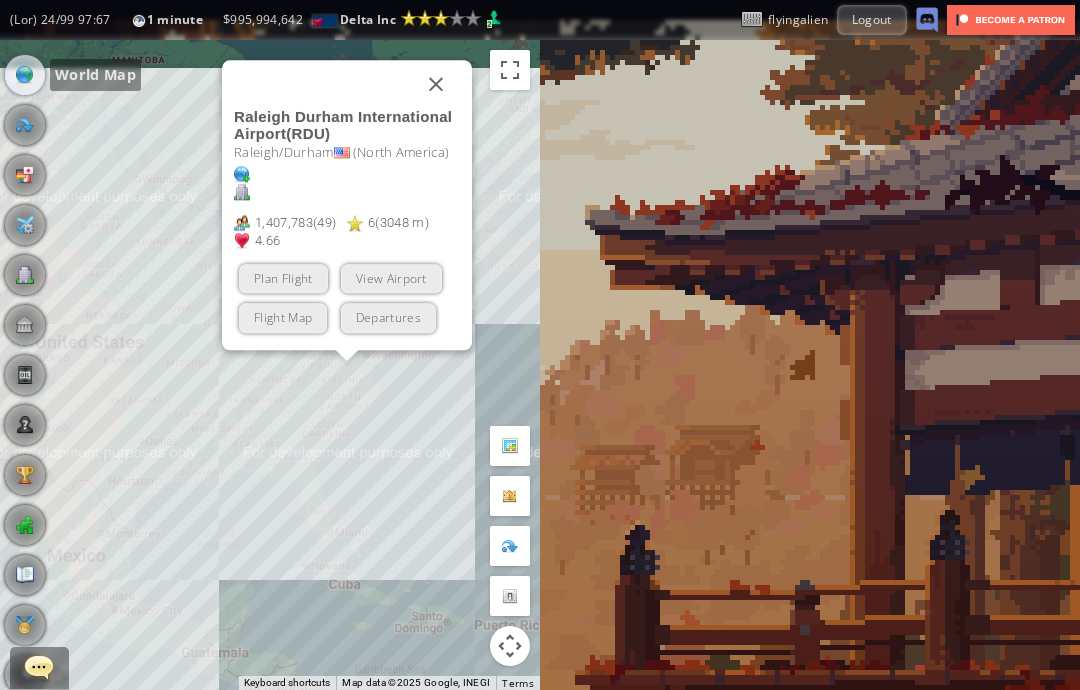 scroll, scrollTop: 0, scrollLeft: 0, axis: both 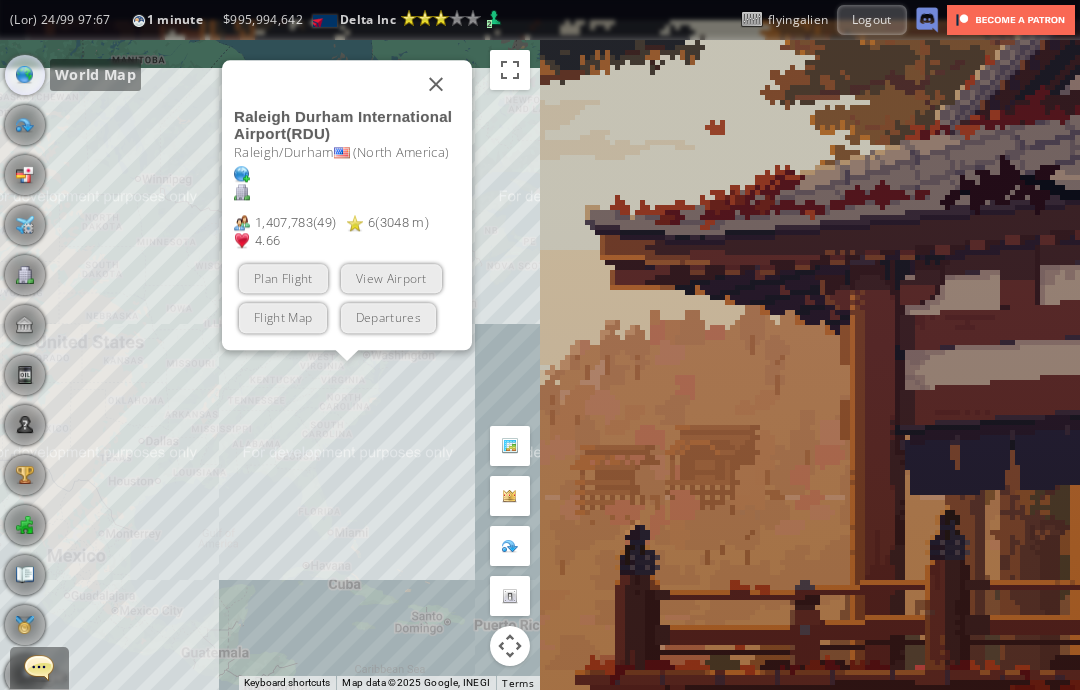 click at bounding box center (436, 84) 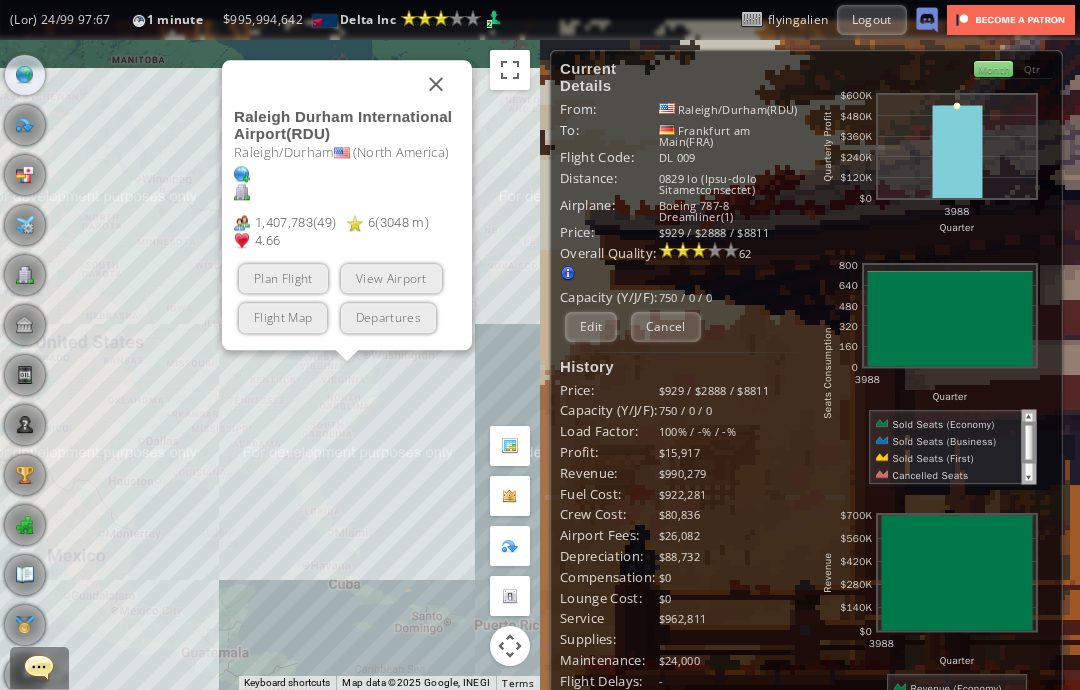 click at bounding box center [436, 84] 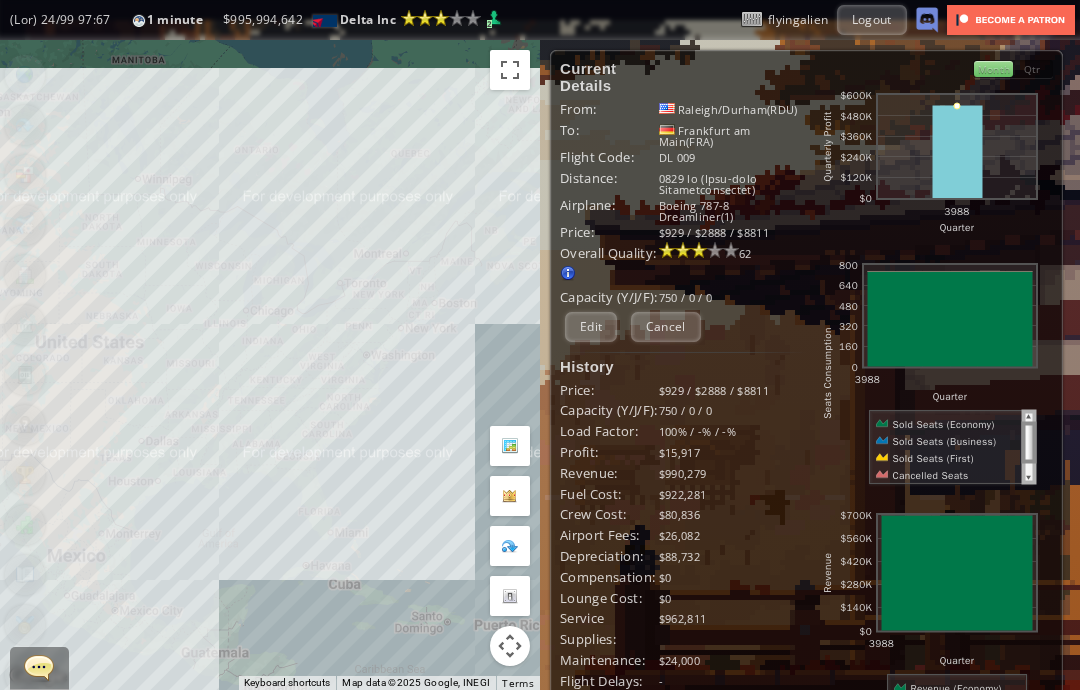 click on "750 / 0 / 0" at bounding box center [686, 297] 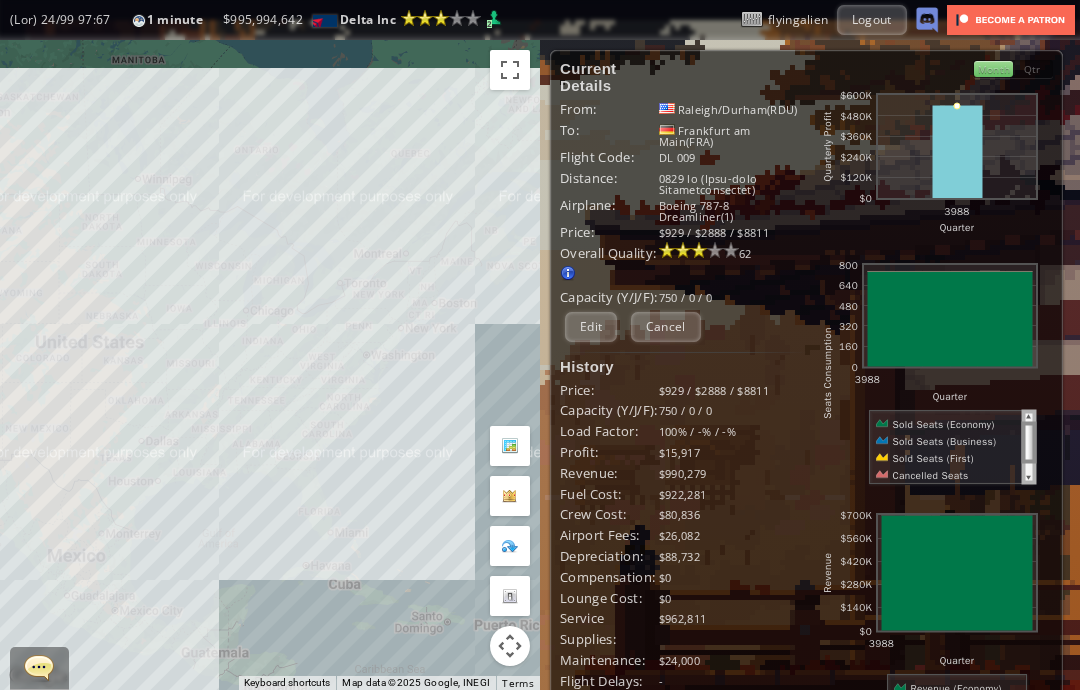 click on "Cancel" at bounding box center [666, 326] 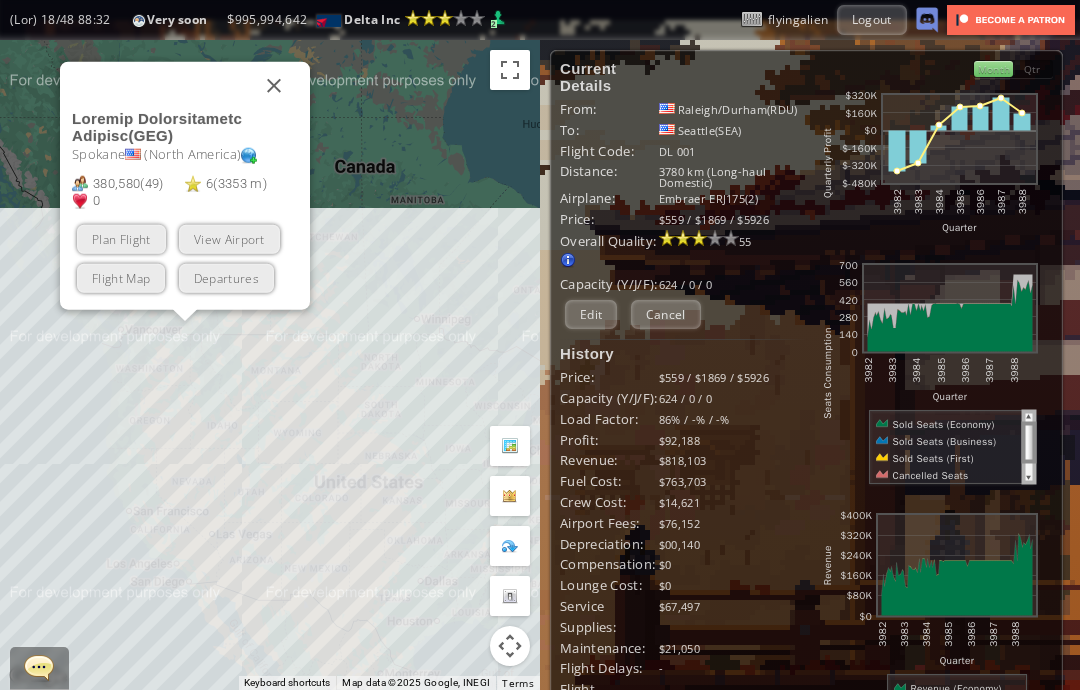 click at bounding box center (274, 86) 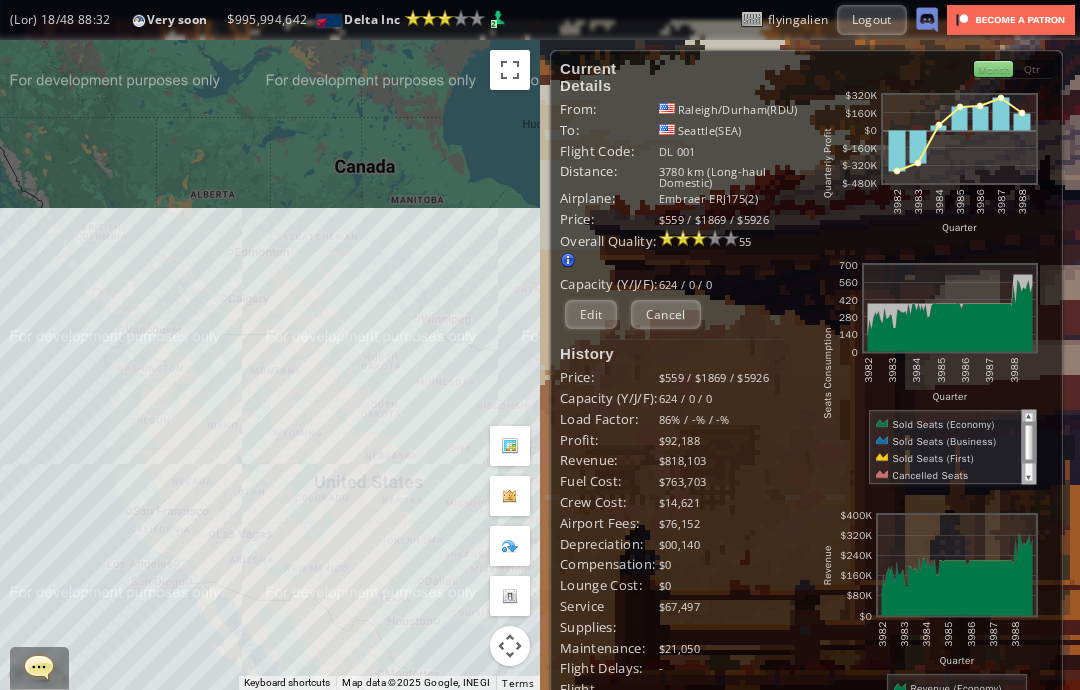 click on "Edit" at bounding box center (591, 314) 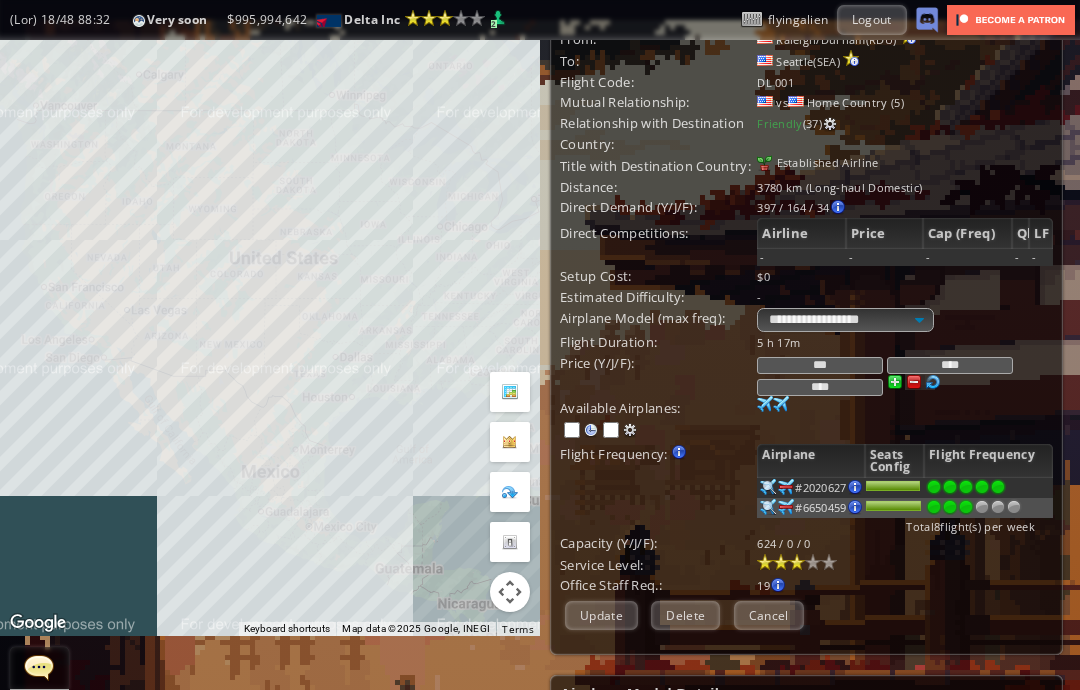 scroll, scrollTop: 54, scrollLeft: 0, axis: vertical 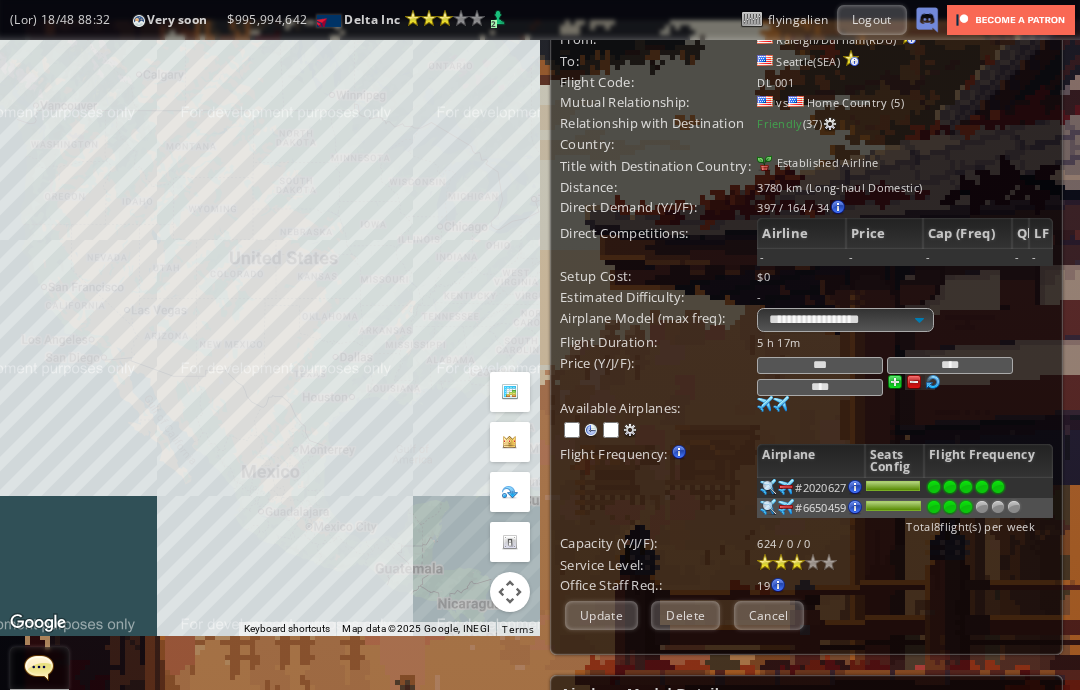 click at bounding box center [813, 562] 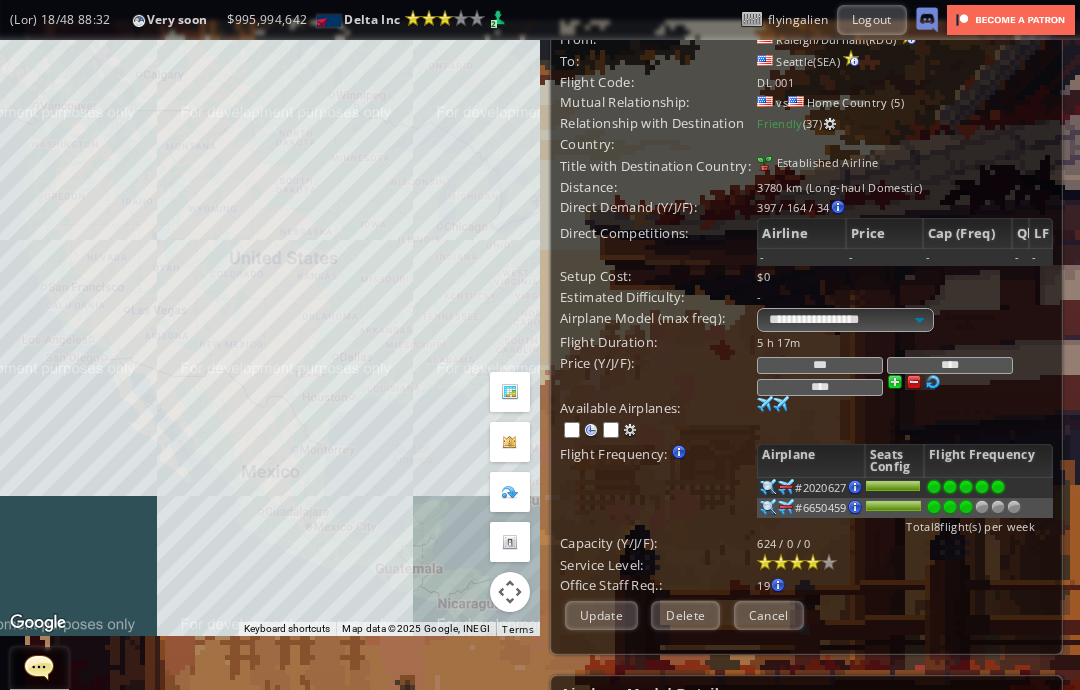click on "Update" at bounding box center [601, 615] 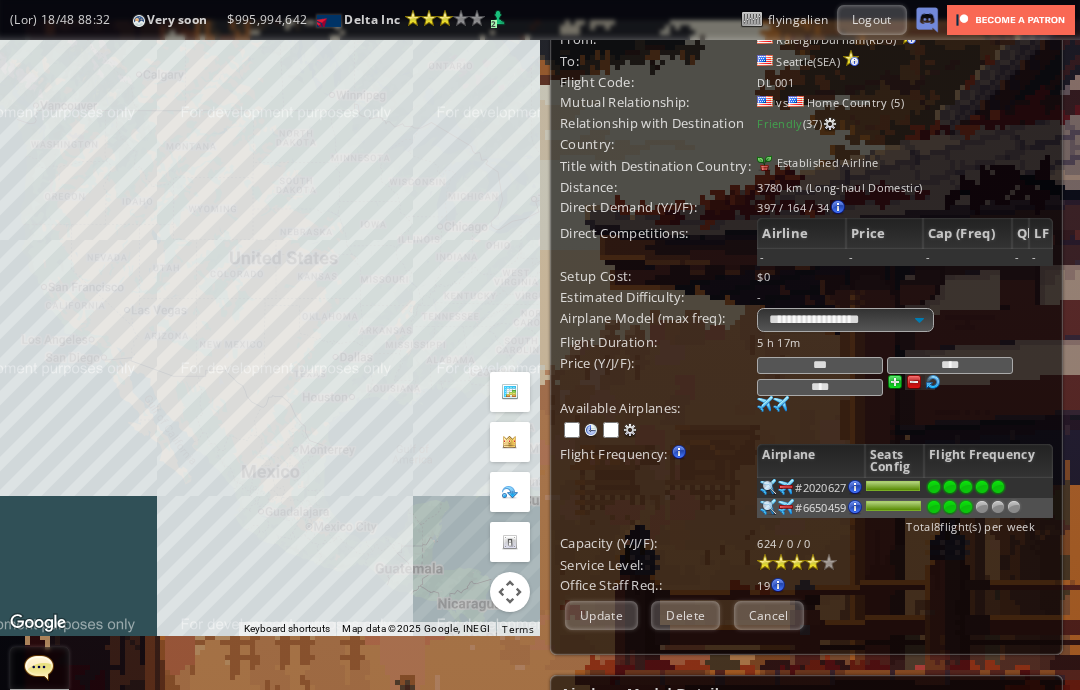 scroll, scrollTop: 58, scrollLeft: 0, axis: vertical 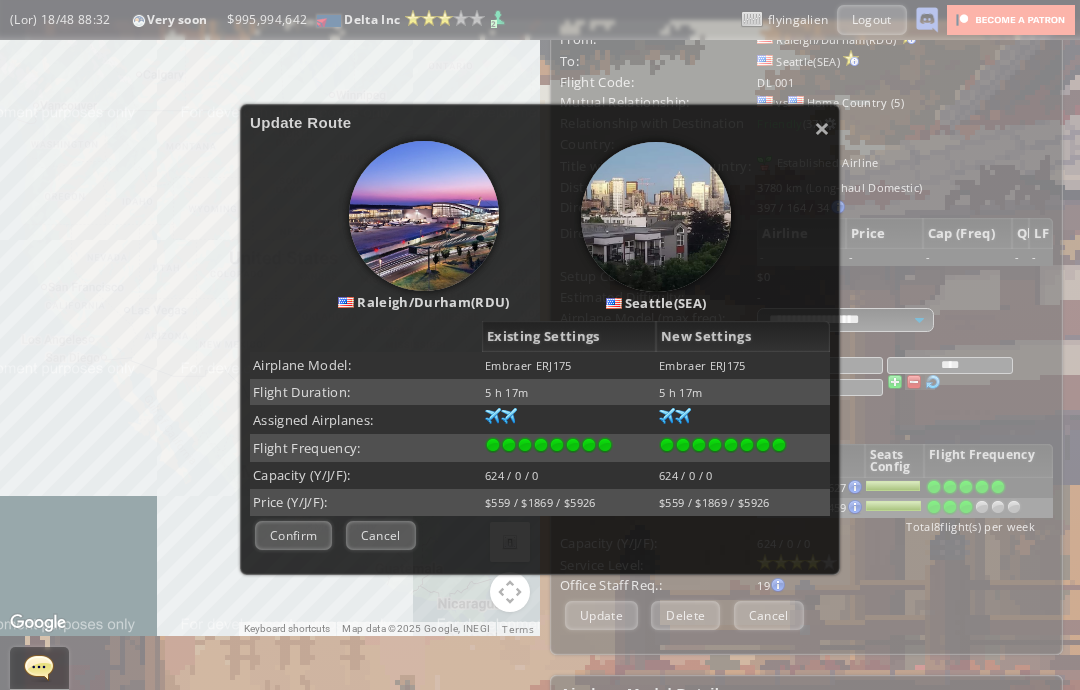 click on "Confirm" at bounding box center (293, 535) 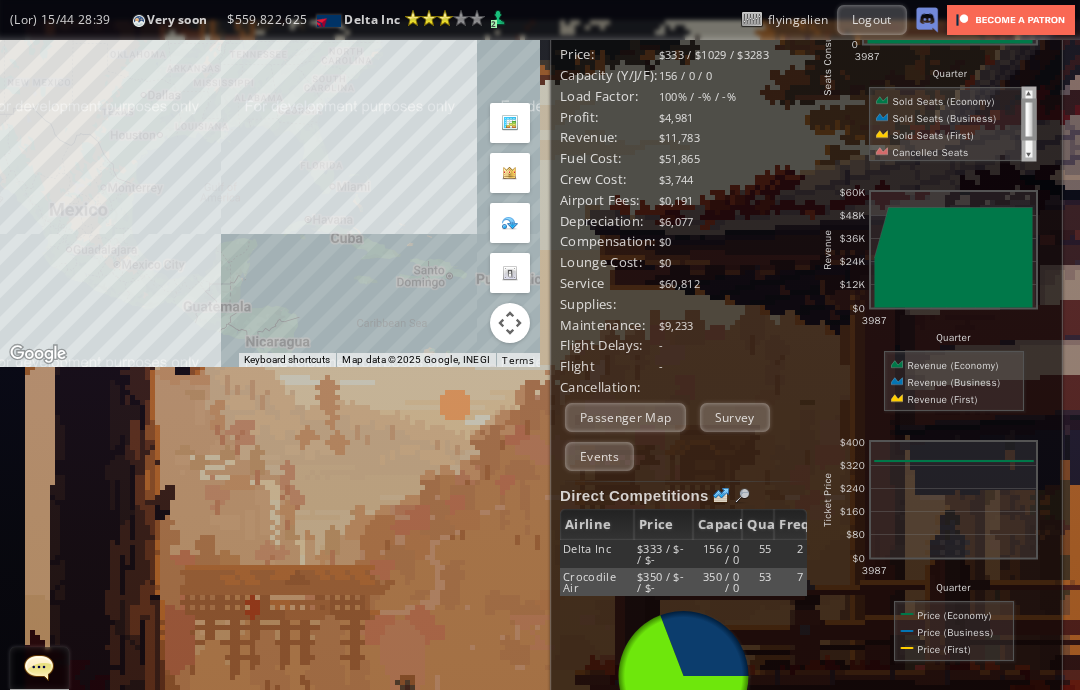 scroll, scrollTop: 320, scrollLeft: 0, axis: vertical 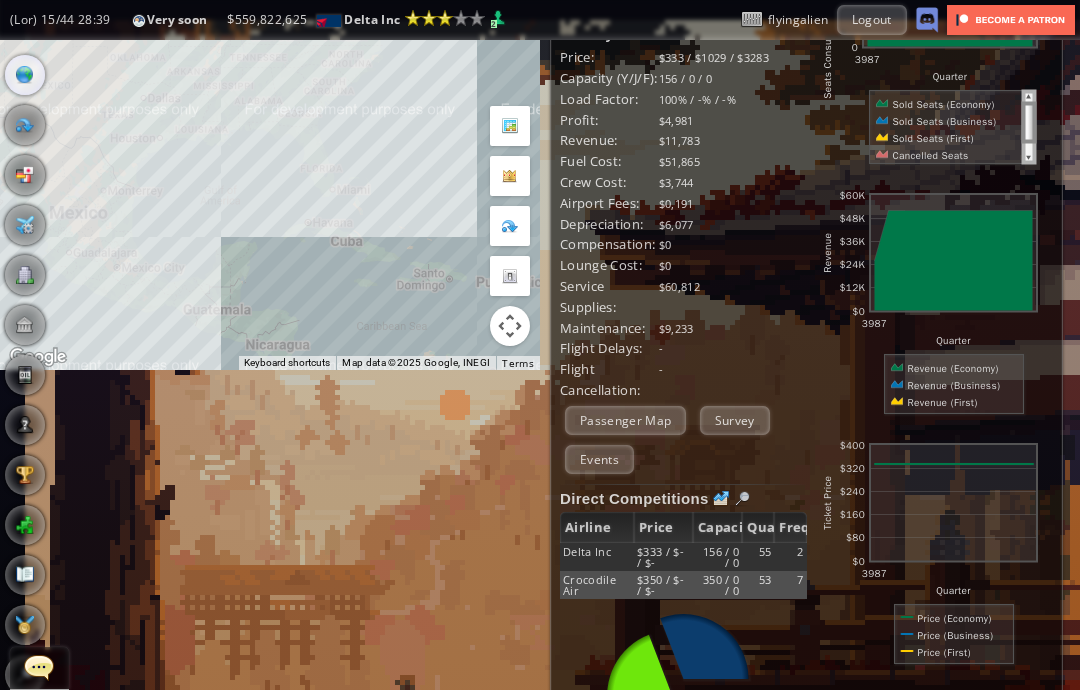 click at bounding box center [705, 647] 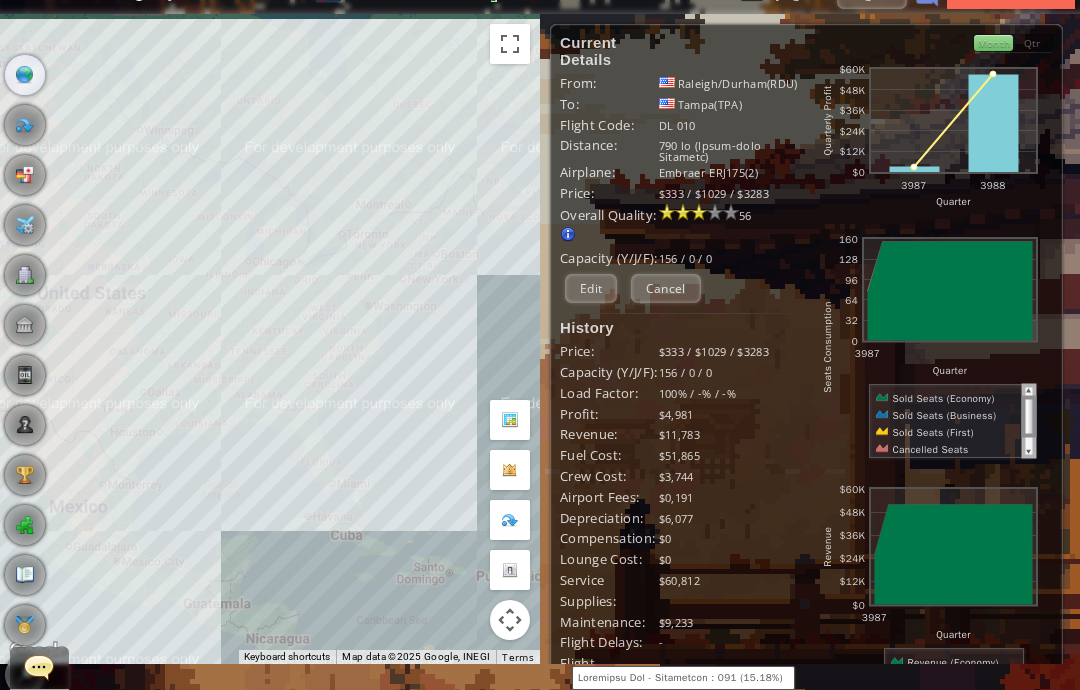 scroll, scrollTop: 0, scrollLeft: 0, axis: both 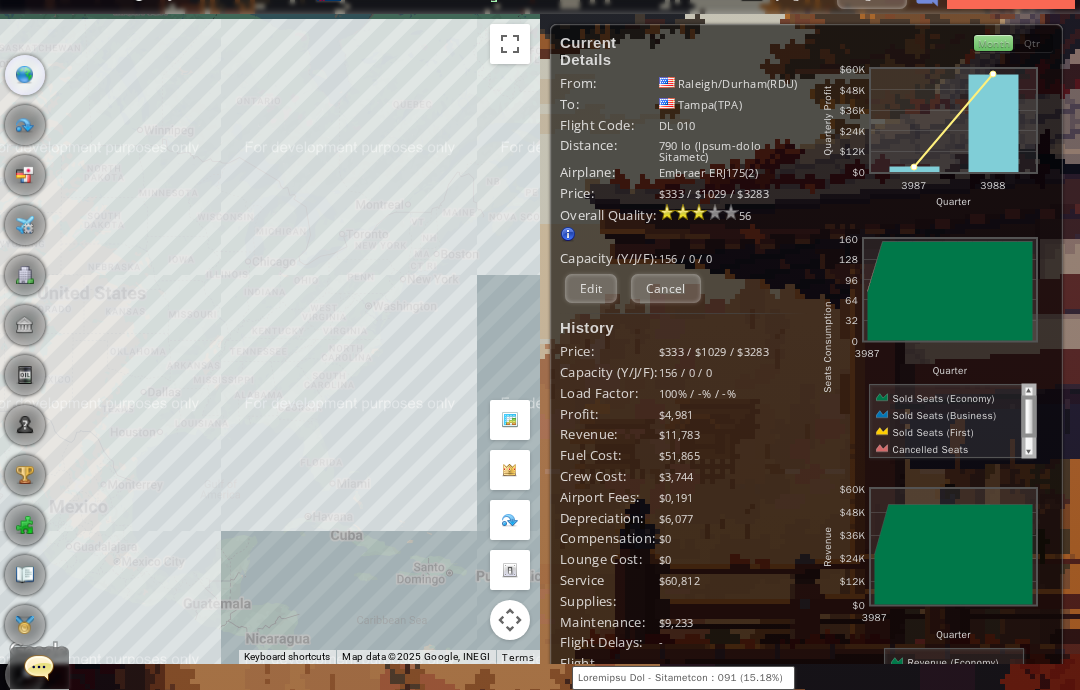 click on "Edit" at bounding box center [591, 288] 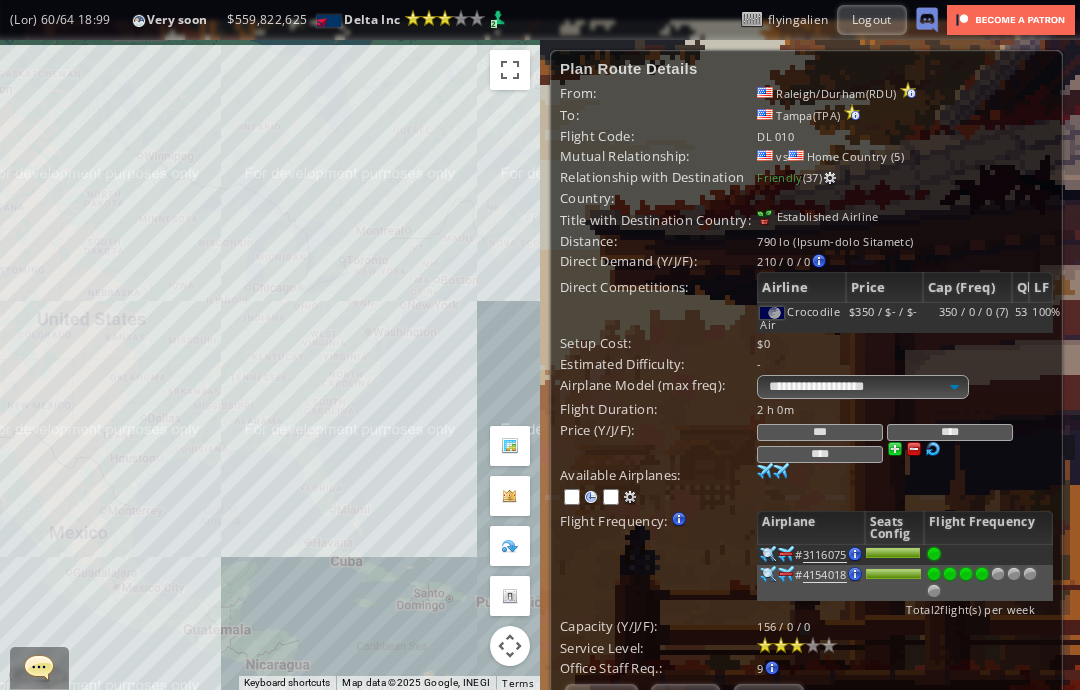 click at bounding box center (982, 574) 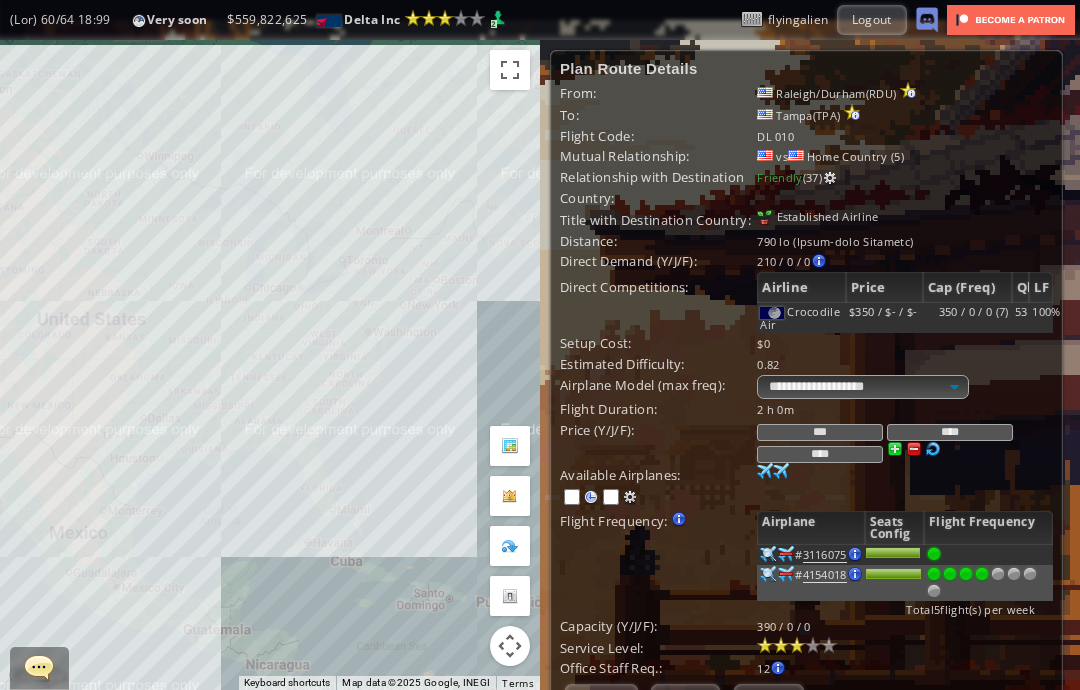 click at bounding box center (998, 574) 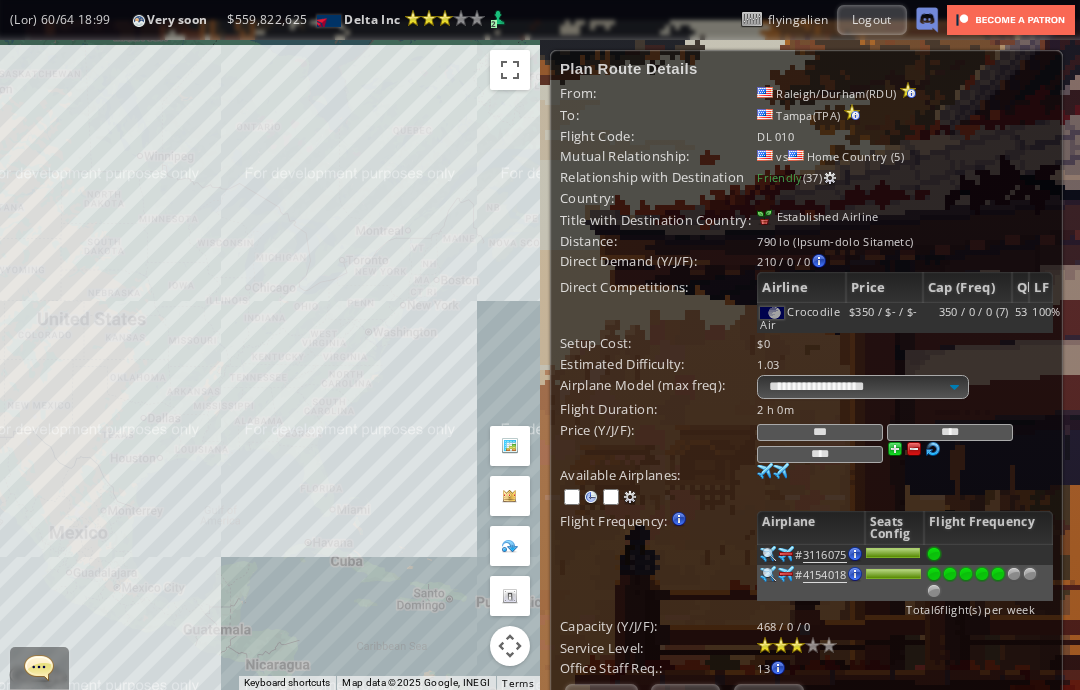 click on "Update" at bounding box center [601, 698] 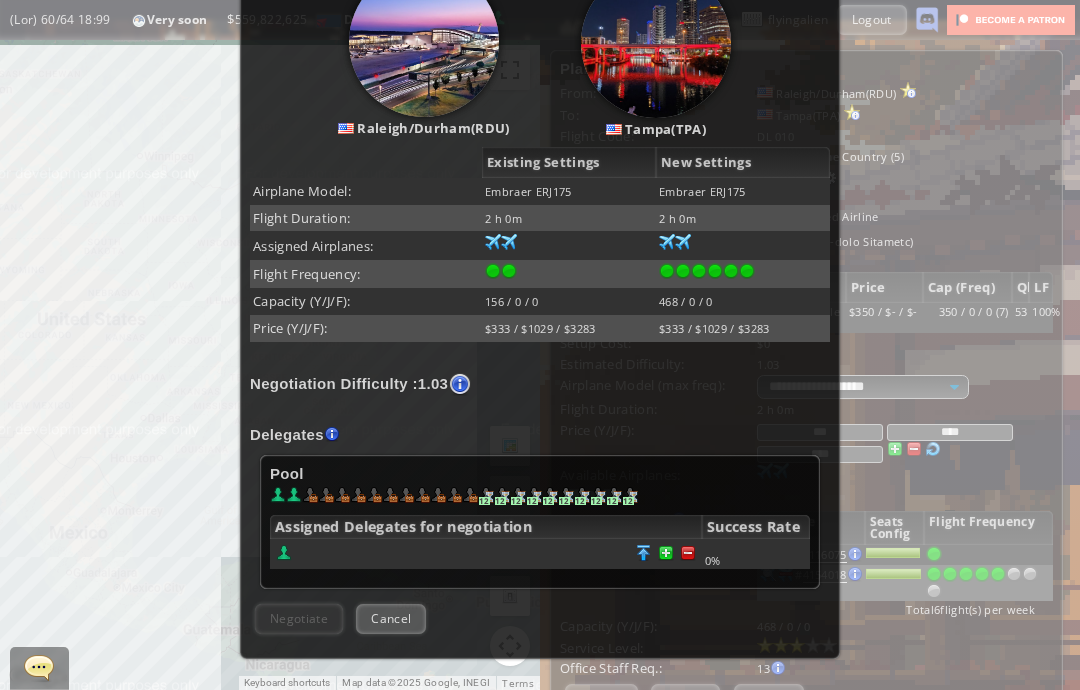 scroll, scrollTop: 240, scrollLeft: 0, axis: vertical 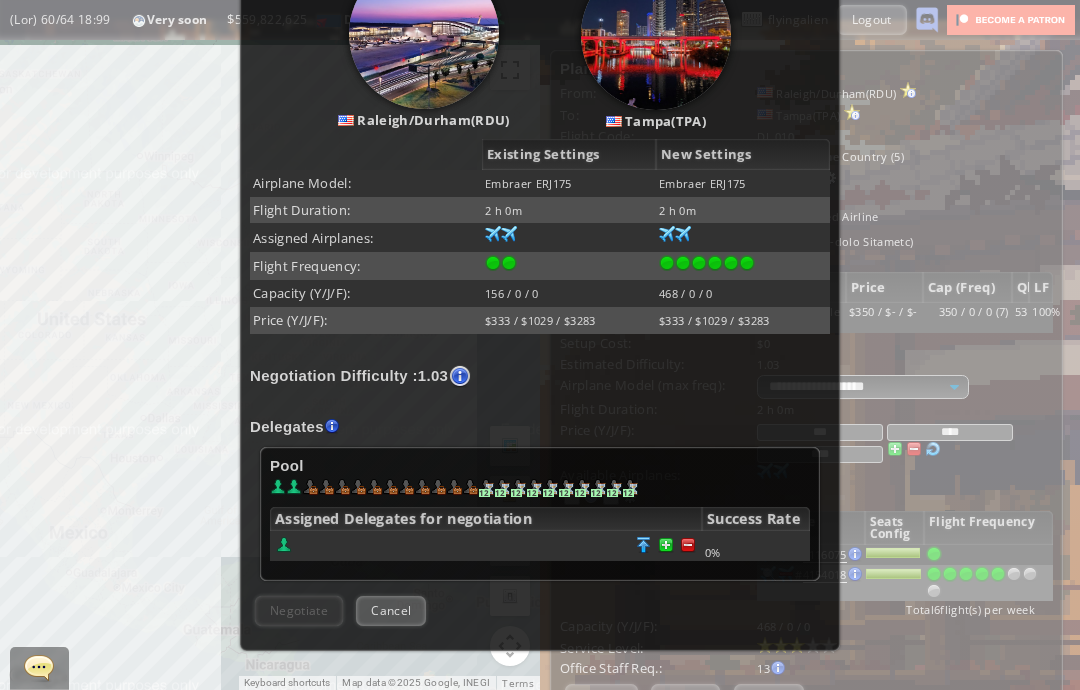 click at bounding box center [688, 545] 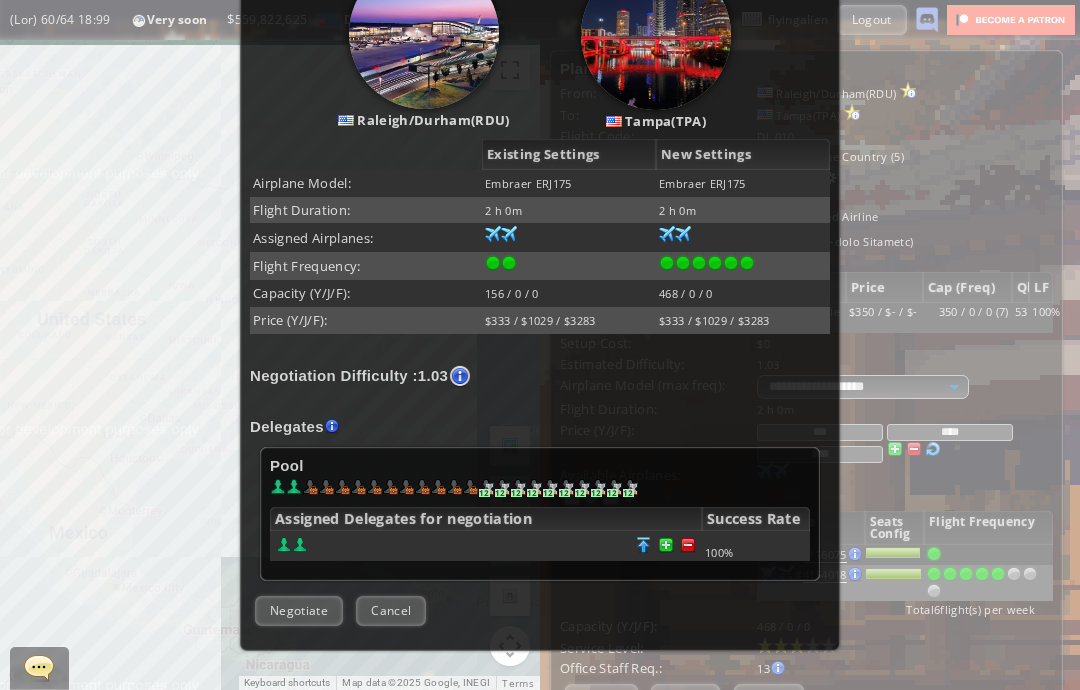 click at bounding box center (688, 545) 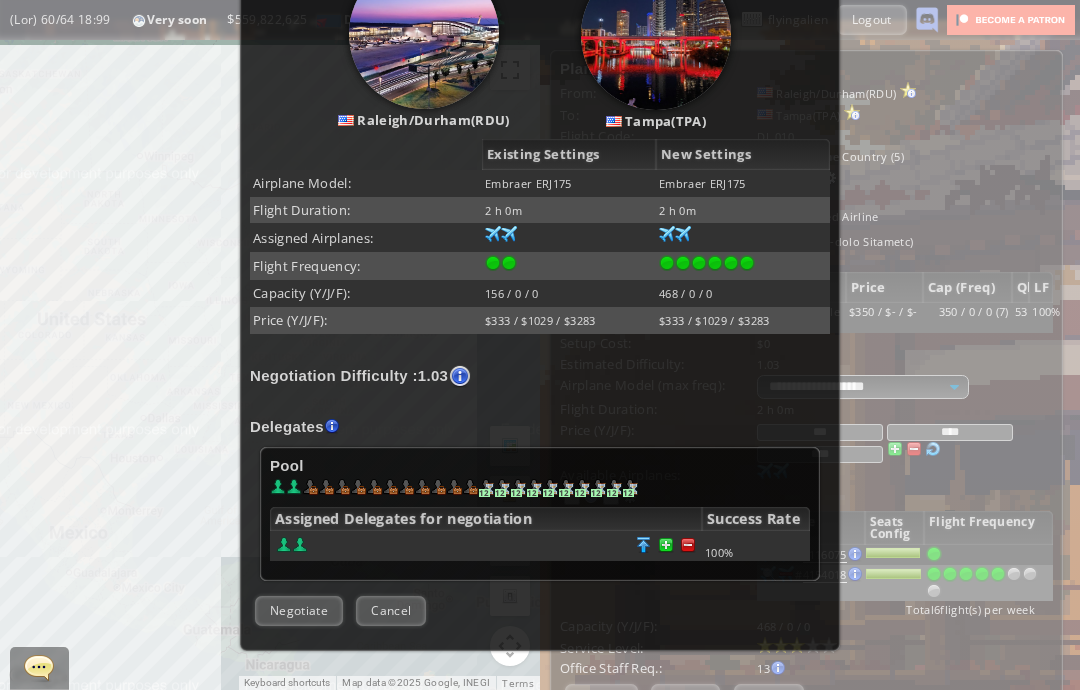 click on "Negotiate" at bounding box center (299, 610) 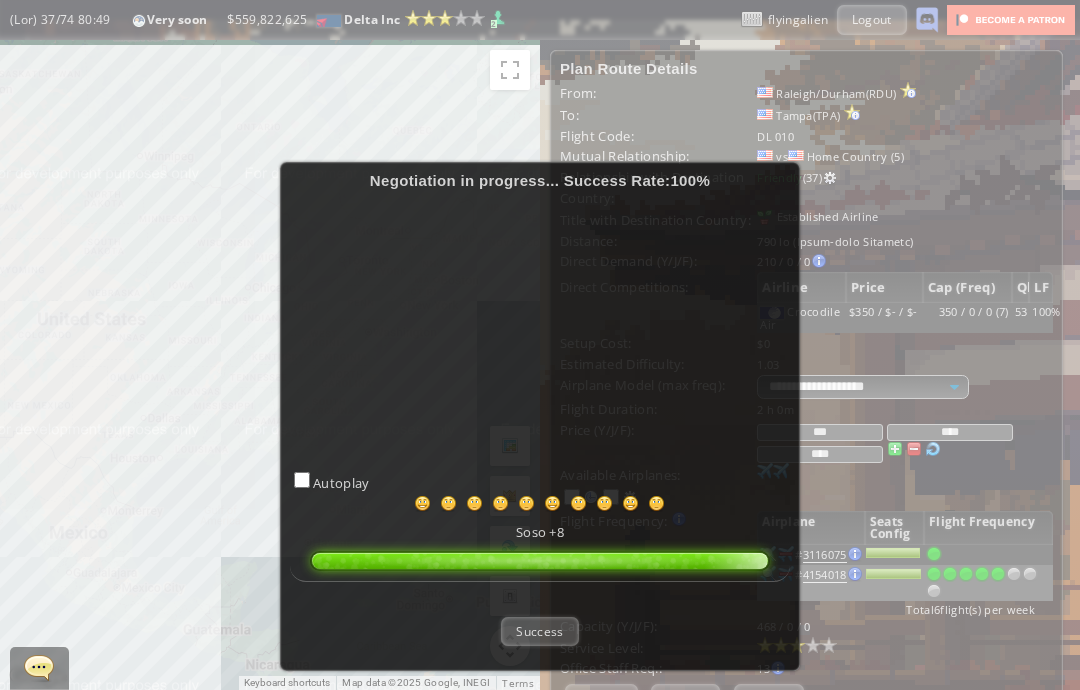 click on "Success" at bounding box center (539, 631) 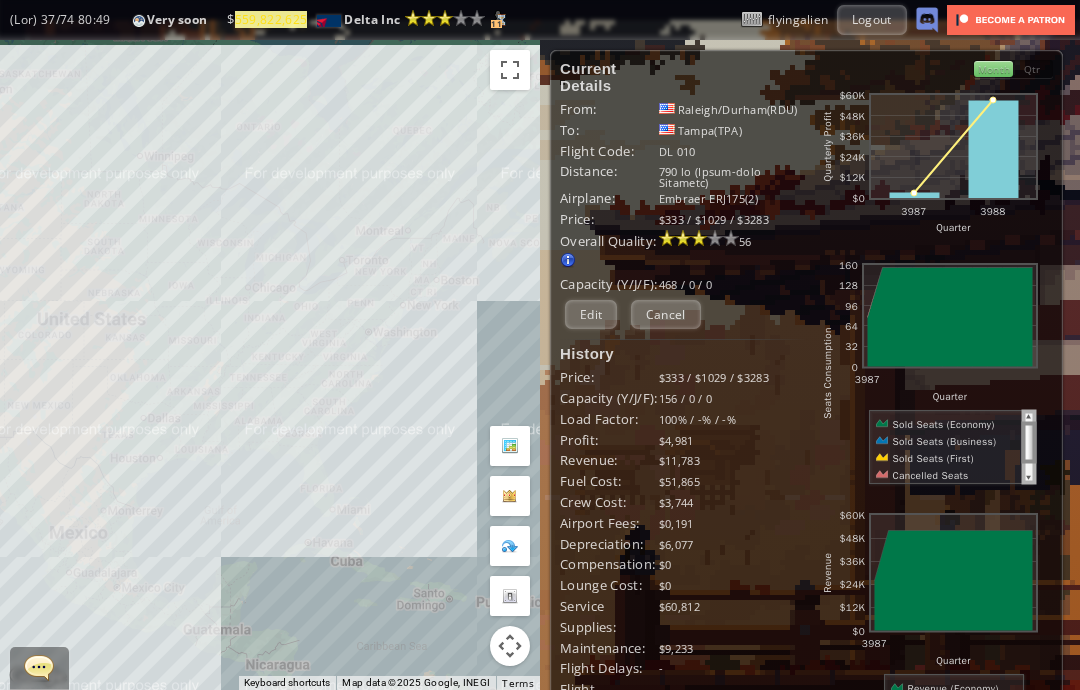 click on "To navigate, press the arrow keys." at bounding box center [270, 365] 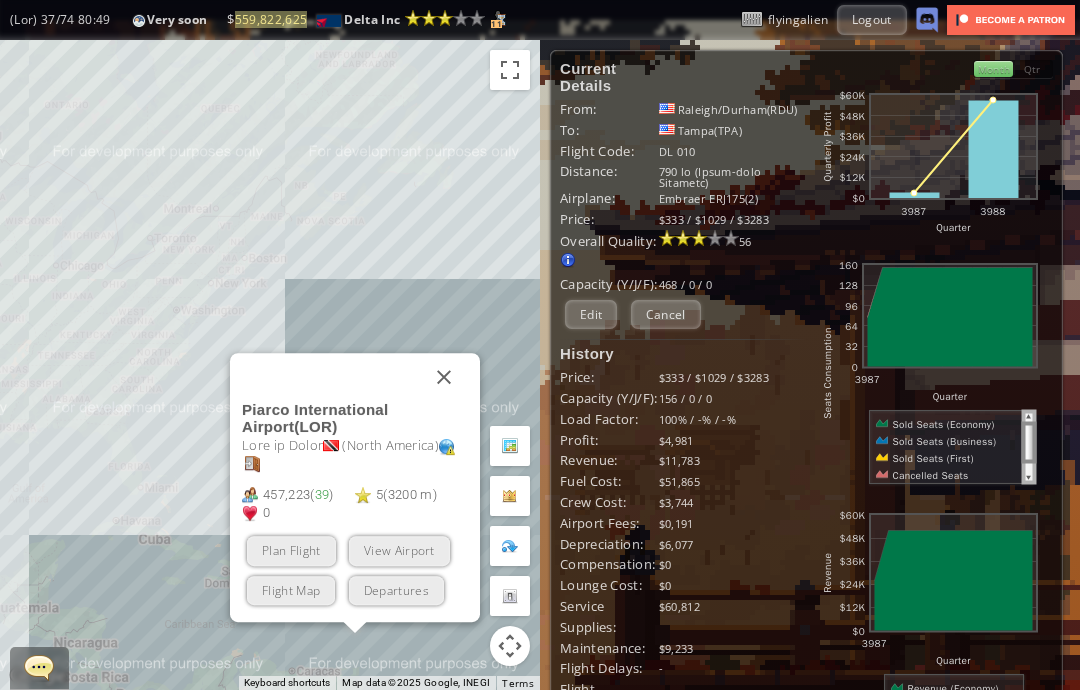 click on "Cancel" at bounding box center (666, 314) 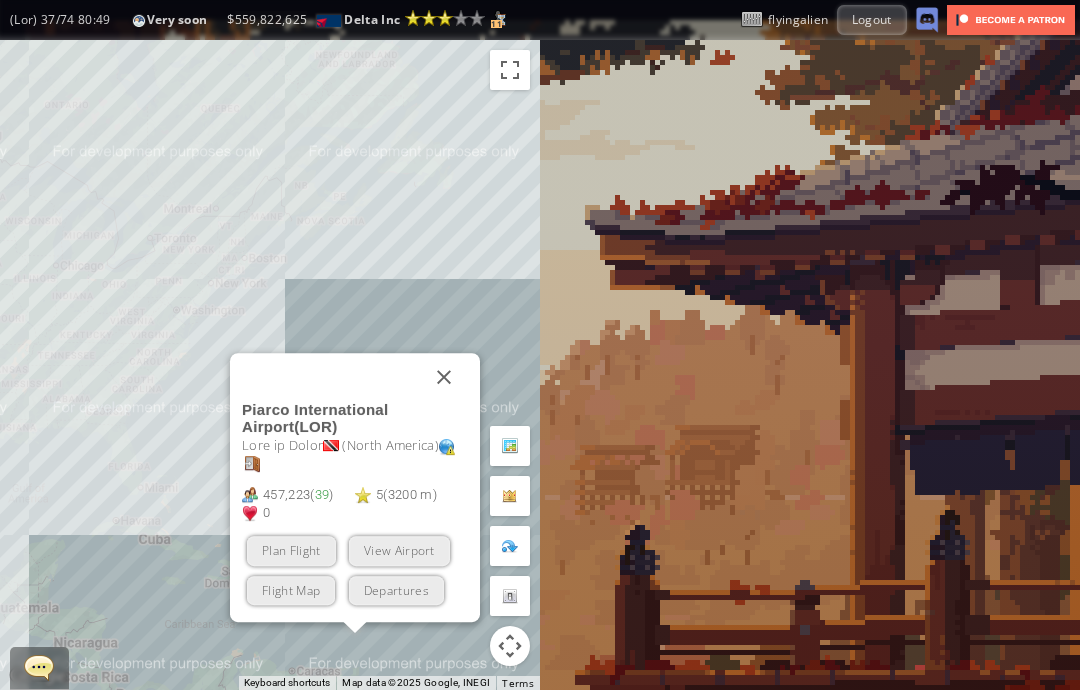 click at bounding box center [444, 377] 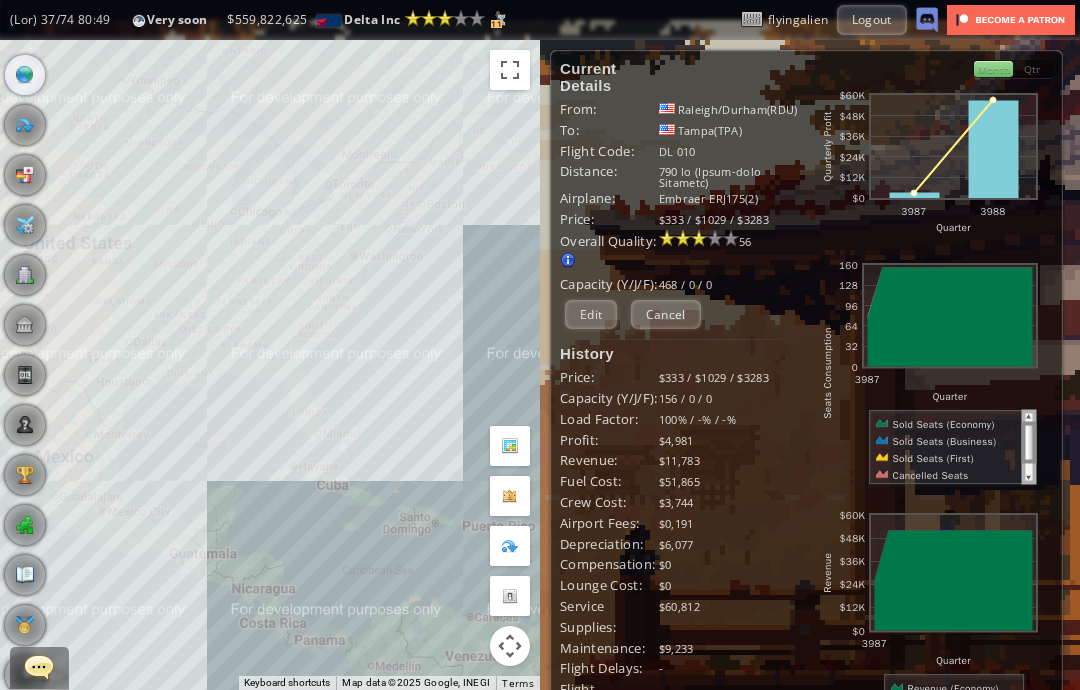 click on "Cancel" at bounding box center [666, 314] 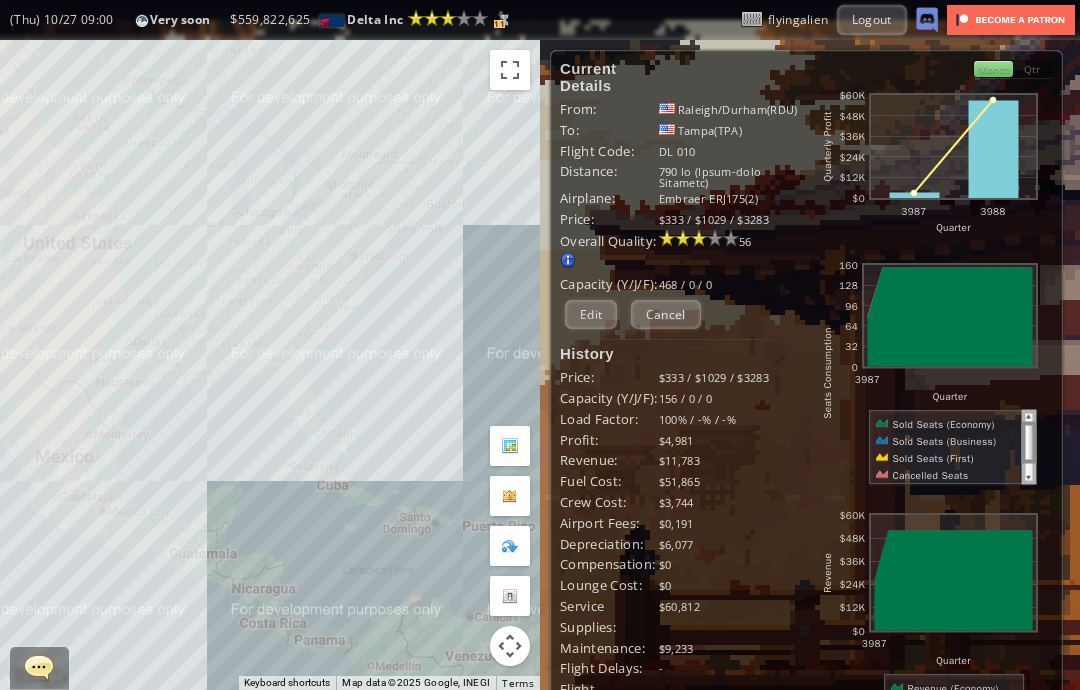click on "Cancel" at bounding box center (666, 314) 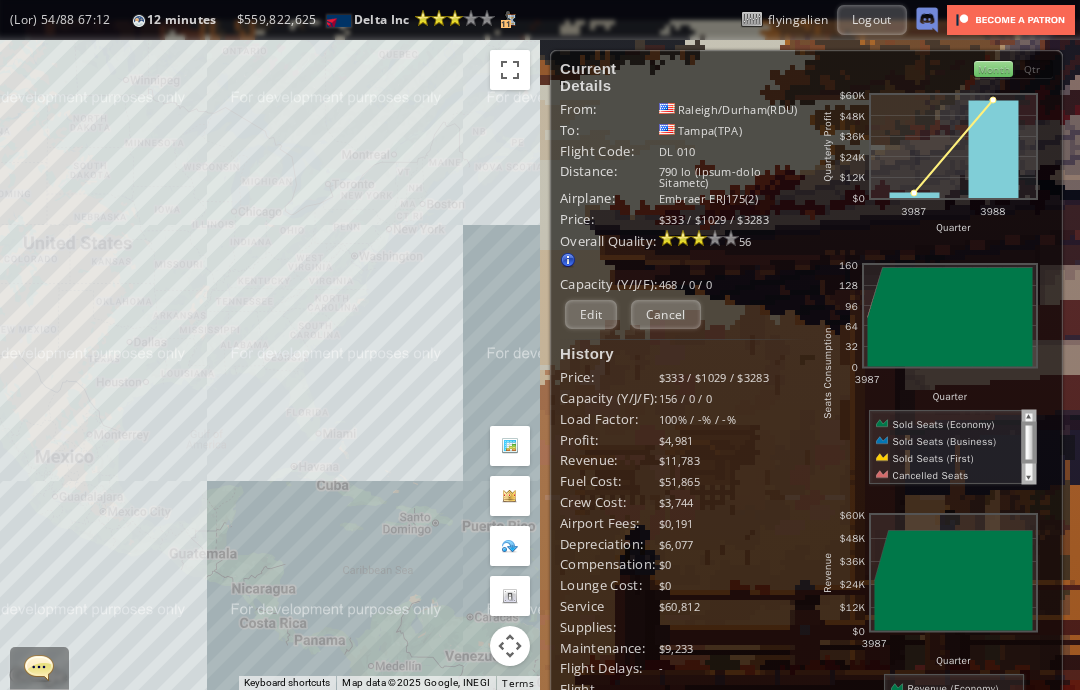 click on "Cancel" at bounding box center [666, 314] 